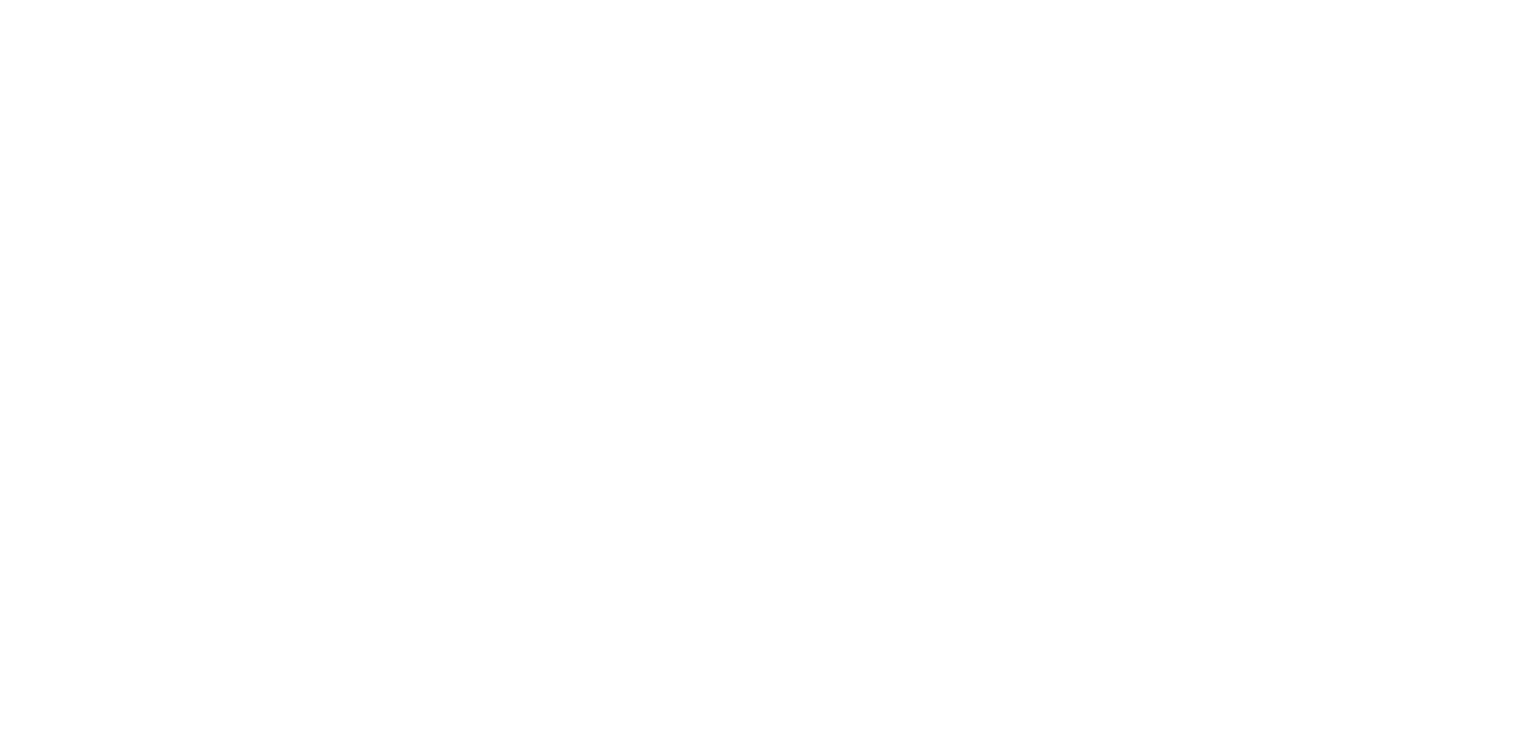 scroll, scrollTop: 0, scrollLeft: 0, axis: both 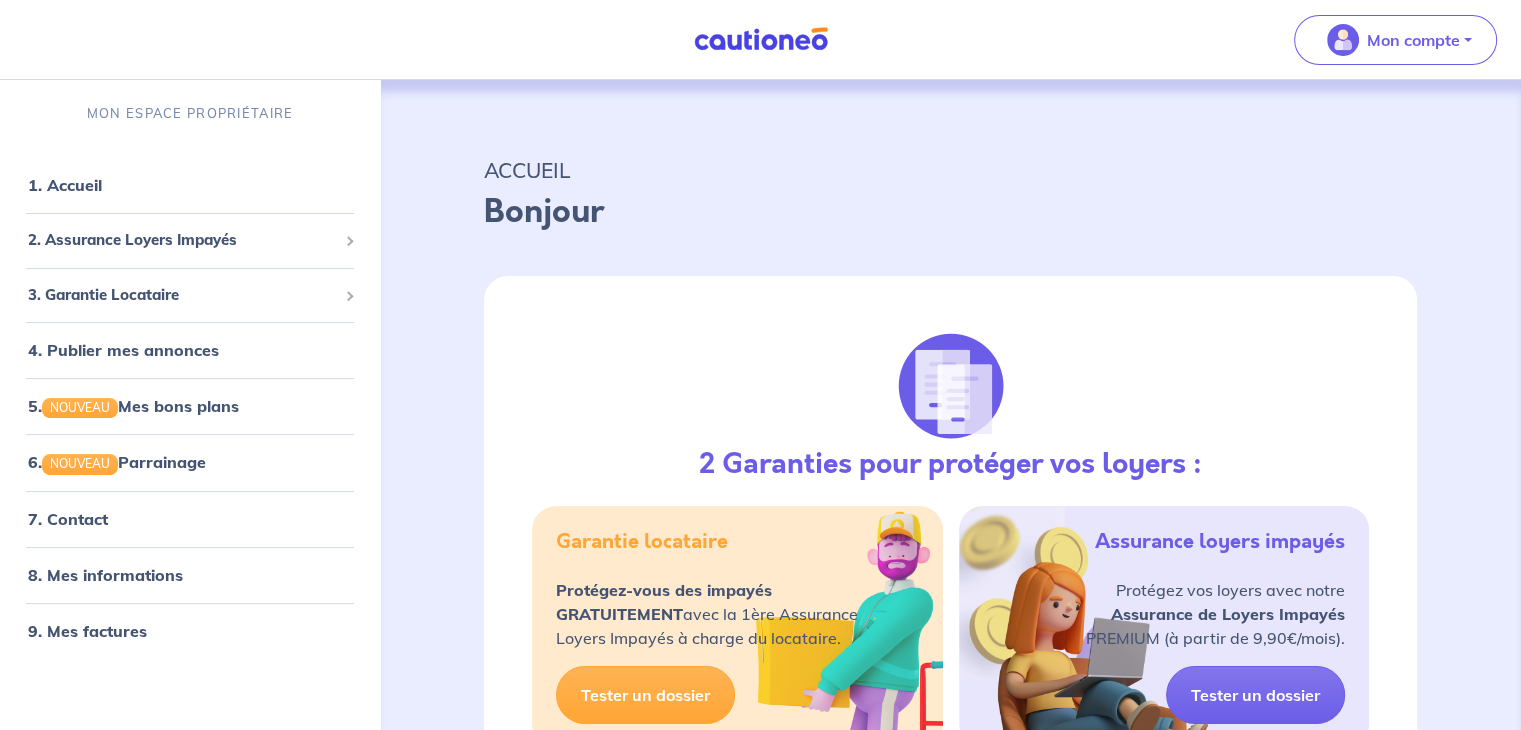 select on "FR" 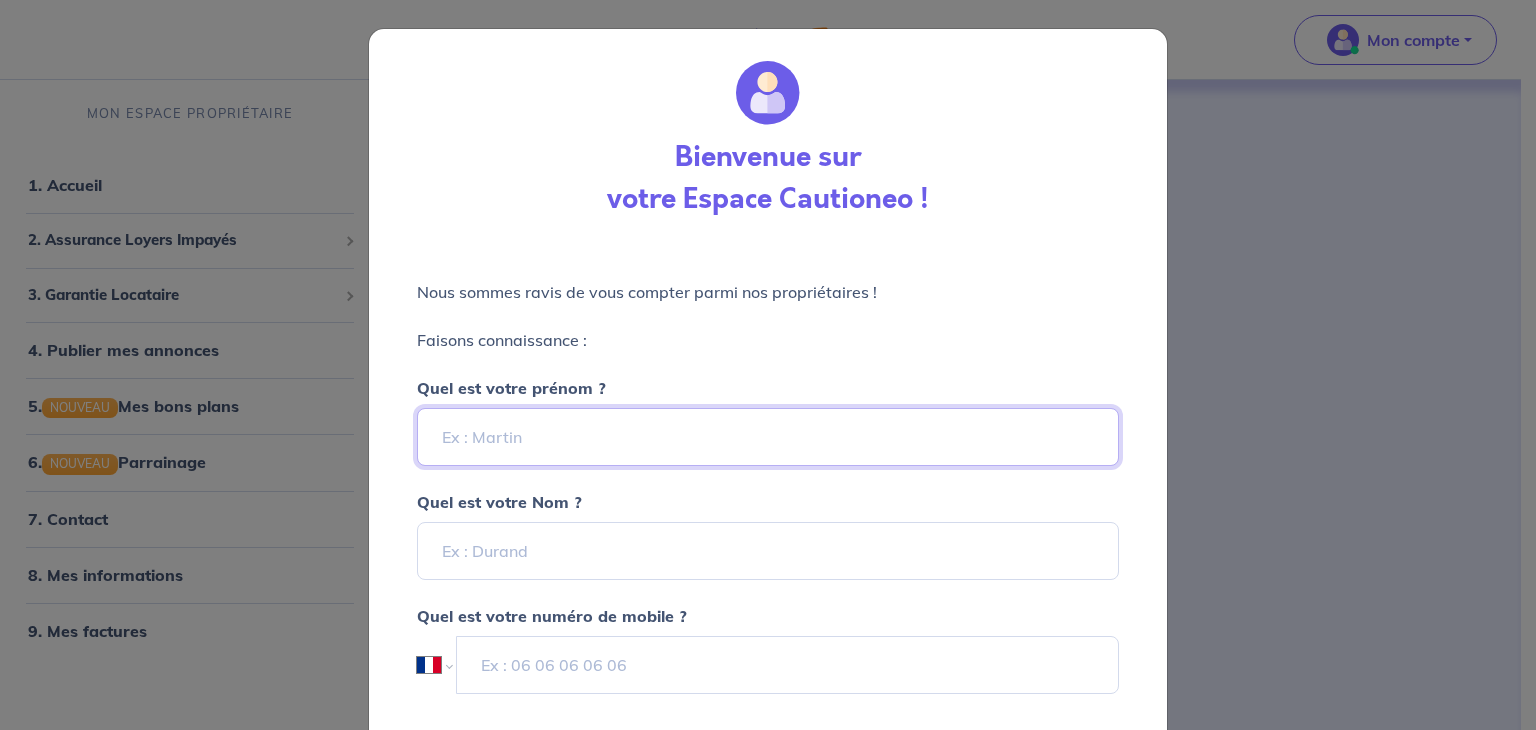 click on "Quel est votre prénom ?" at bounding box center (768, 437) 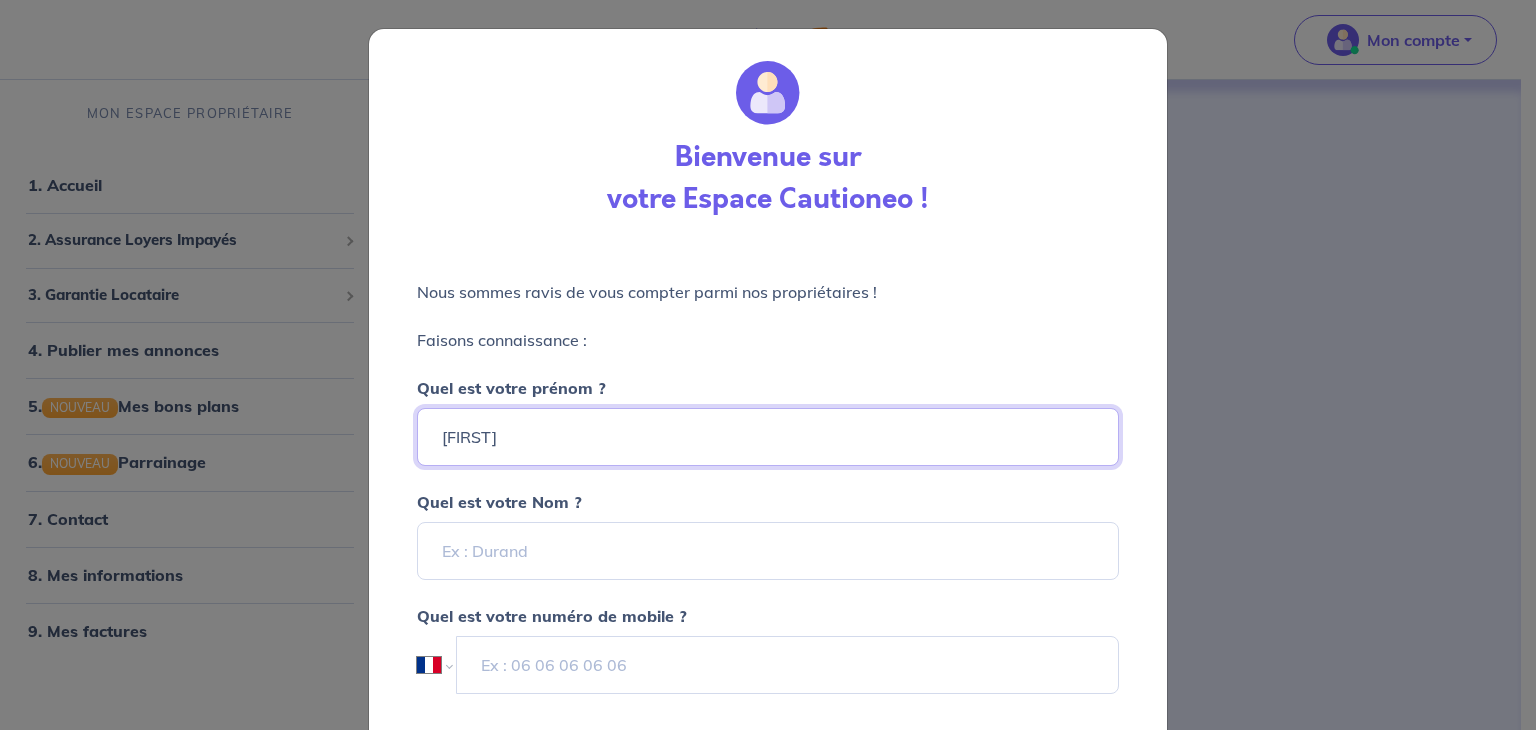 type on "HOUDA" 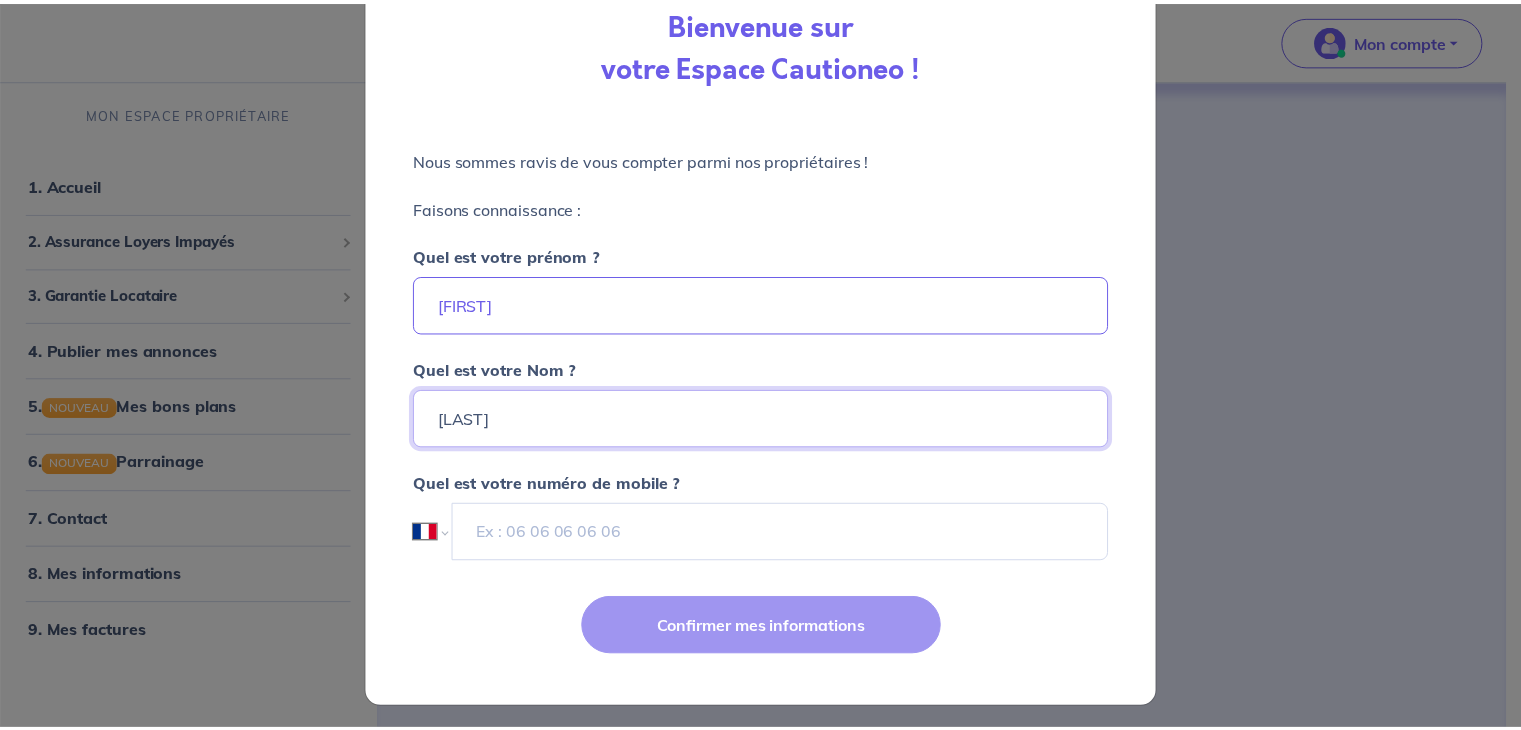 scroll, scrollTop: 137, scrollLeft: 0, axis: vertical 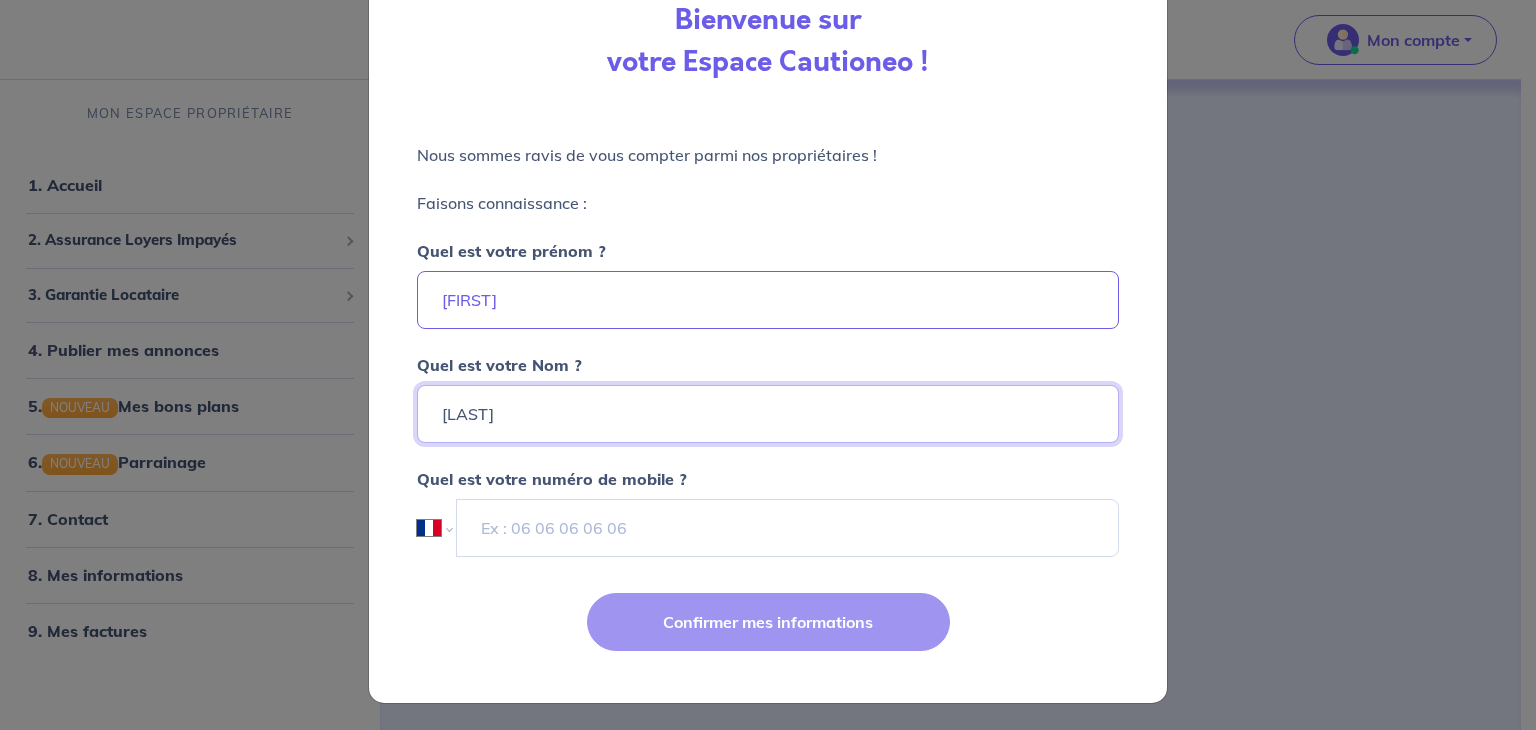 type on "LAHRICHI" 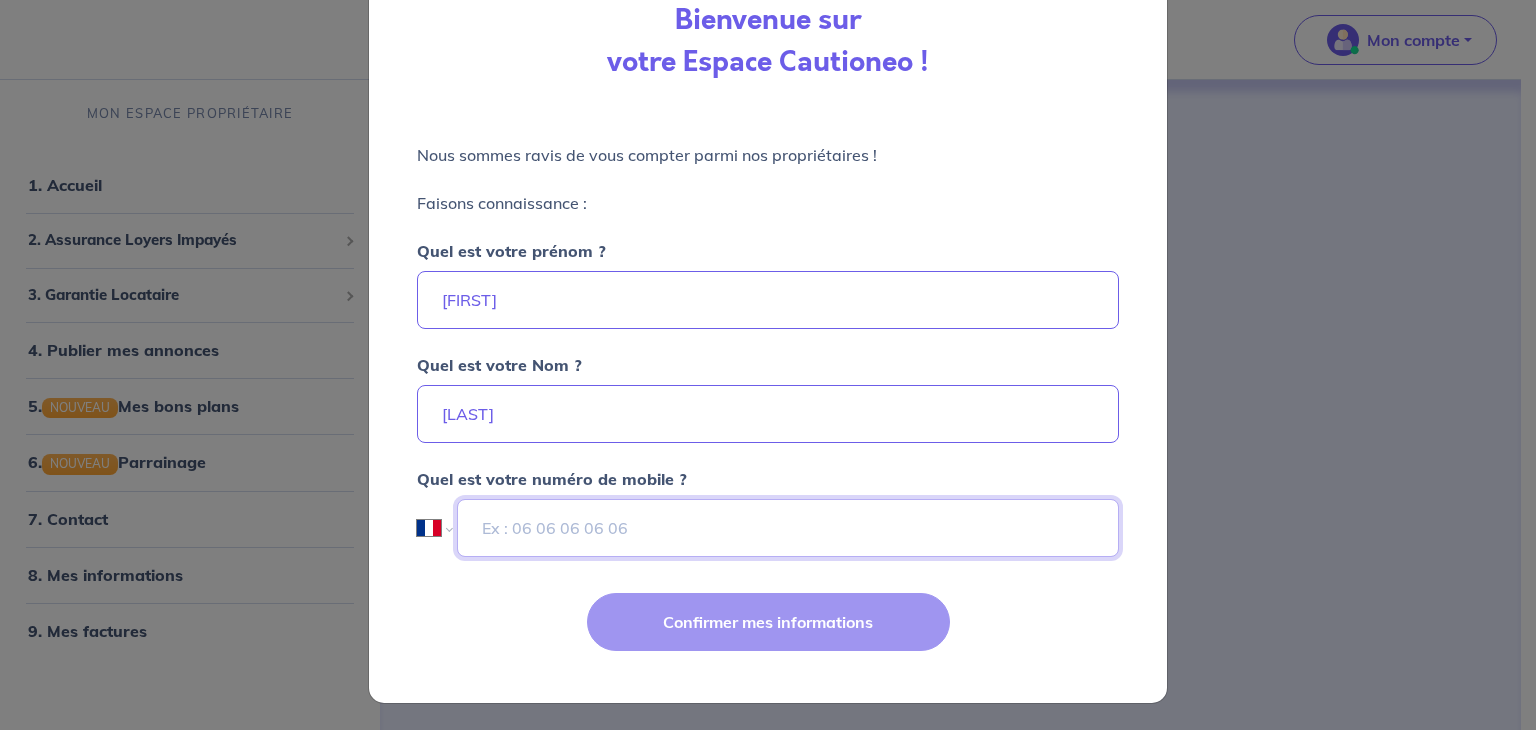 click at bounding box center (788, 528) 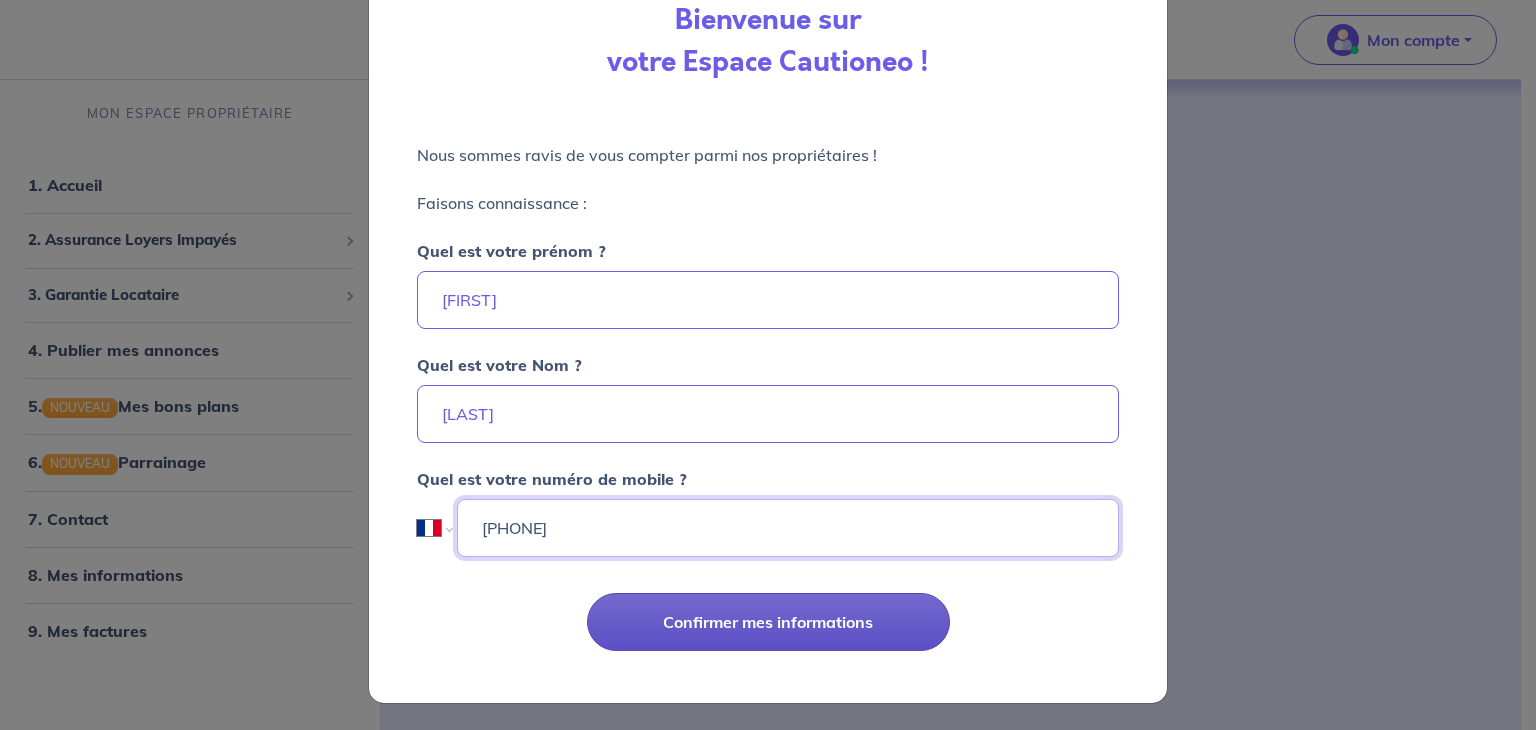 type on "06 87 47 01 28" 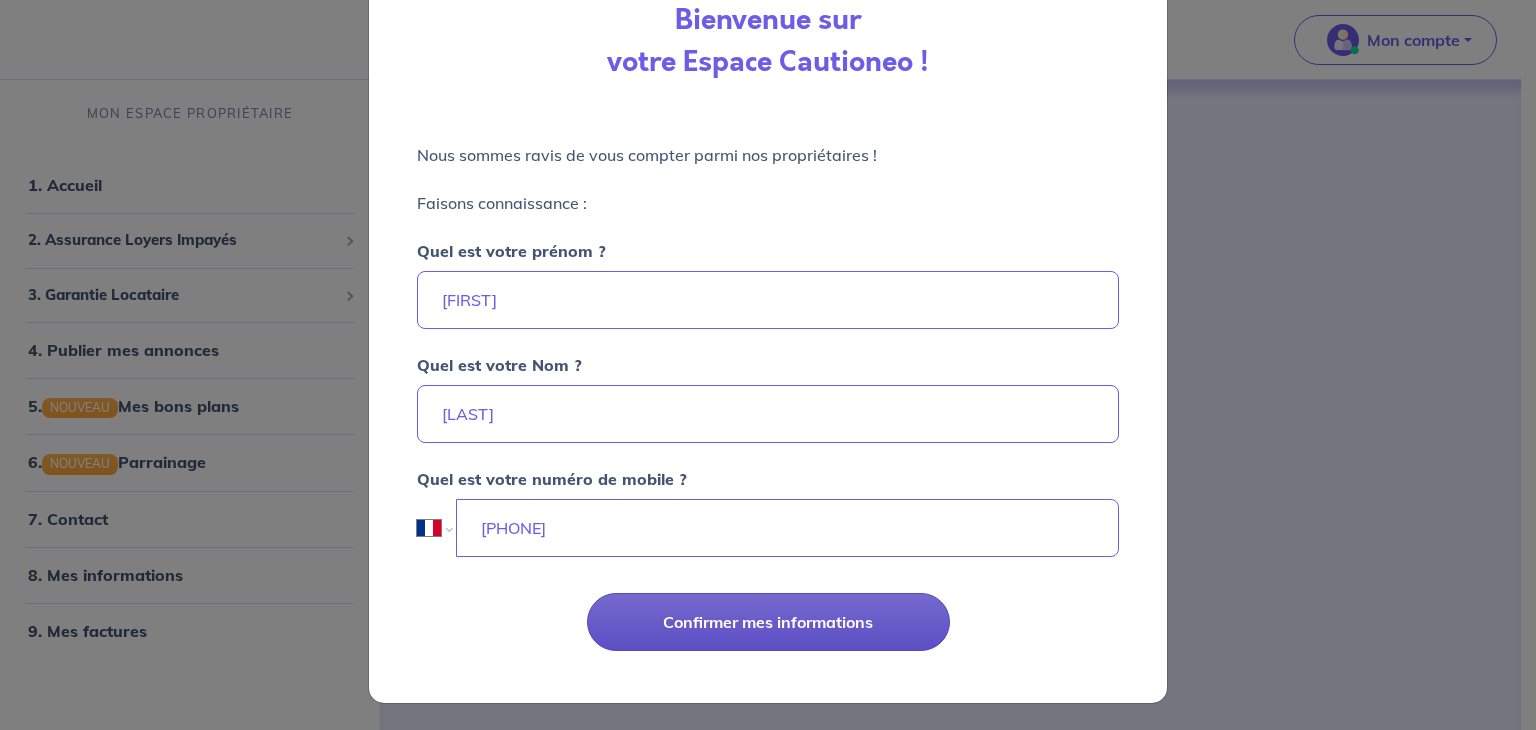 click on "Confirmer mes informations" at bounding box center (768, 622) 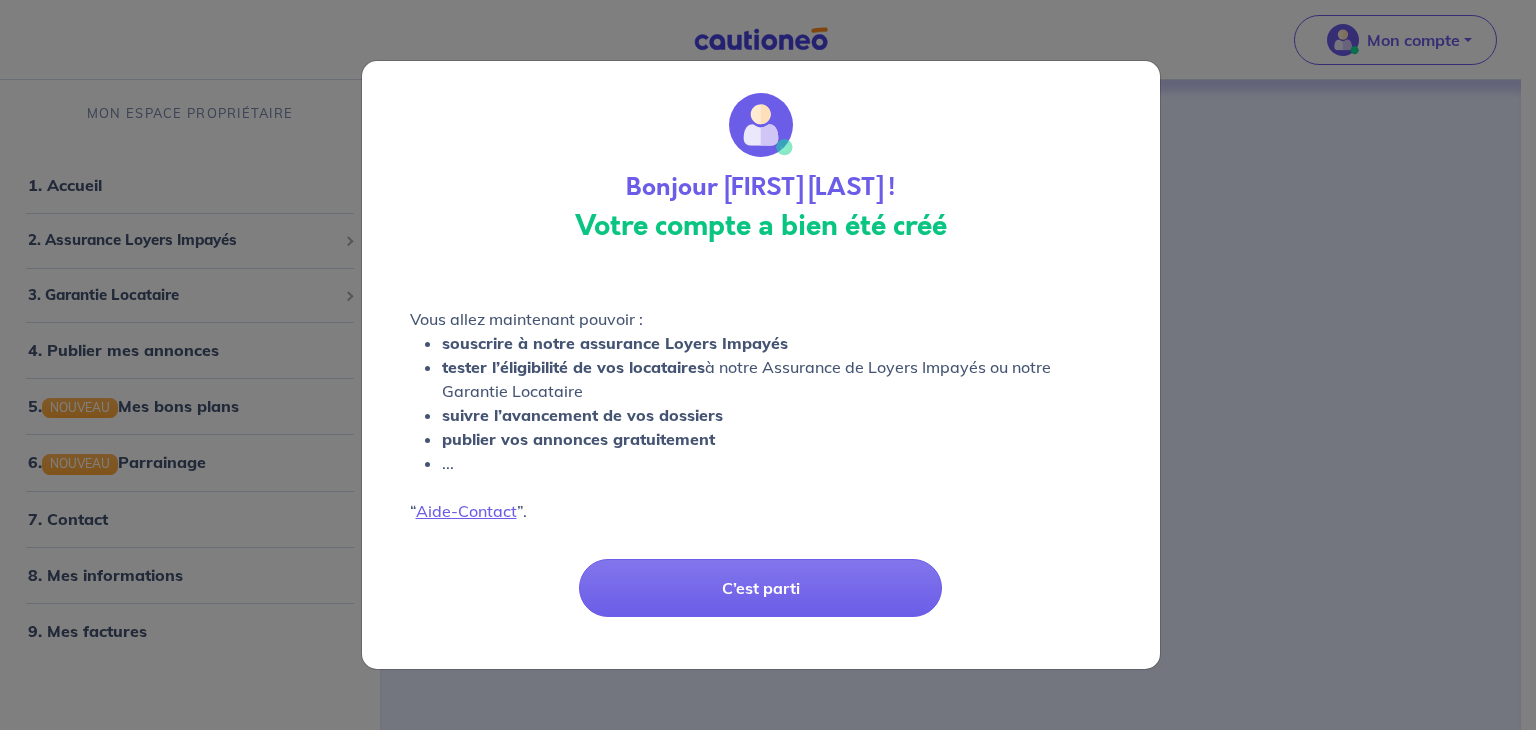 click on "C’est parti" at bounding box center (760, 588) 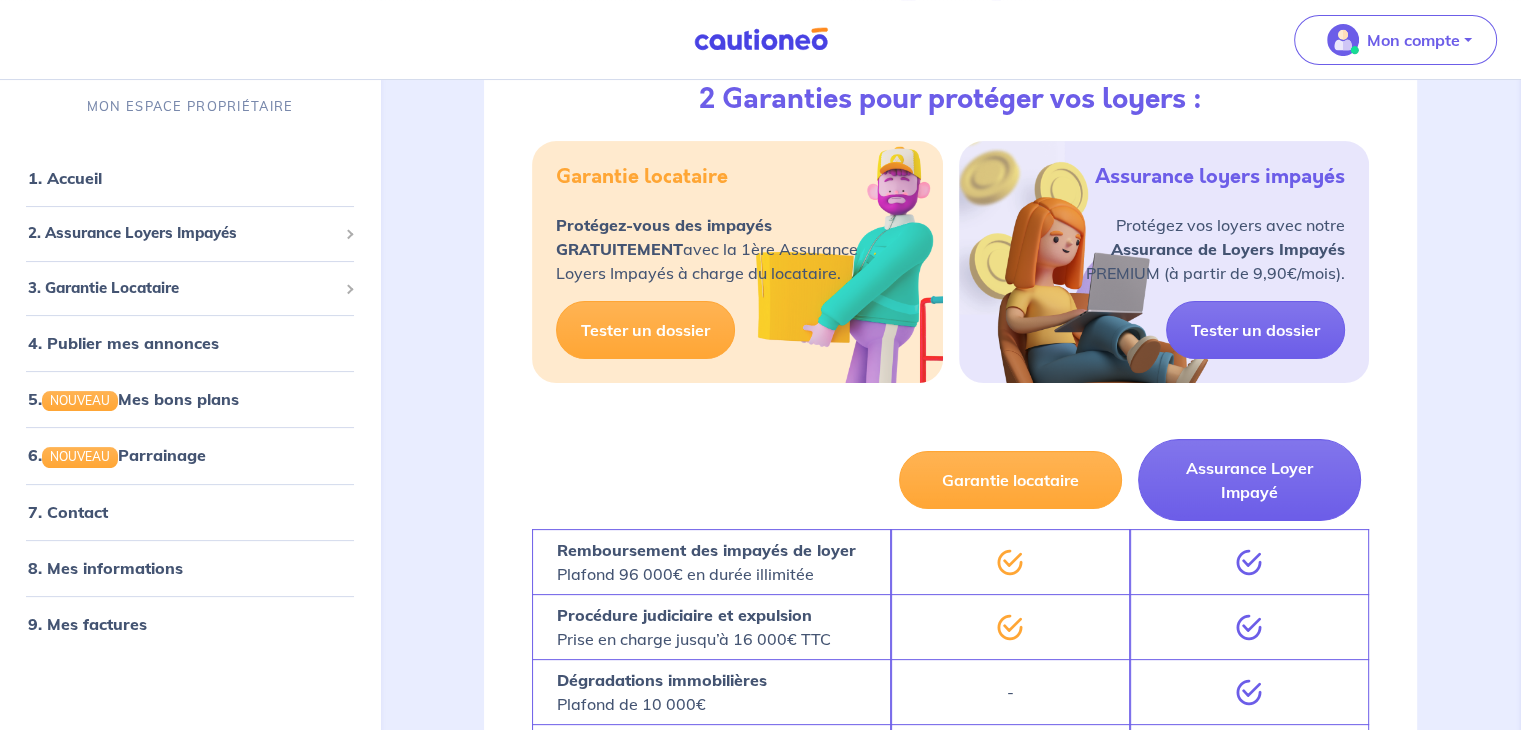 scroll, scrollTop: 400, scrollLeft: 0, axis: vertical 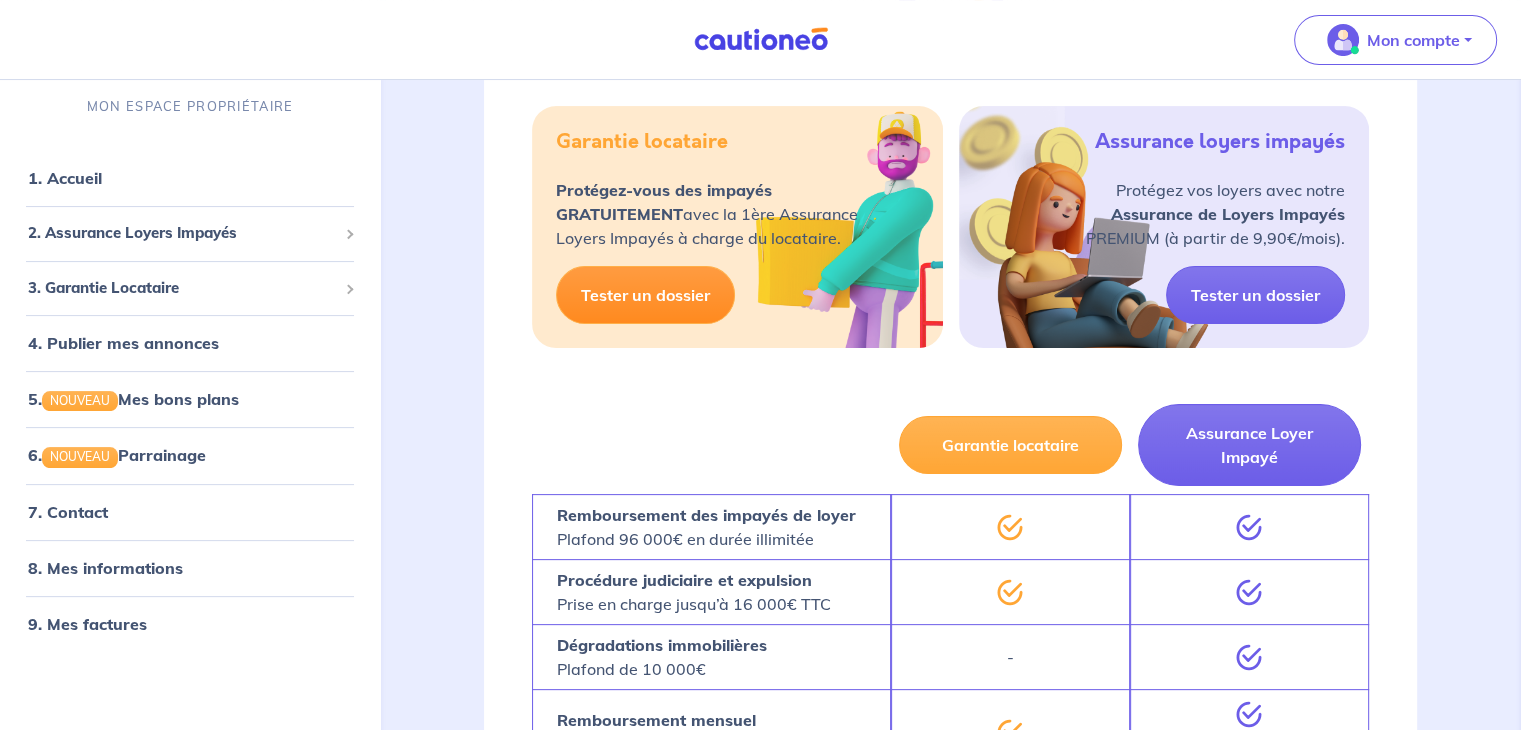 click on "Tester un dossier" at bounding box center [645, 295] 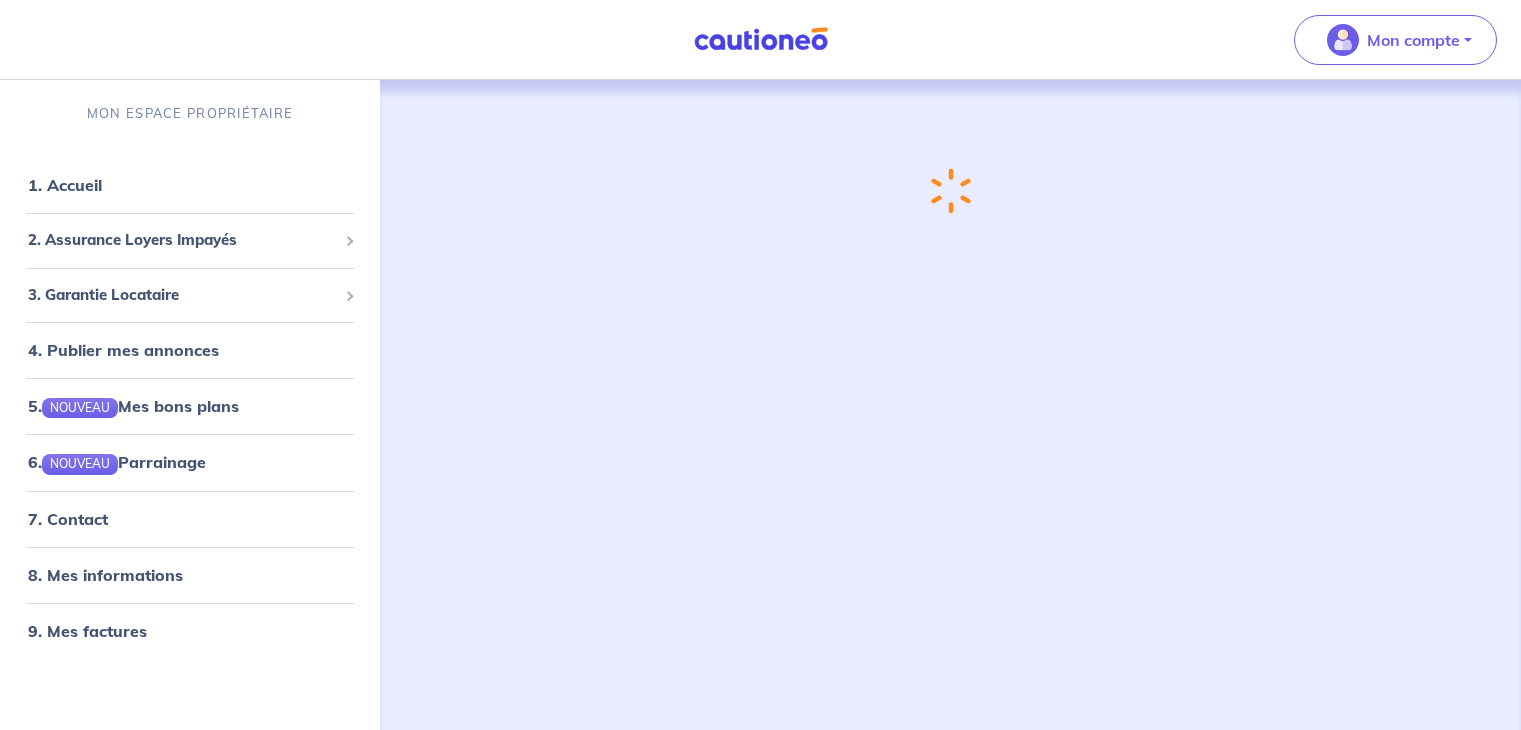 scroll, scrollTop: 0, scrollLeft: 0, axis: both 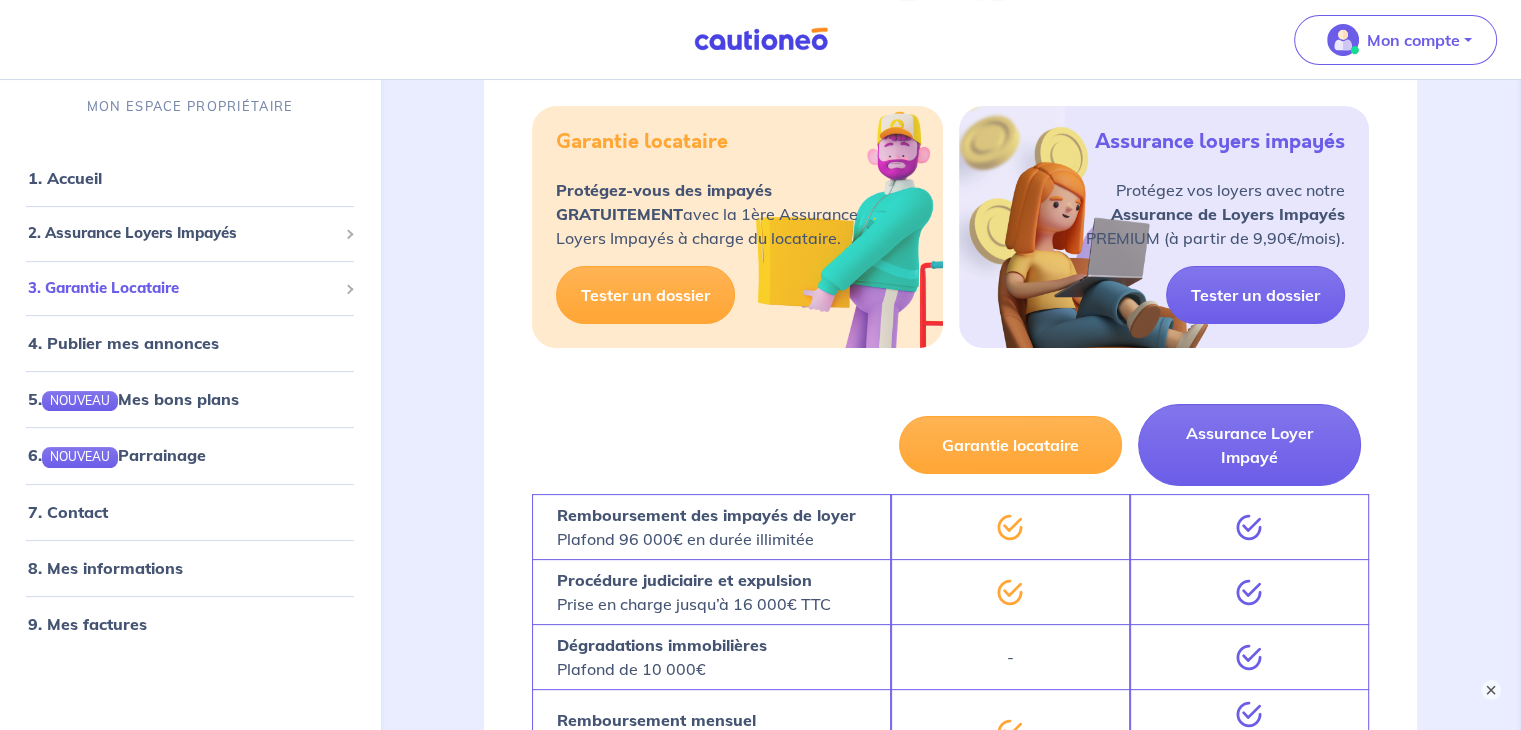 click on "3. Garantie Locataire" at bounding box center [182, 288] 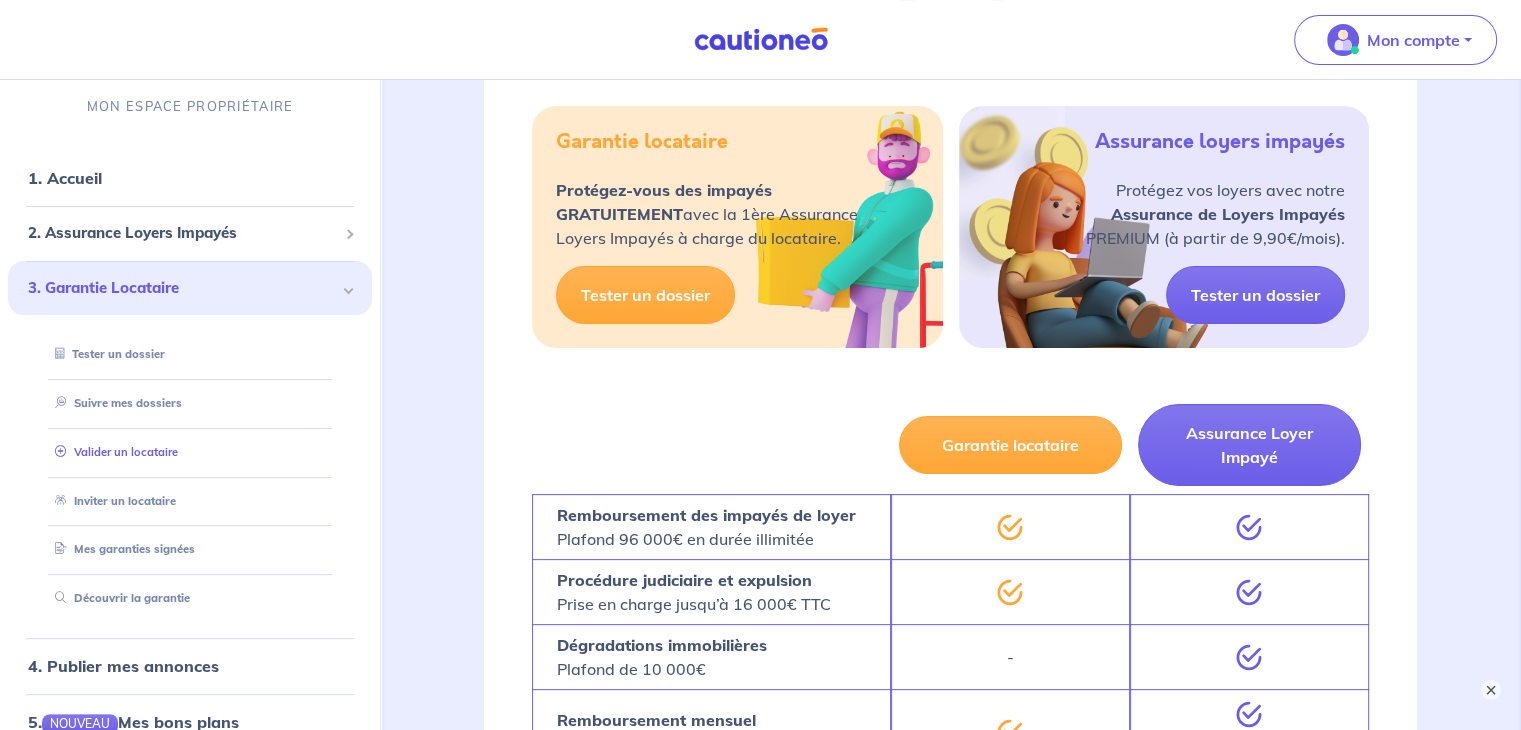click on "Valider un locataire" at bounding box center [112, 452] 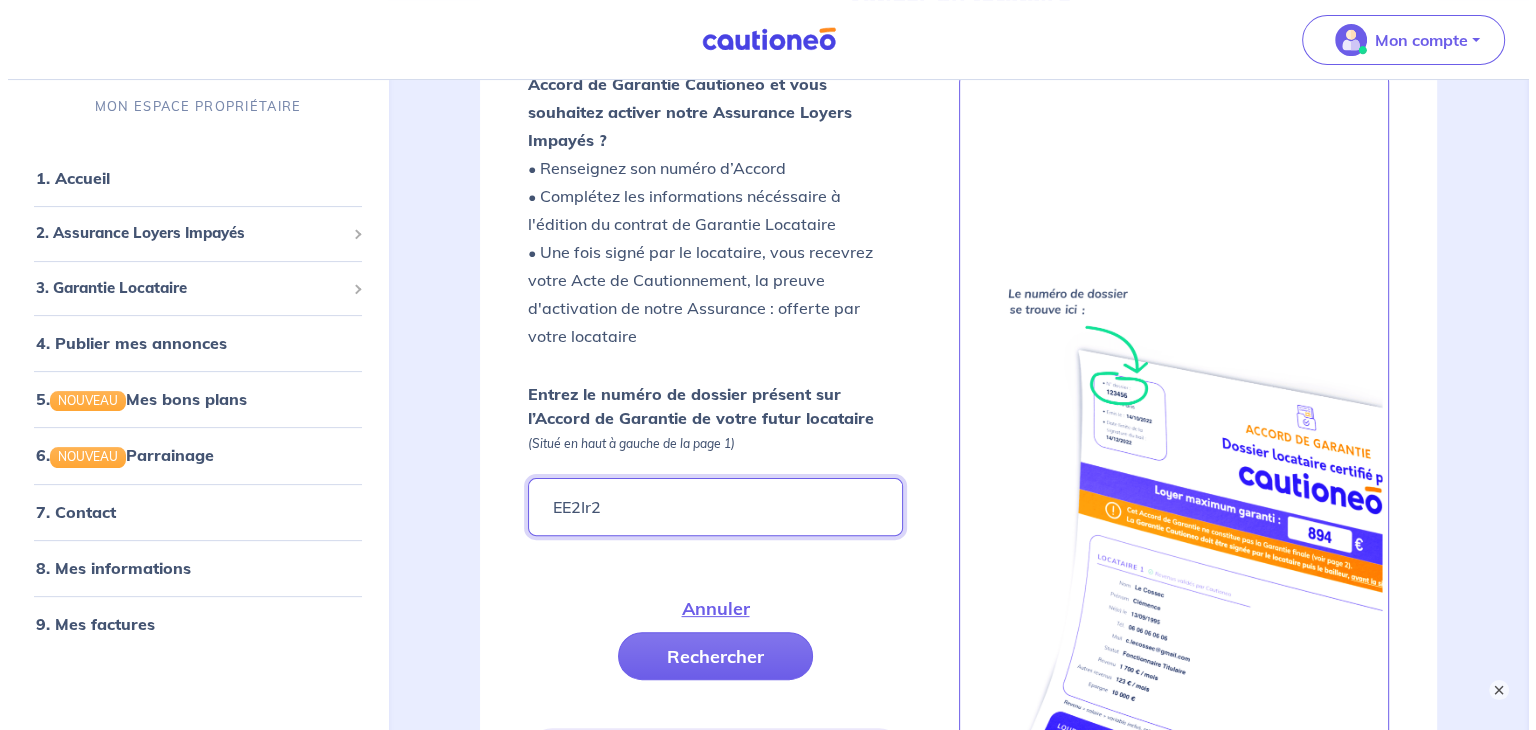 scroll, scrollTop: 600, scrollLeft: 0, axis: vertical 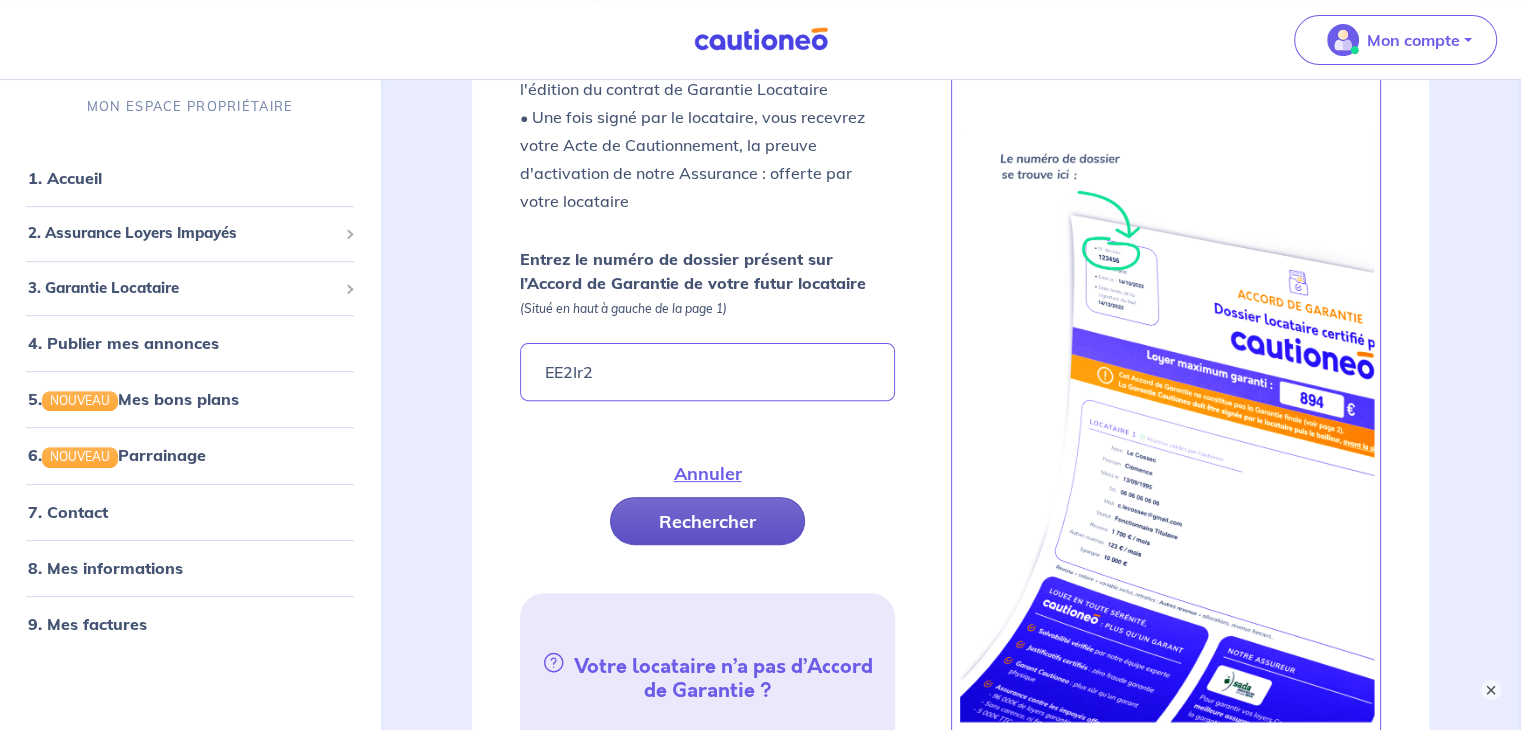 click on "Rechercher" at bounding box center (707, 521) 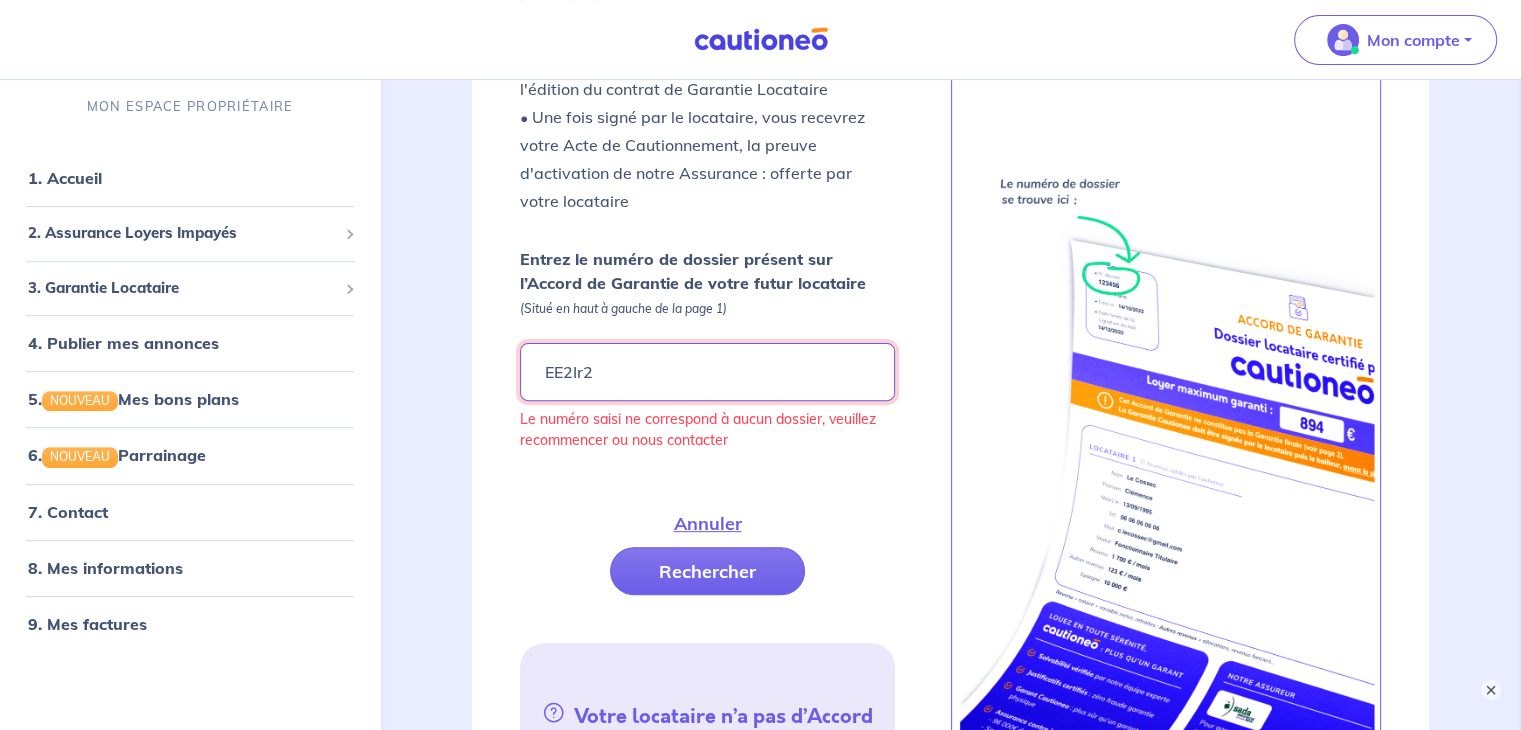 click on "EE2Ir2" at bounding box center (707, 372) 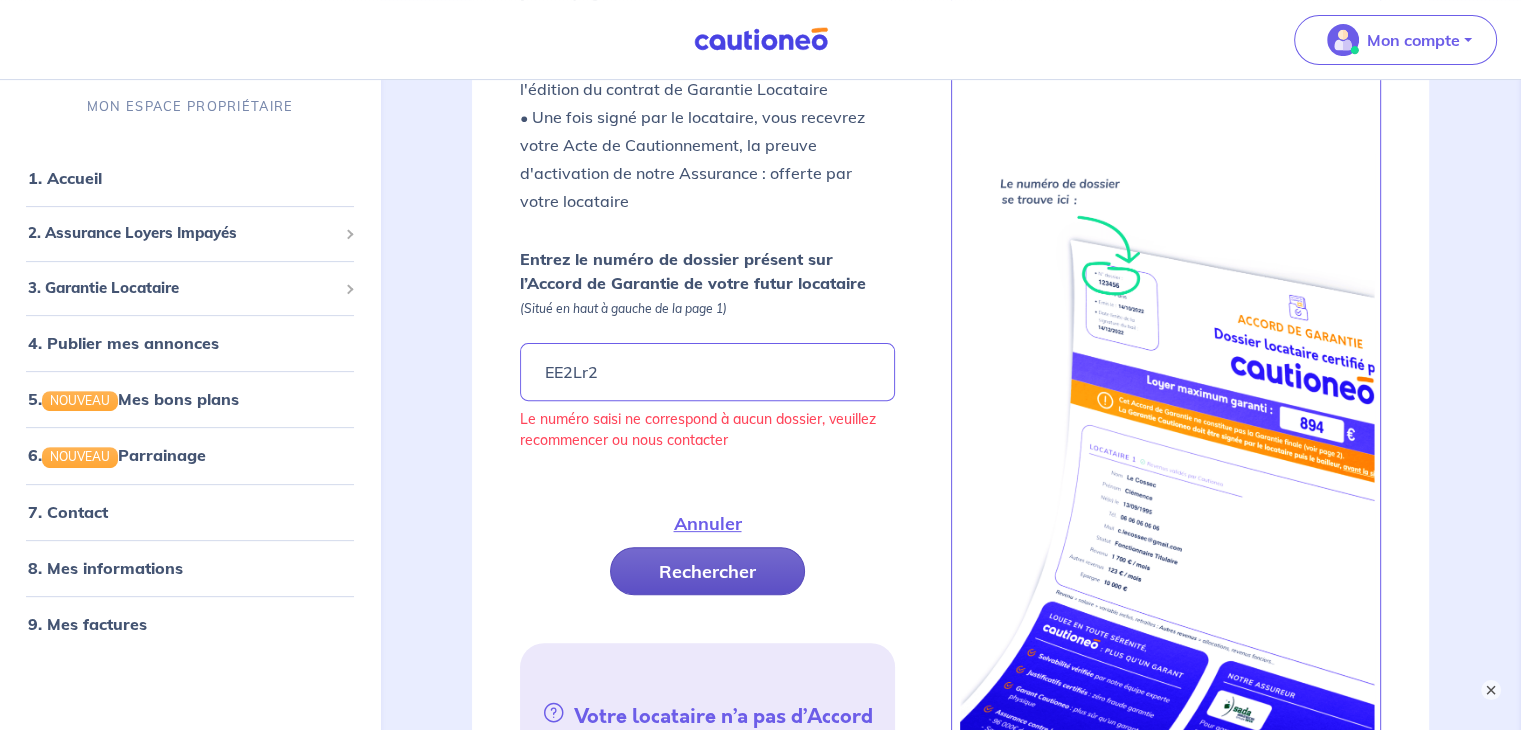 click on "Rechercher" at bounding box center (707, 571) 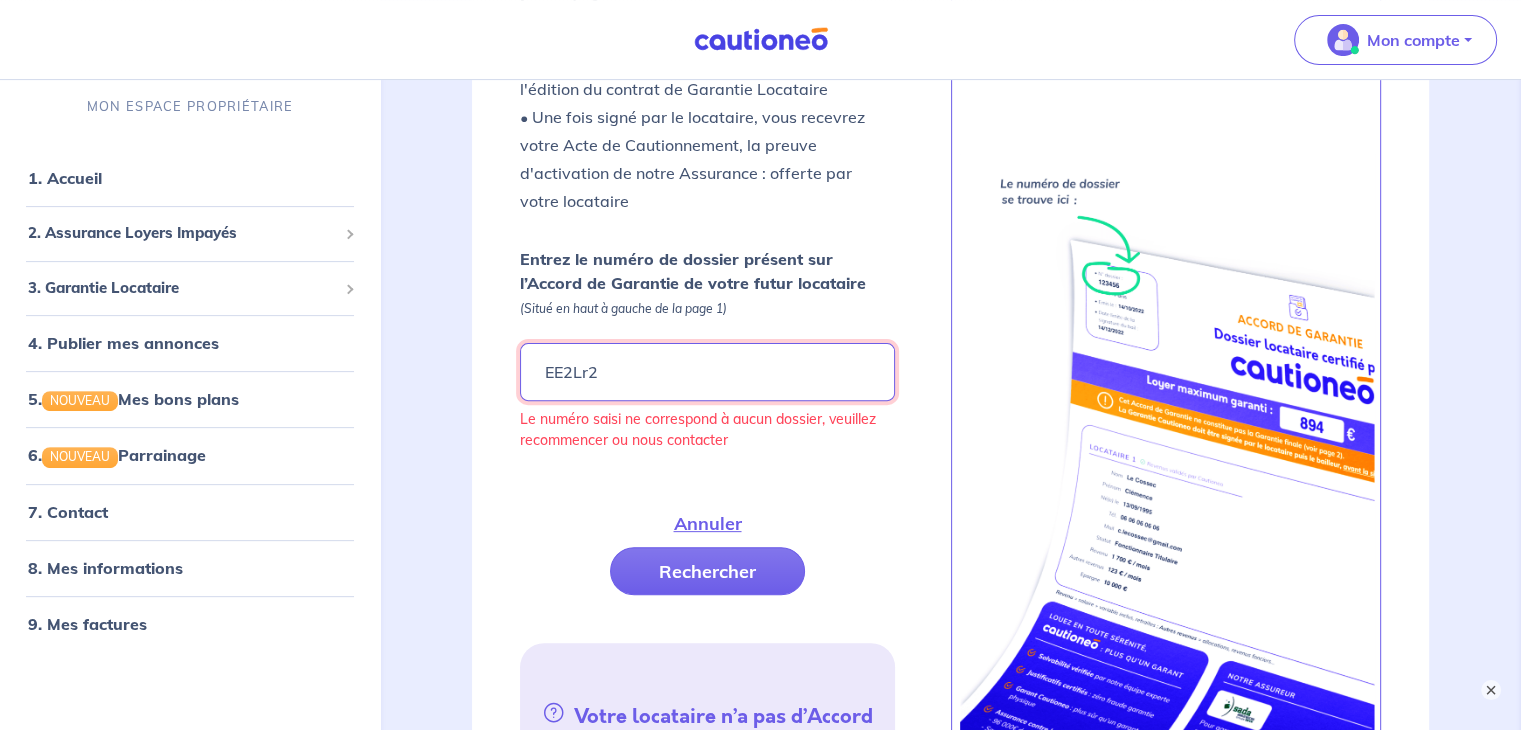 click on "EE2Lr2" at bounding box center [707, 372] 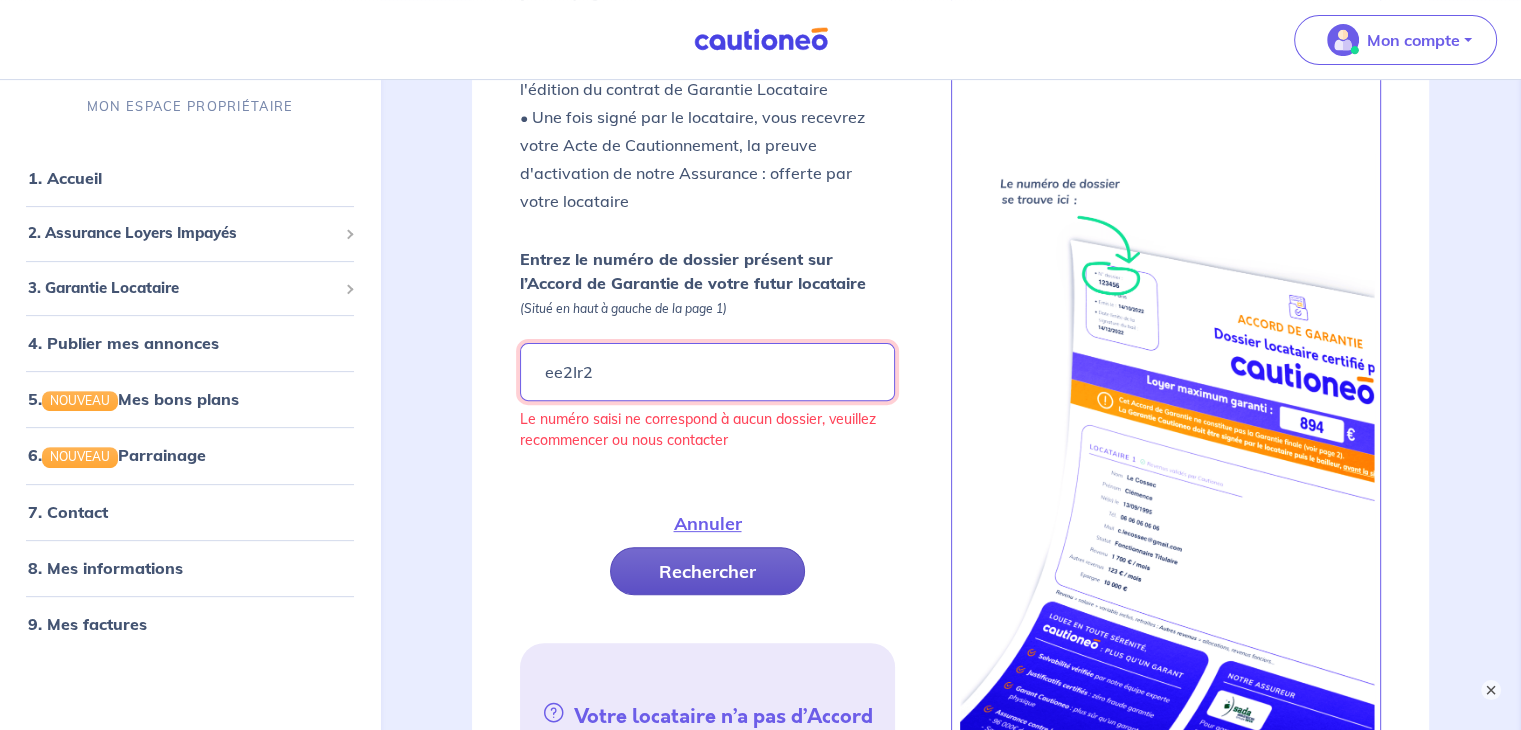 type on "ee2Ir2" 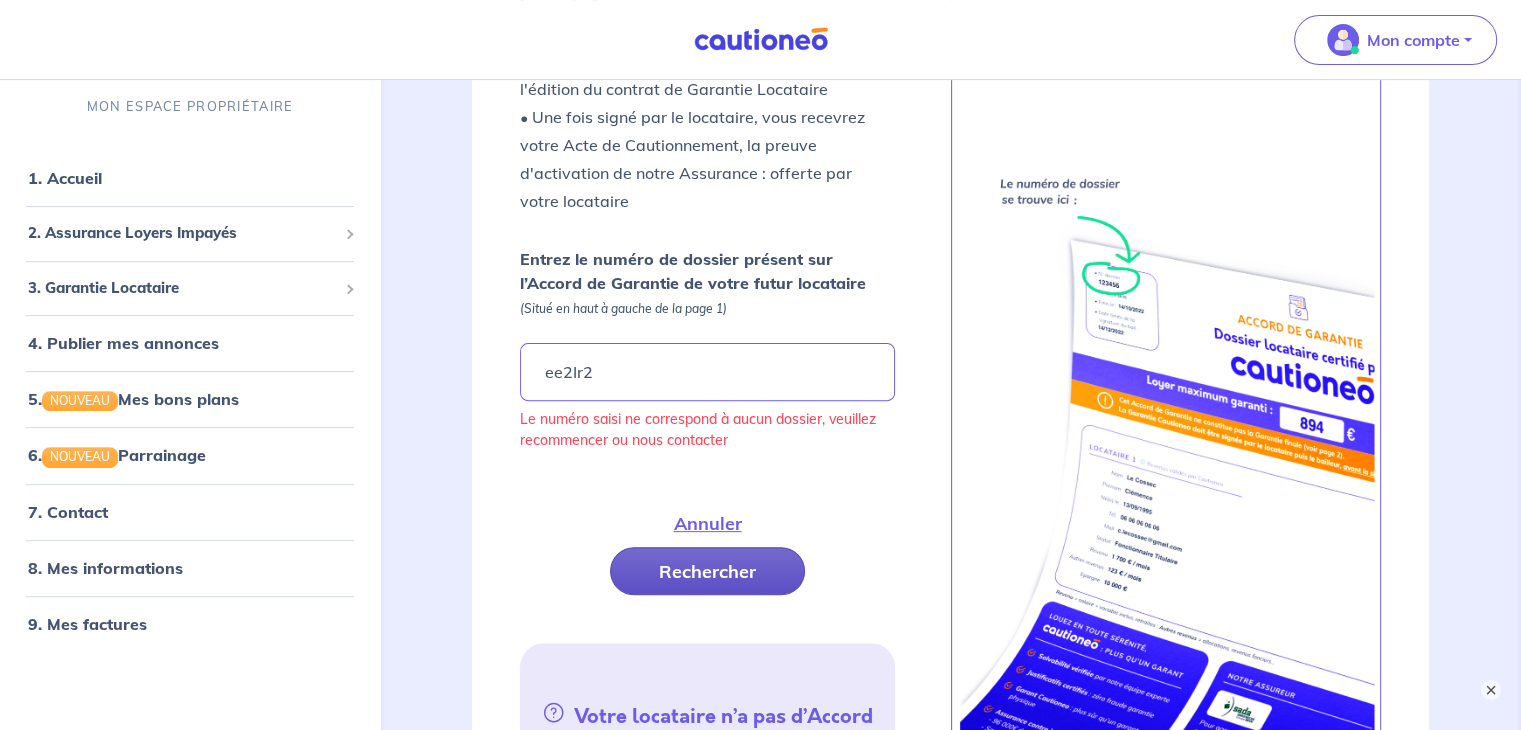 click on "Rechercher" at bounding box center [707, 571] 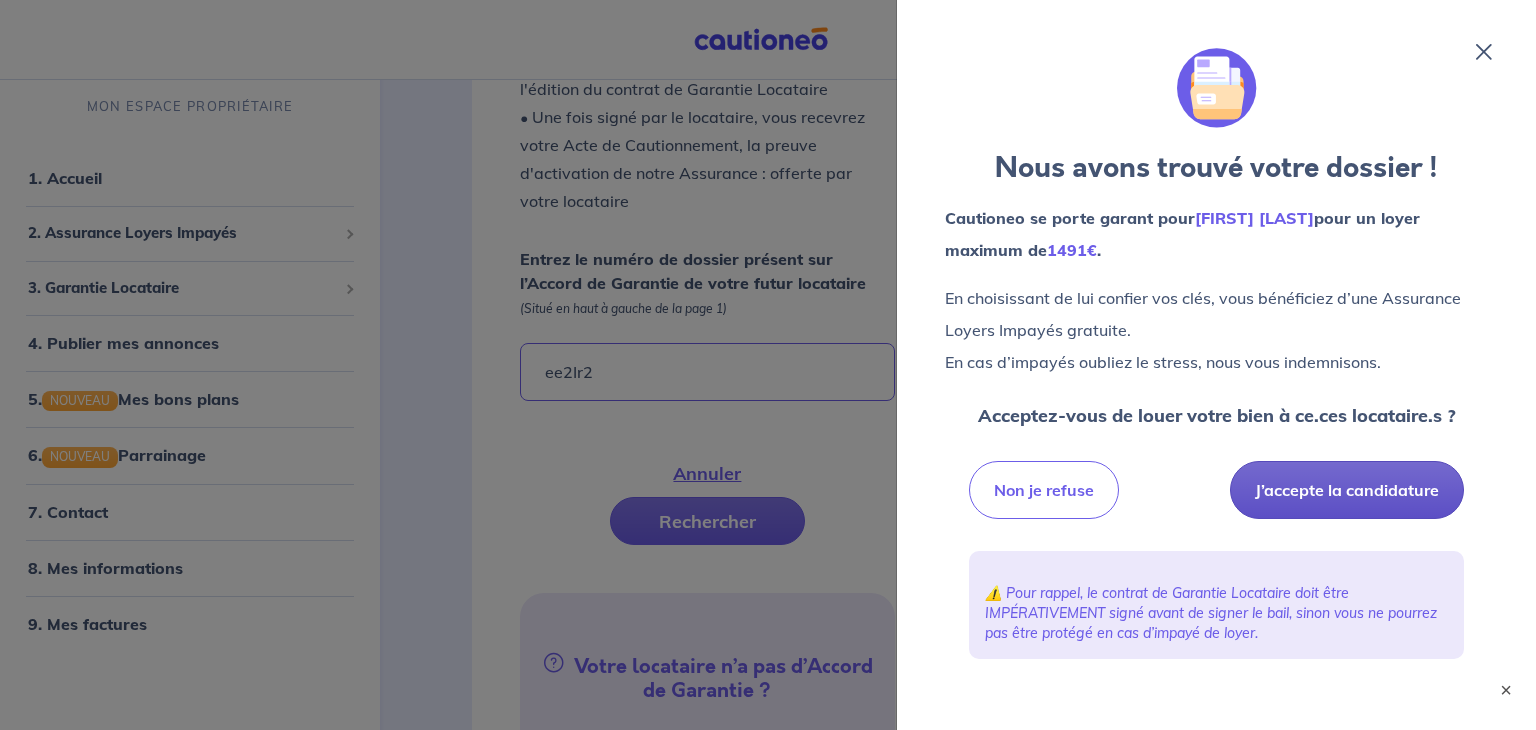 click on "J’accepte la candidature" at bounding box center (1347, 490) 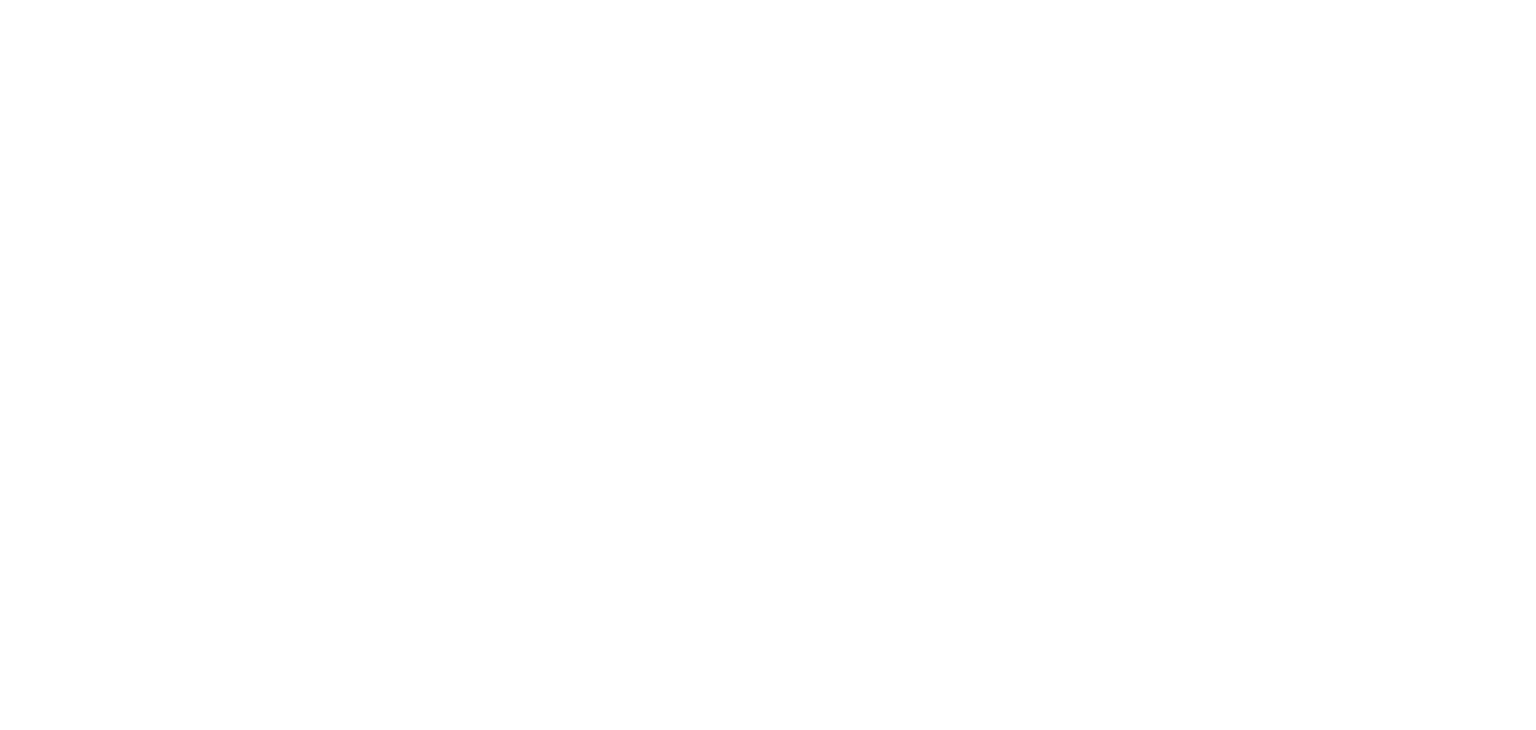 scroll, scrollTop: 0, scrollLeft: 0, axis: both 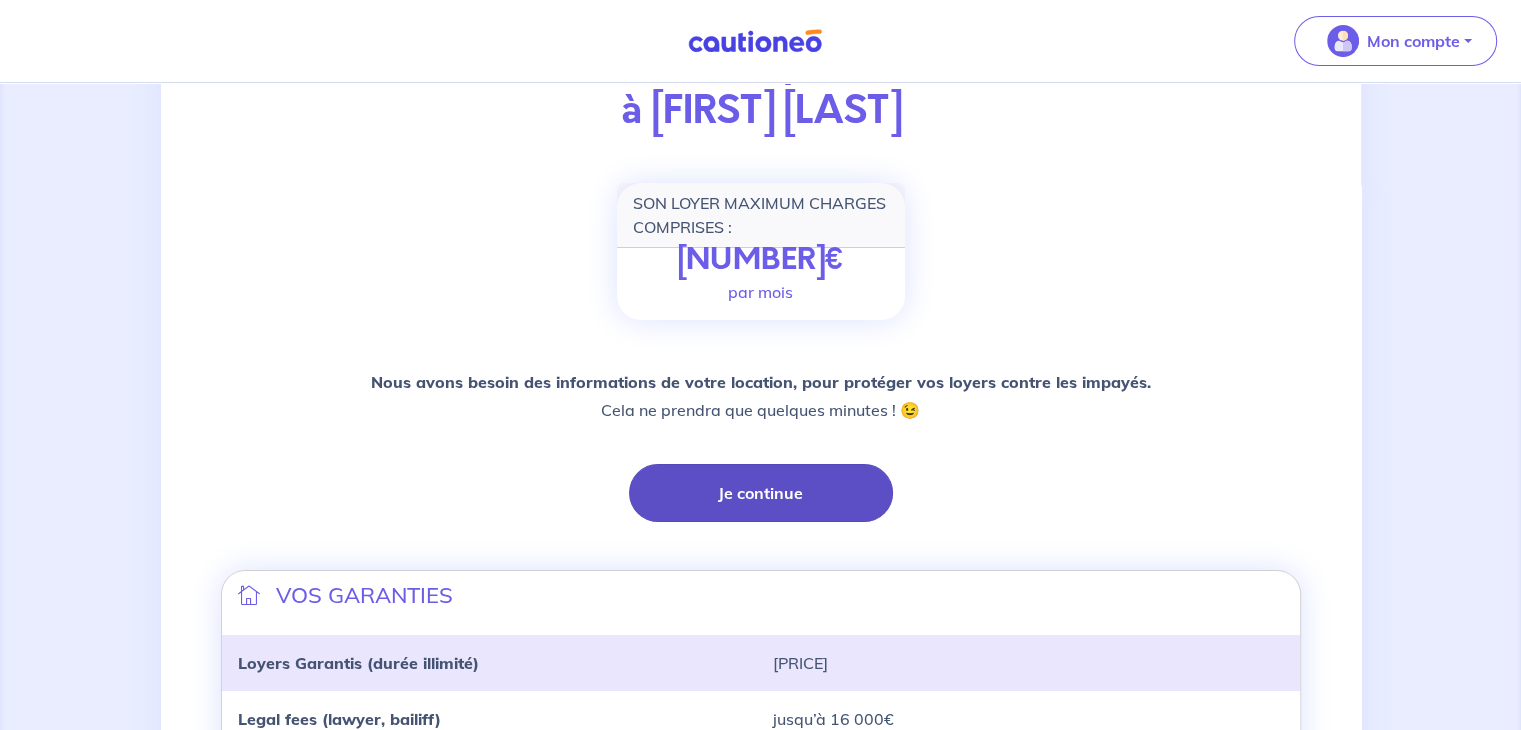 click on "Je continue" at bounding box center (761, 493) 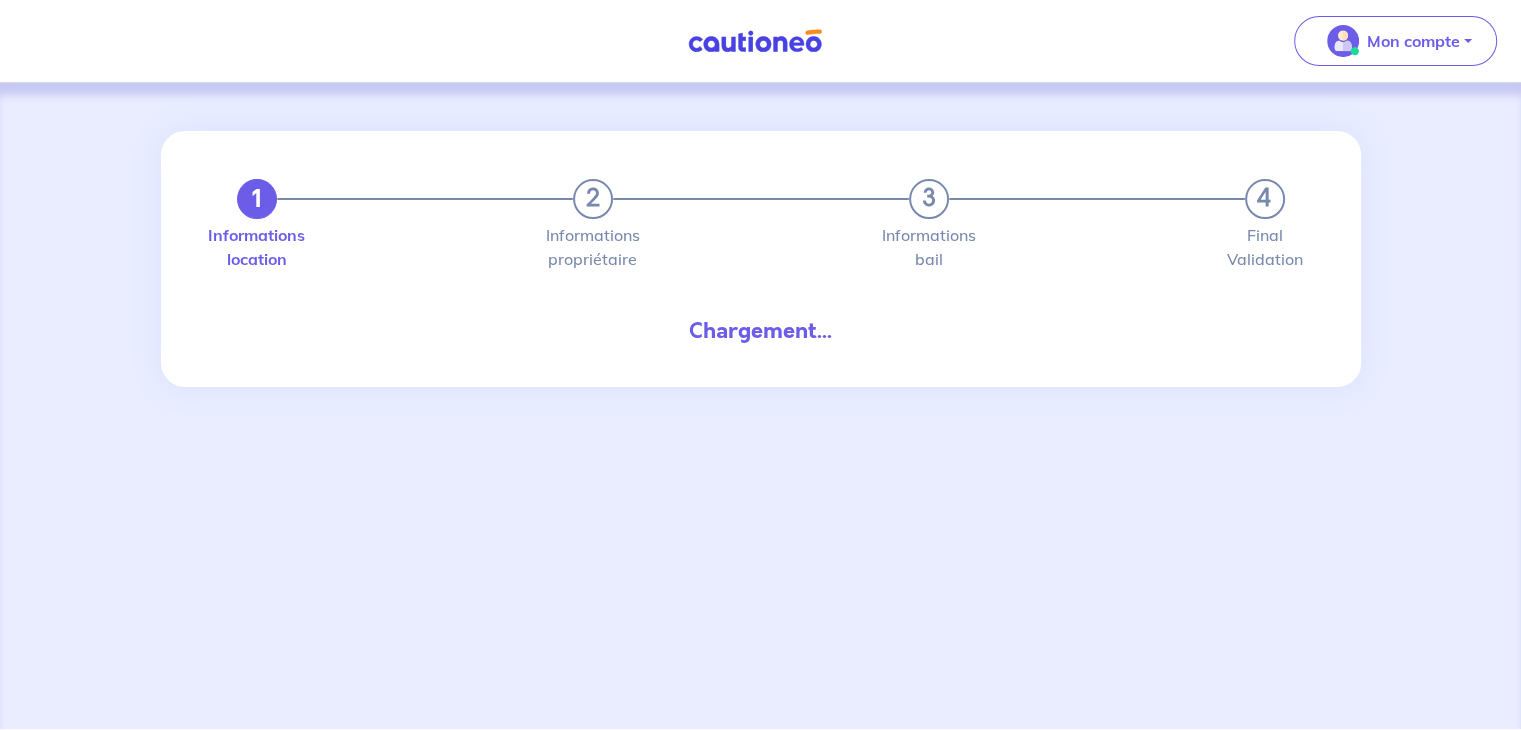scroll, scrollTop: 0, scrollLeft: 0, axis: both 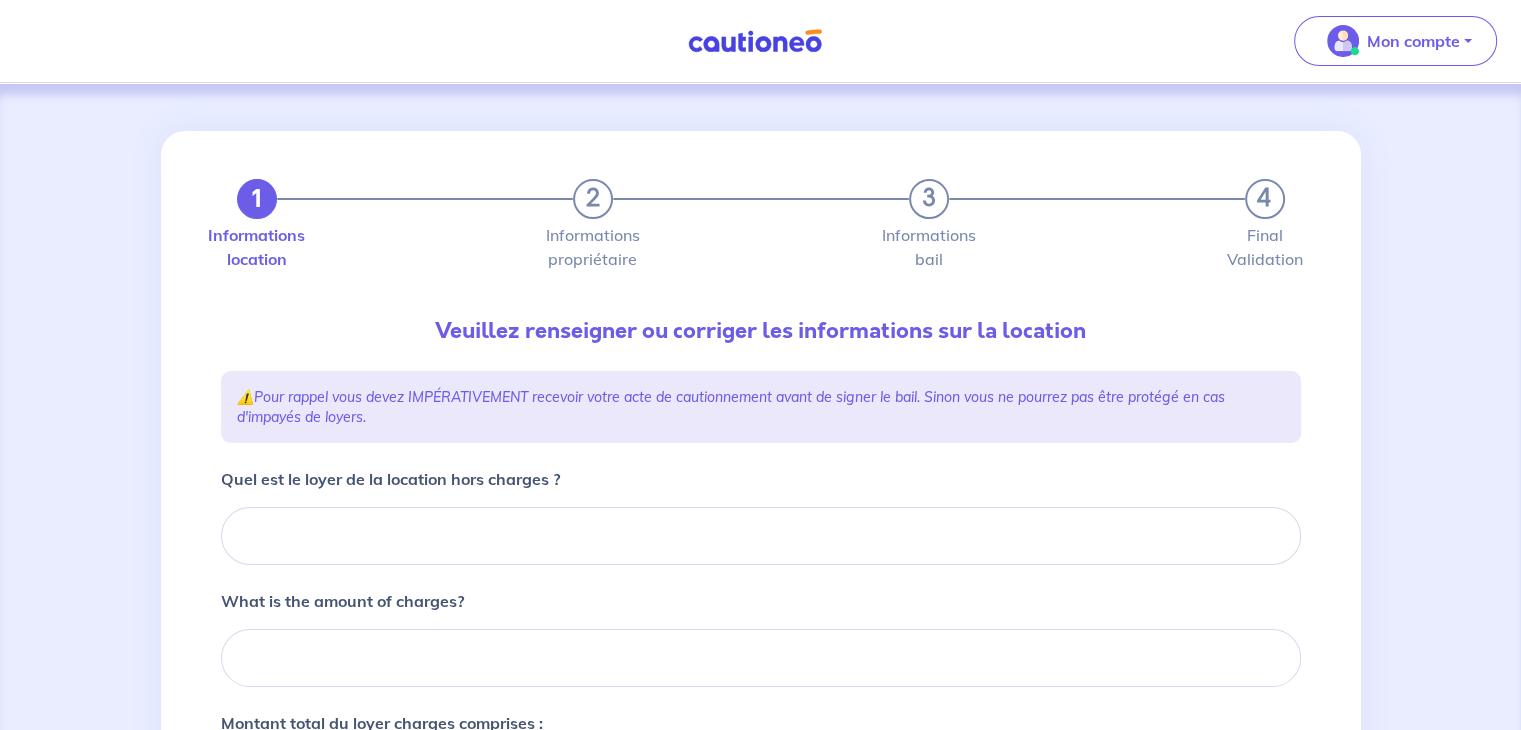 type 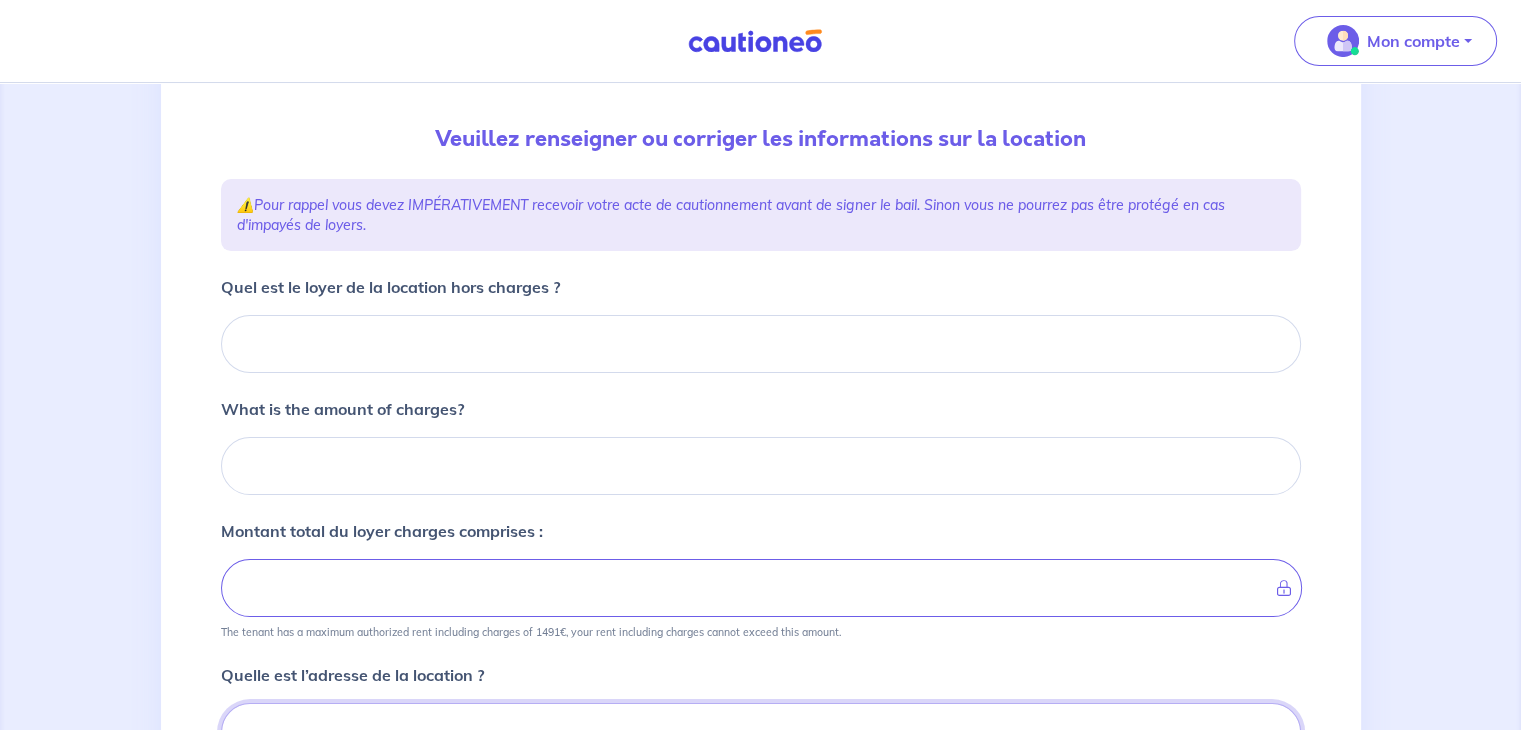scroll, scrollTop: 157, scrollLeft: 0, axis: vertical 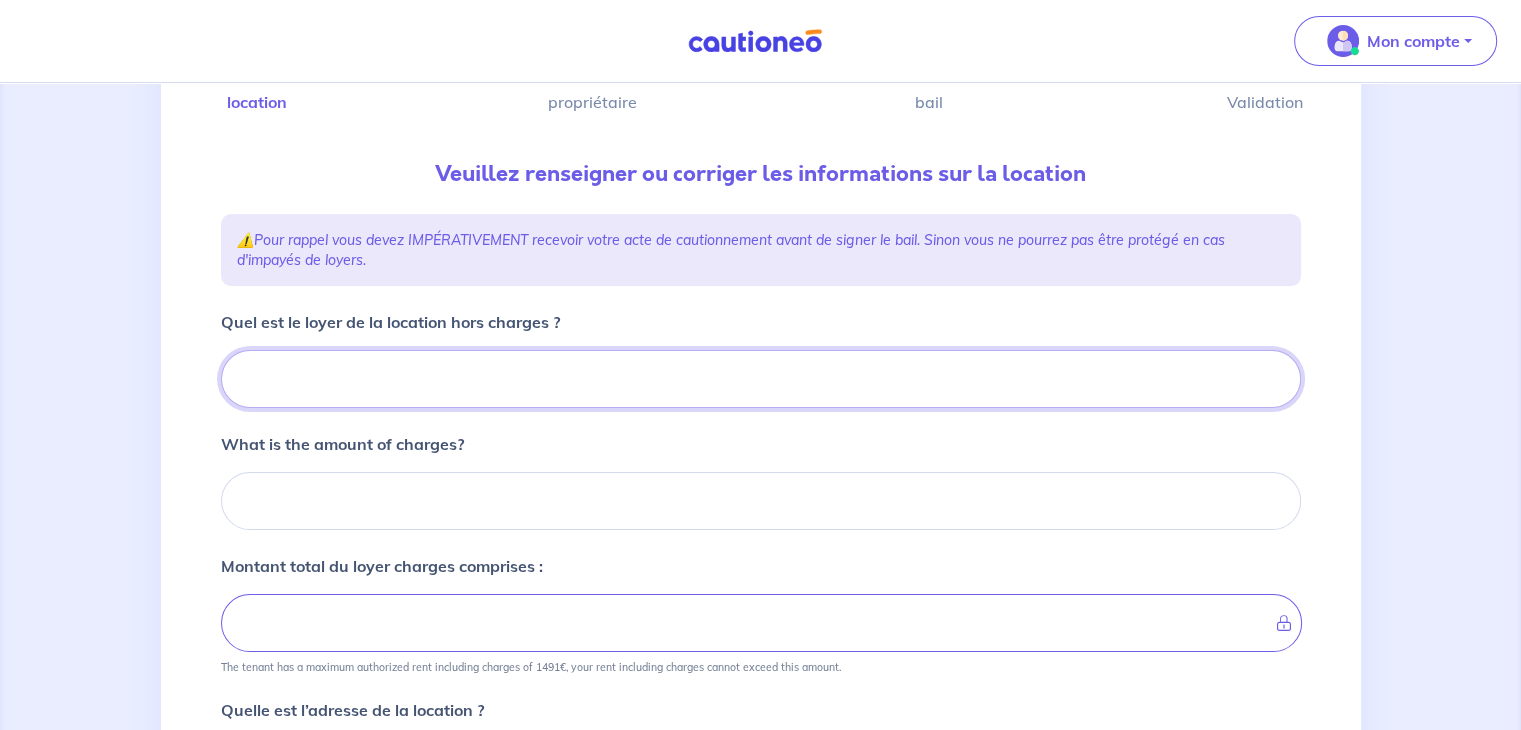 click on "Quel est le loyer de la location hors charges ?" at bounding box center [761, 379] 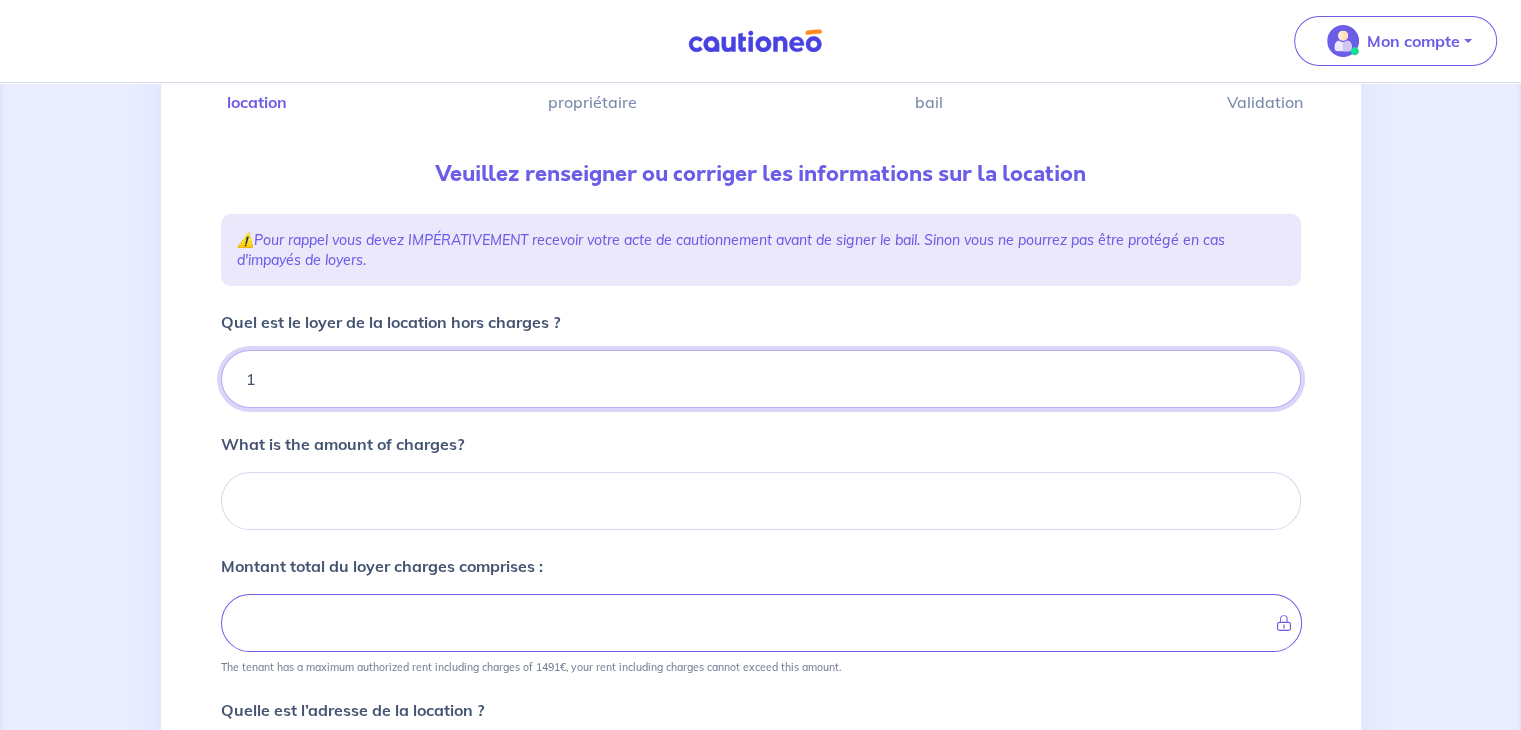 type on "[NUMBER]" 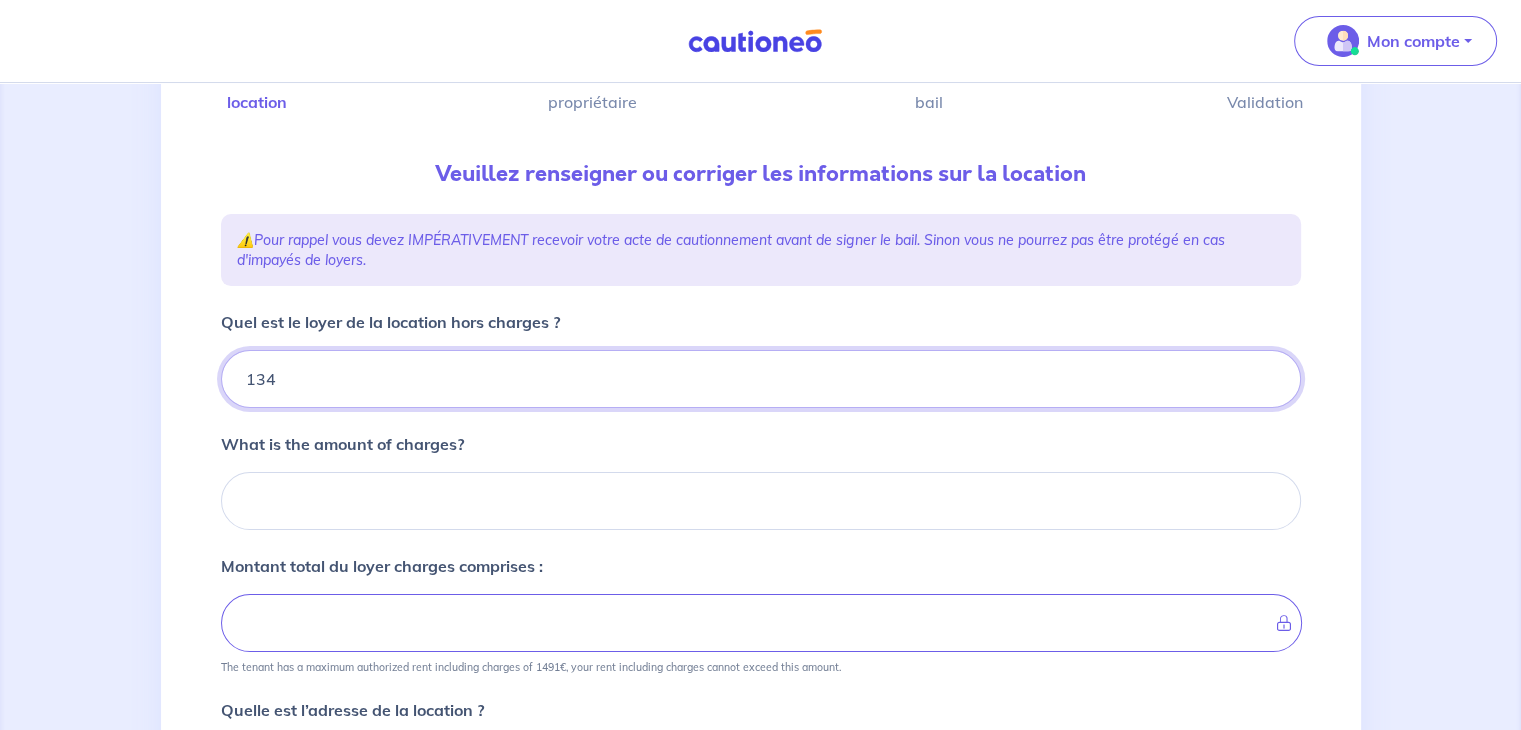 type 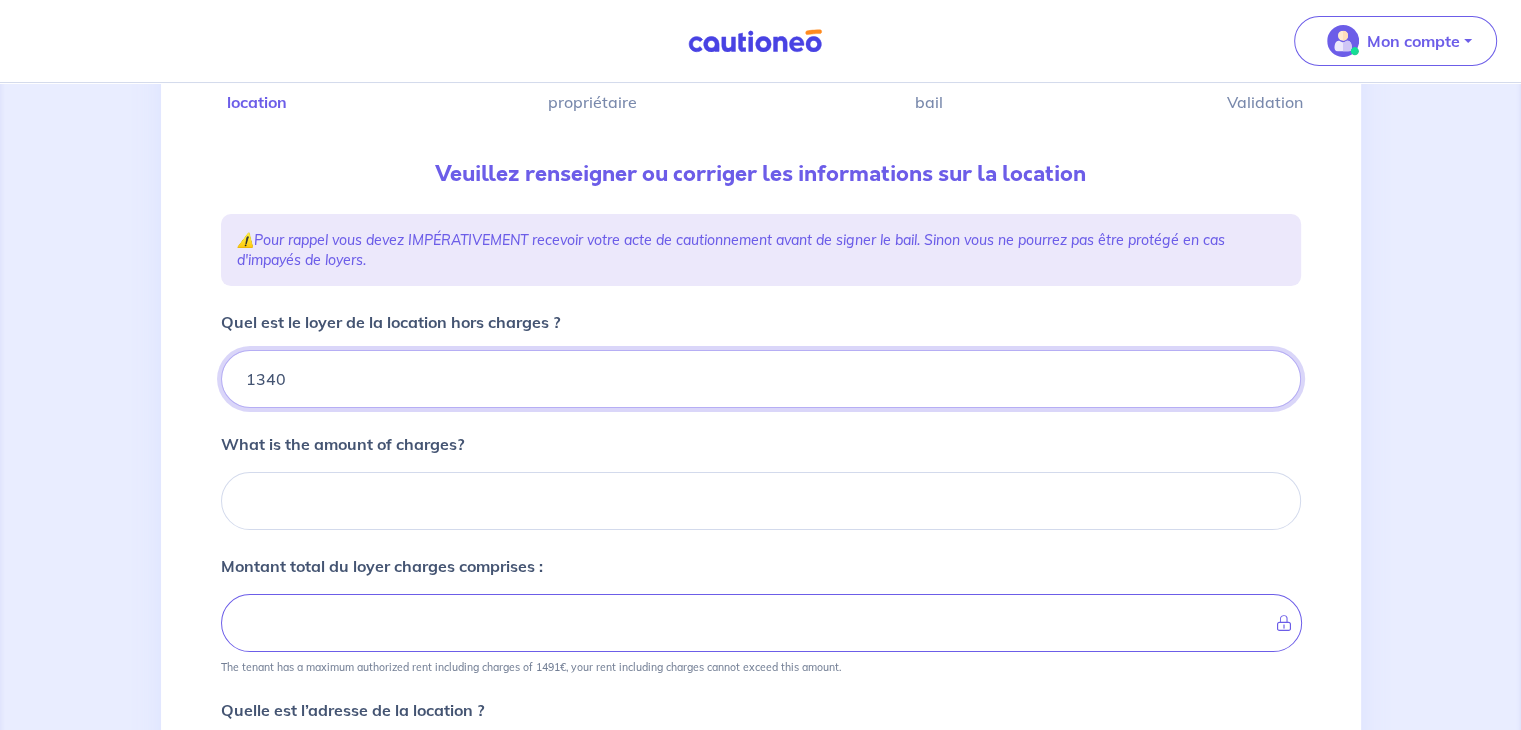 type 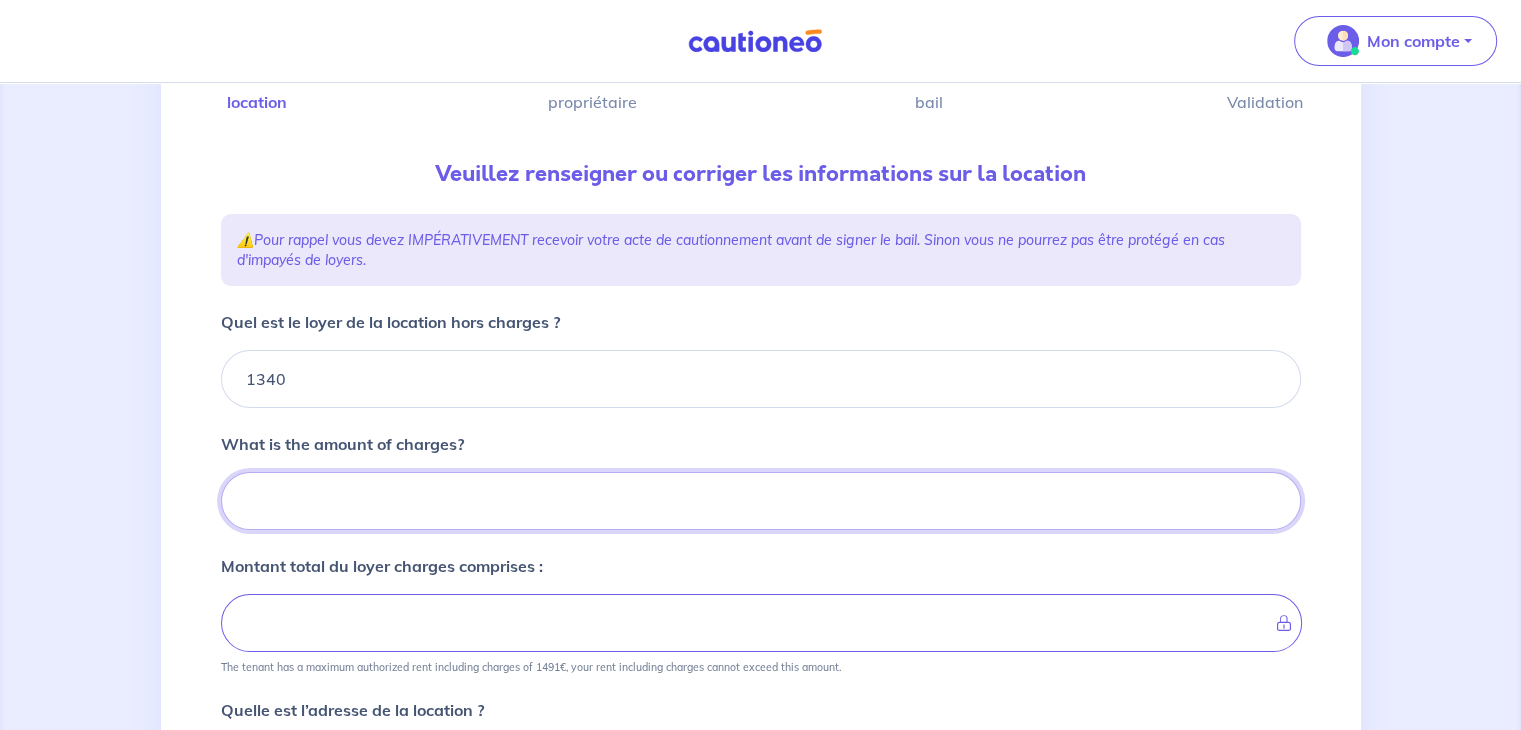click on "What is the amount of charges?" at bounding box center (761, 501) 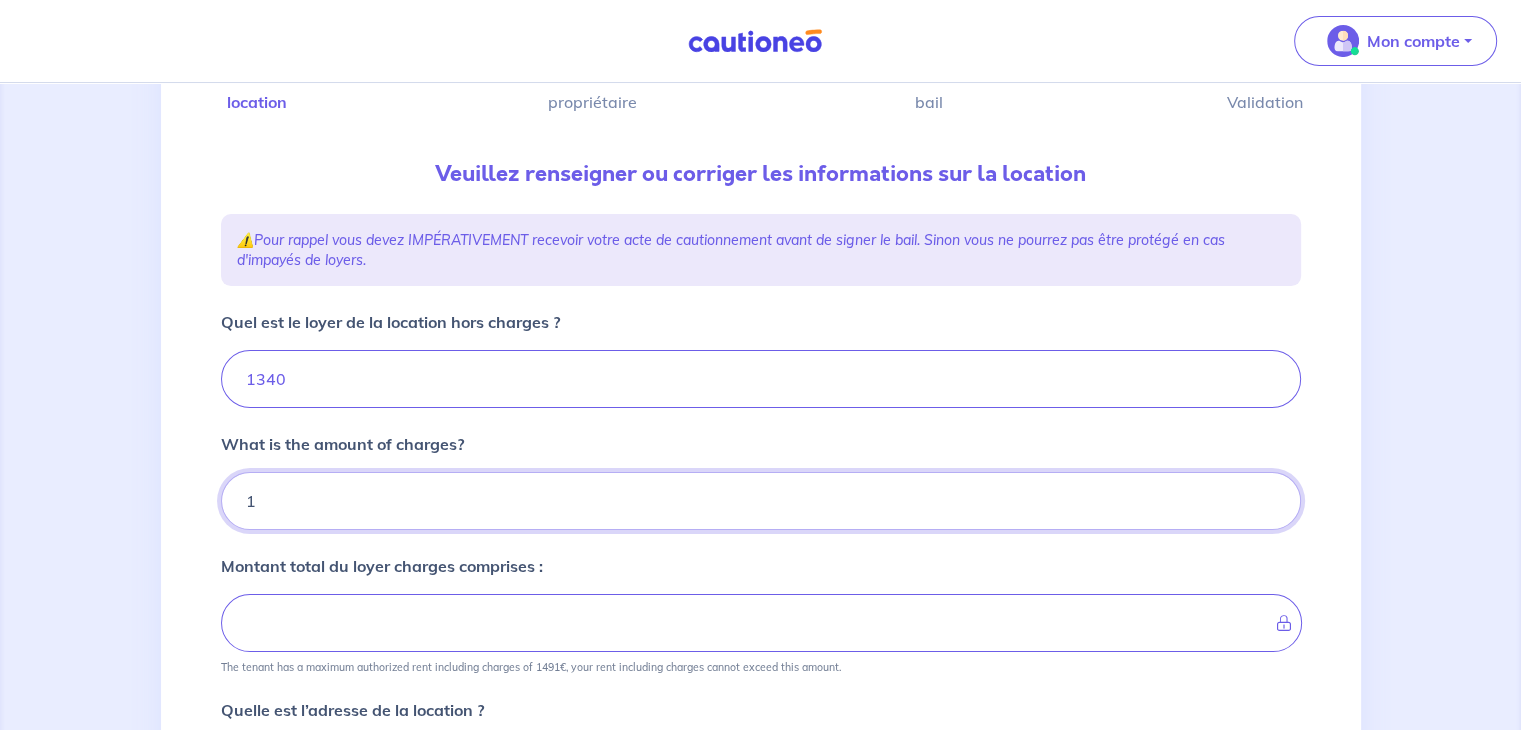 type on "[NUMBER]" 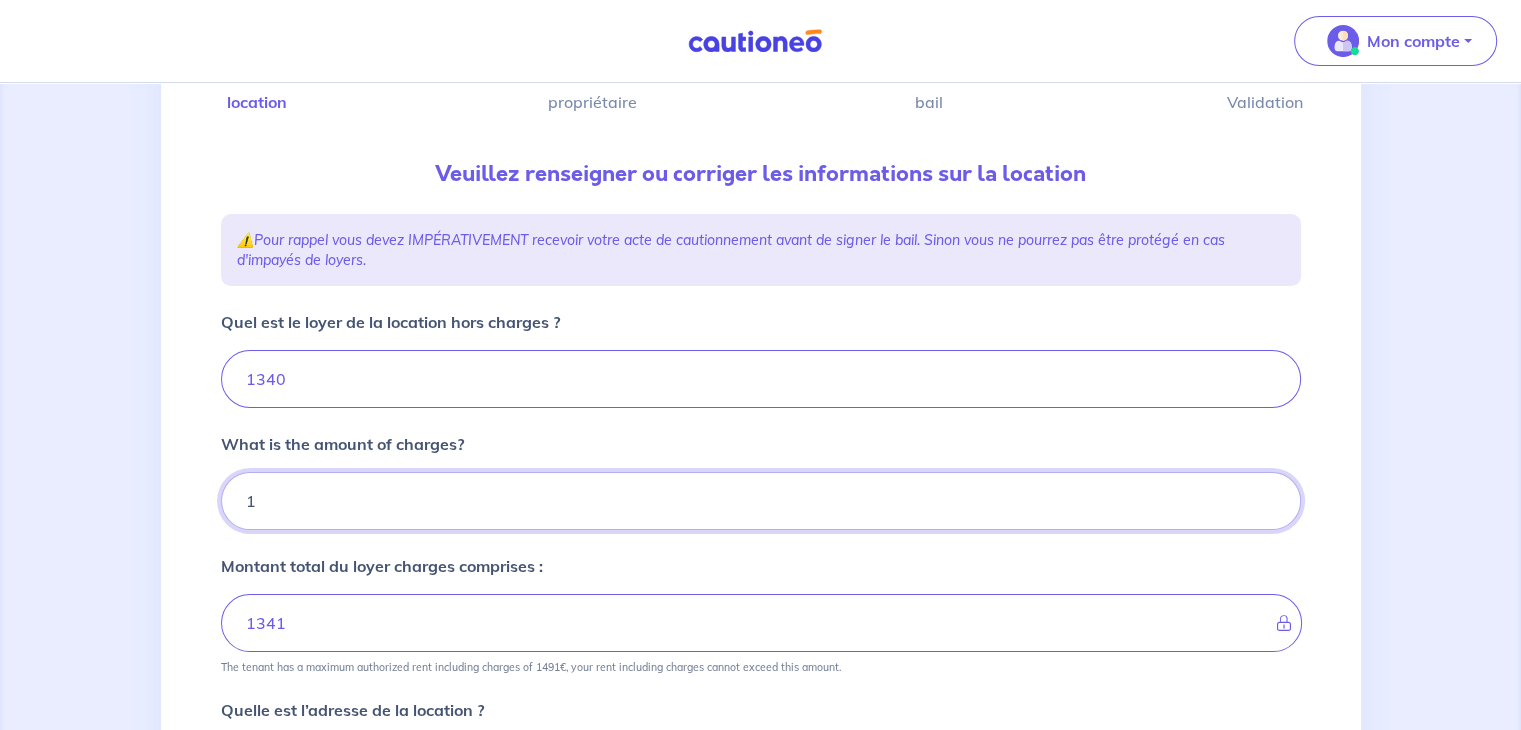 type on "130" 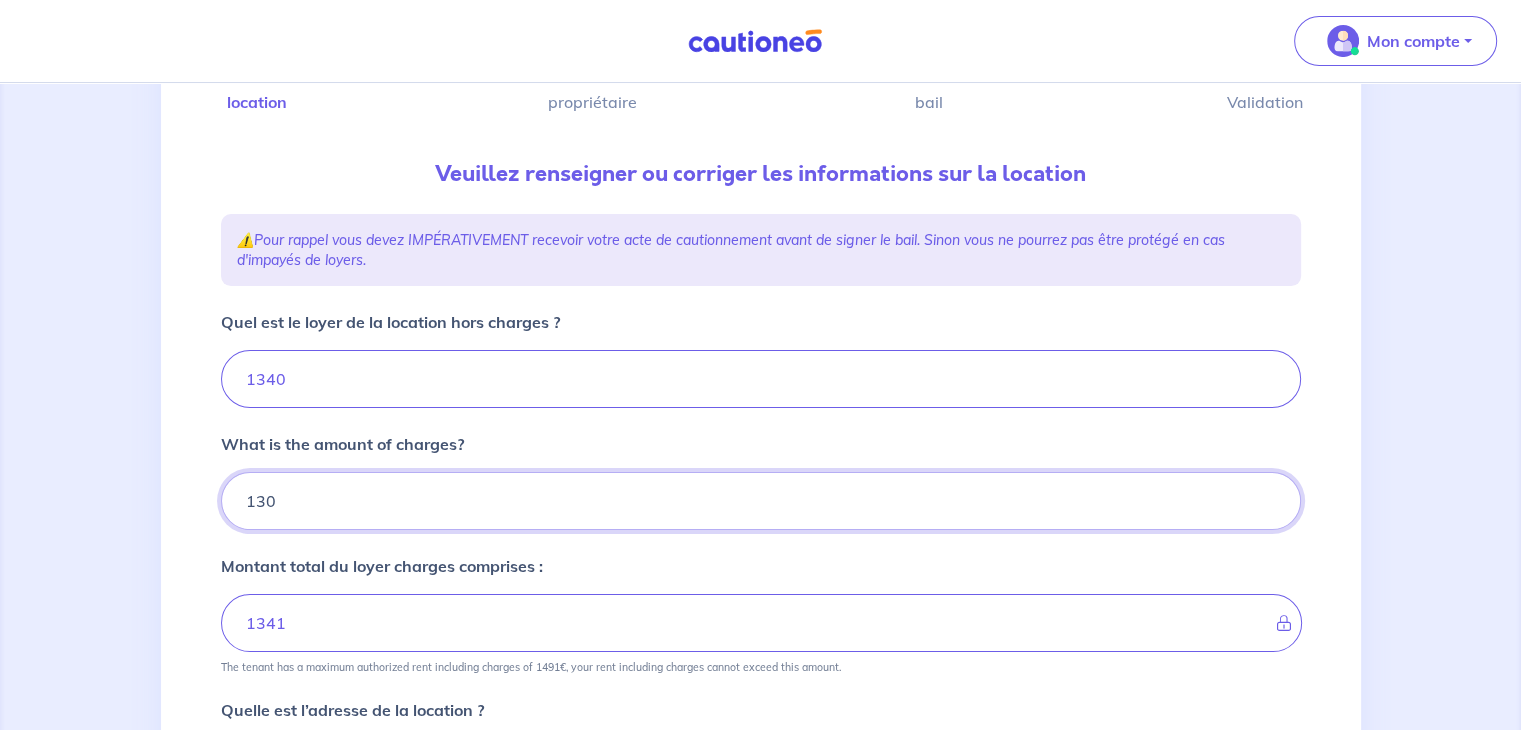 type on "1470" 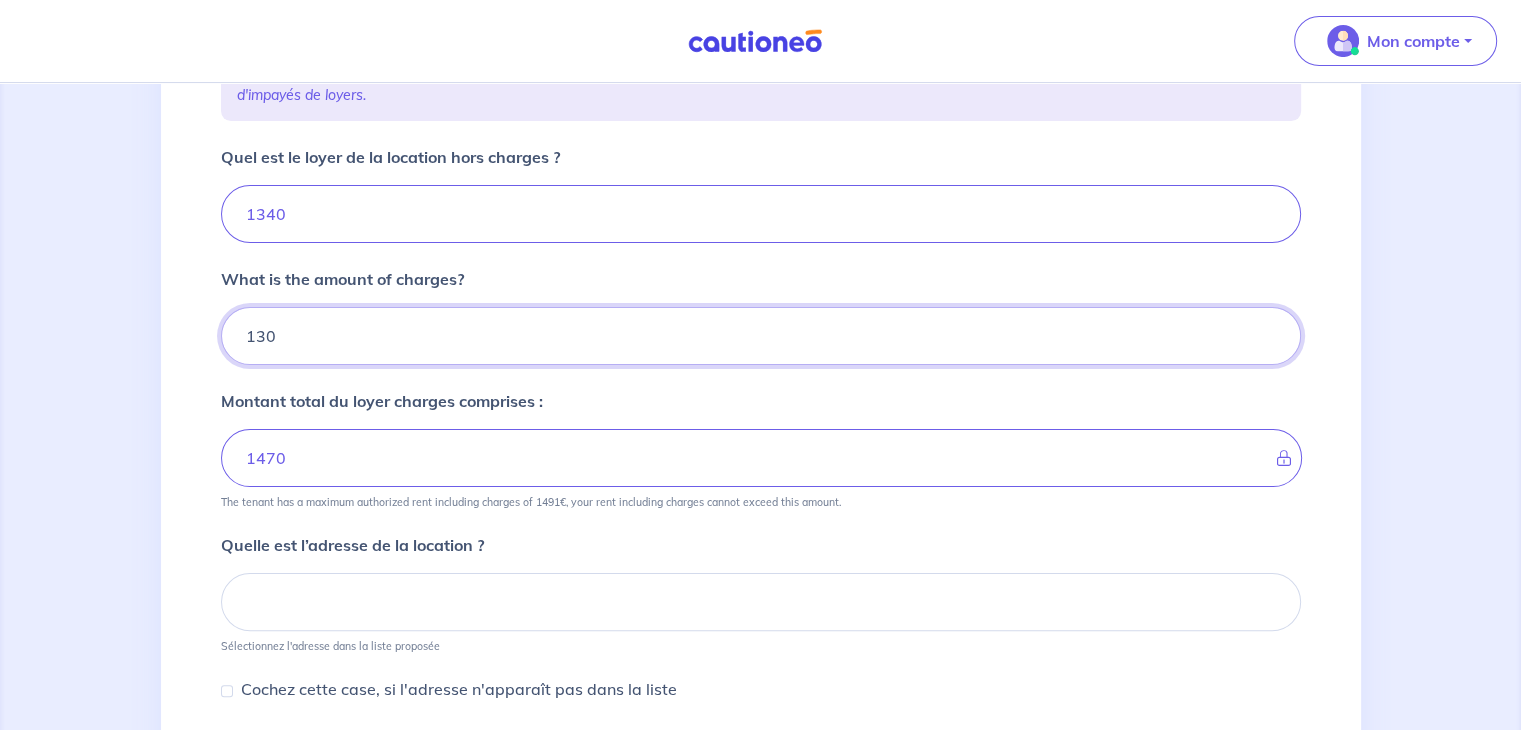 scroll, scrollTop: 357, scrollLeft: 0, axis: vertical 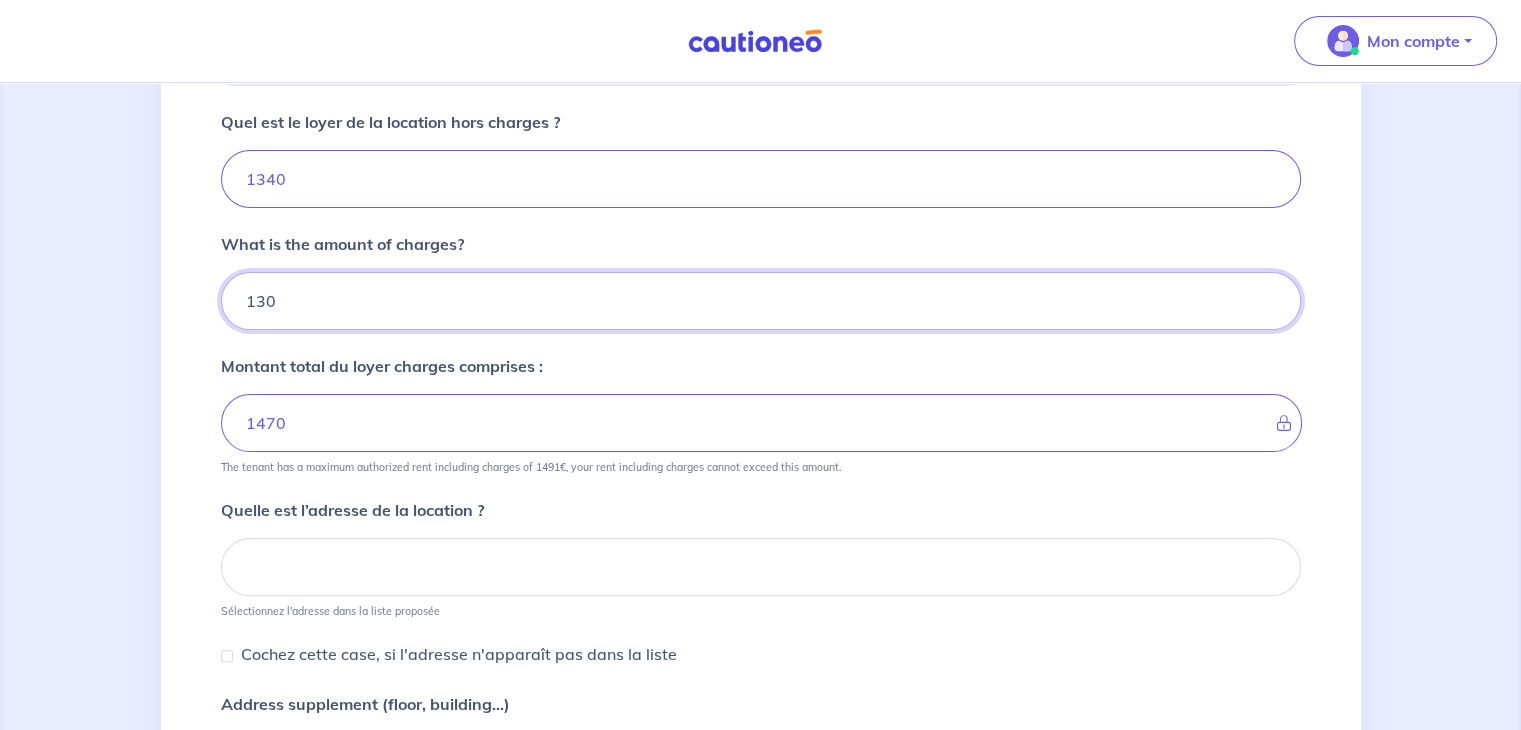type on "130" 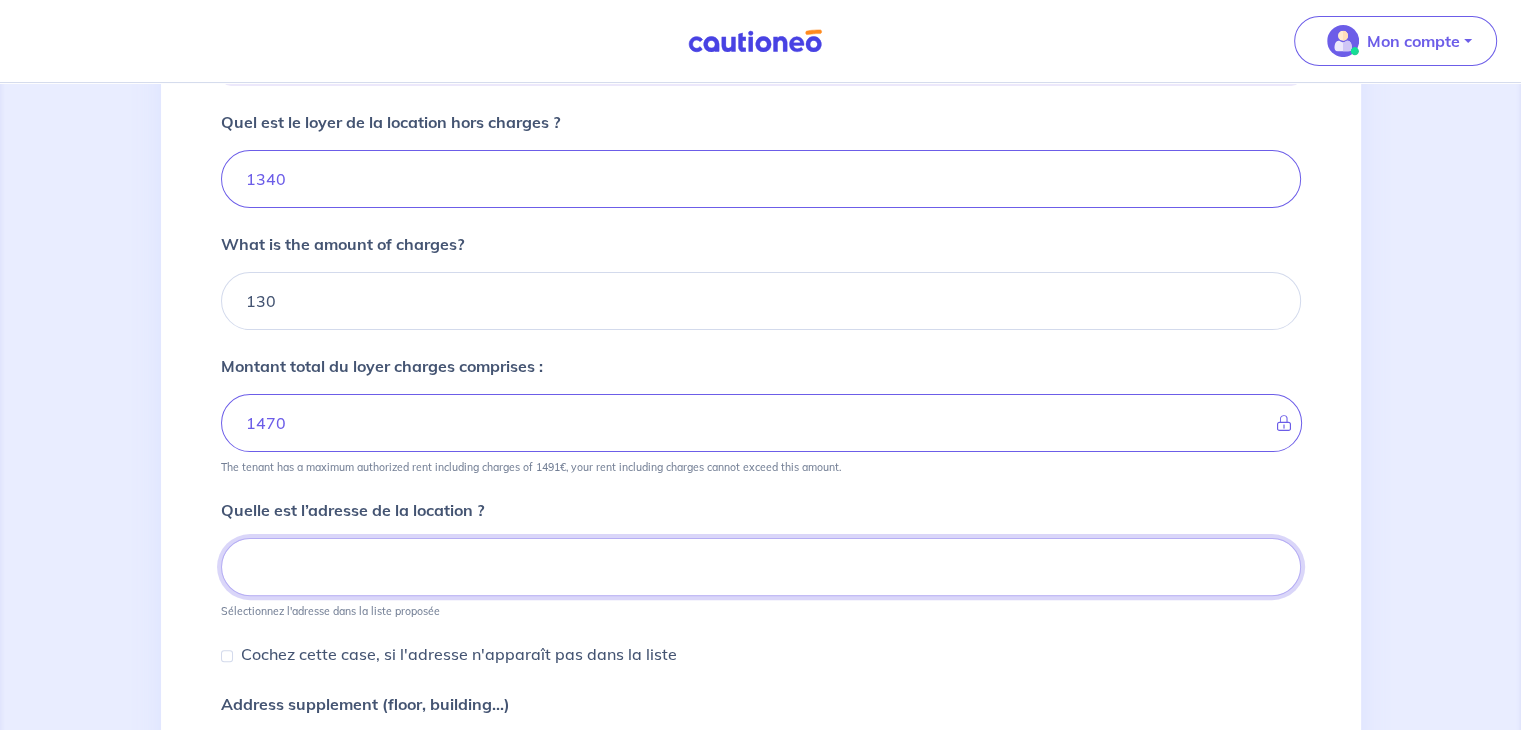 click at bounding box center (761, 567) 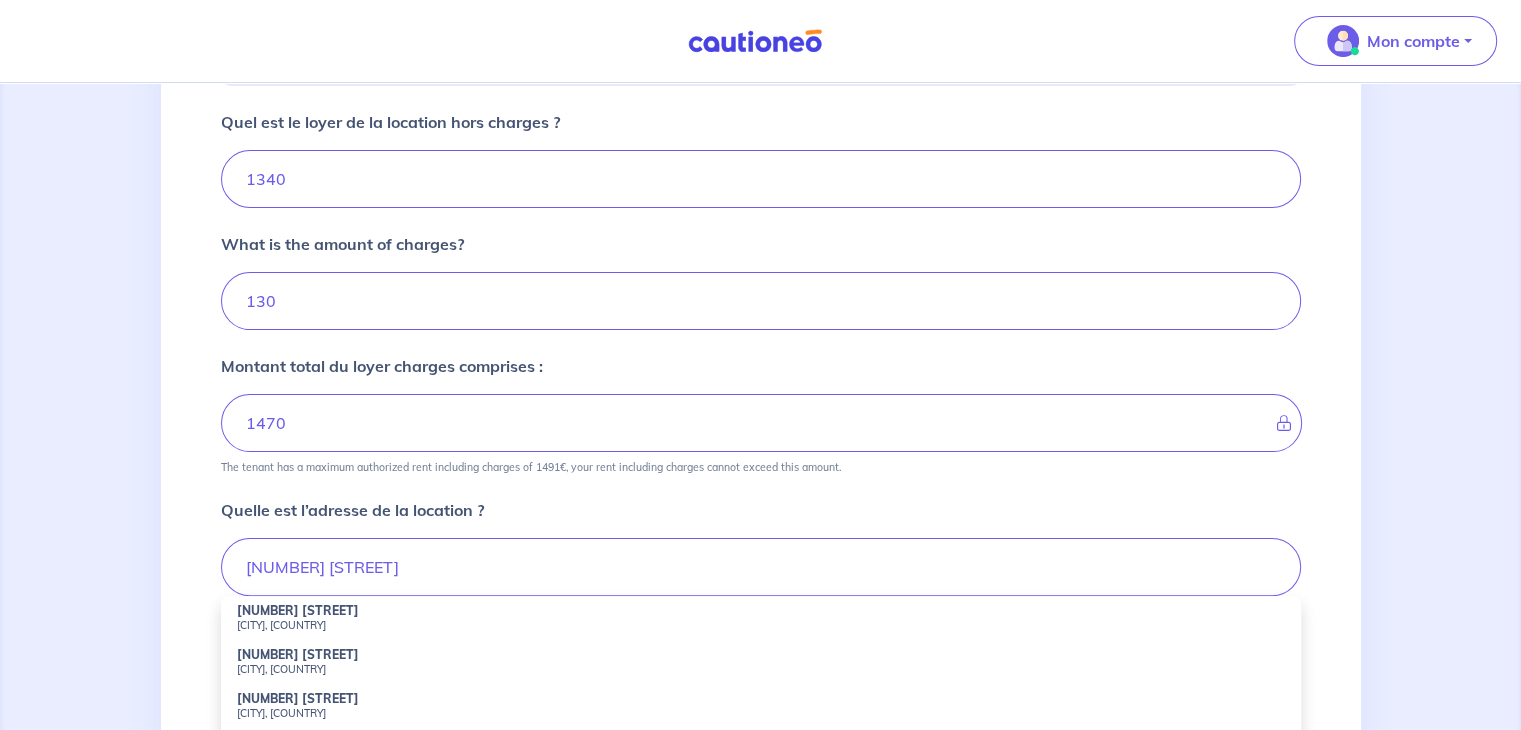 click on "[NUMBER] [STREET] [CITY], [COUNTRY]" at bounding box center (761, 618) 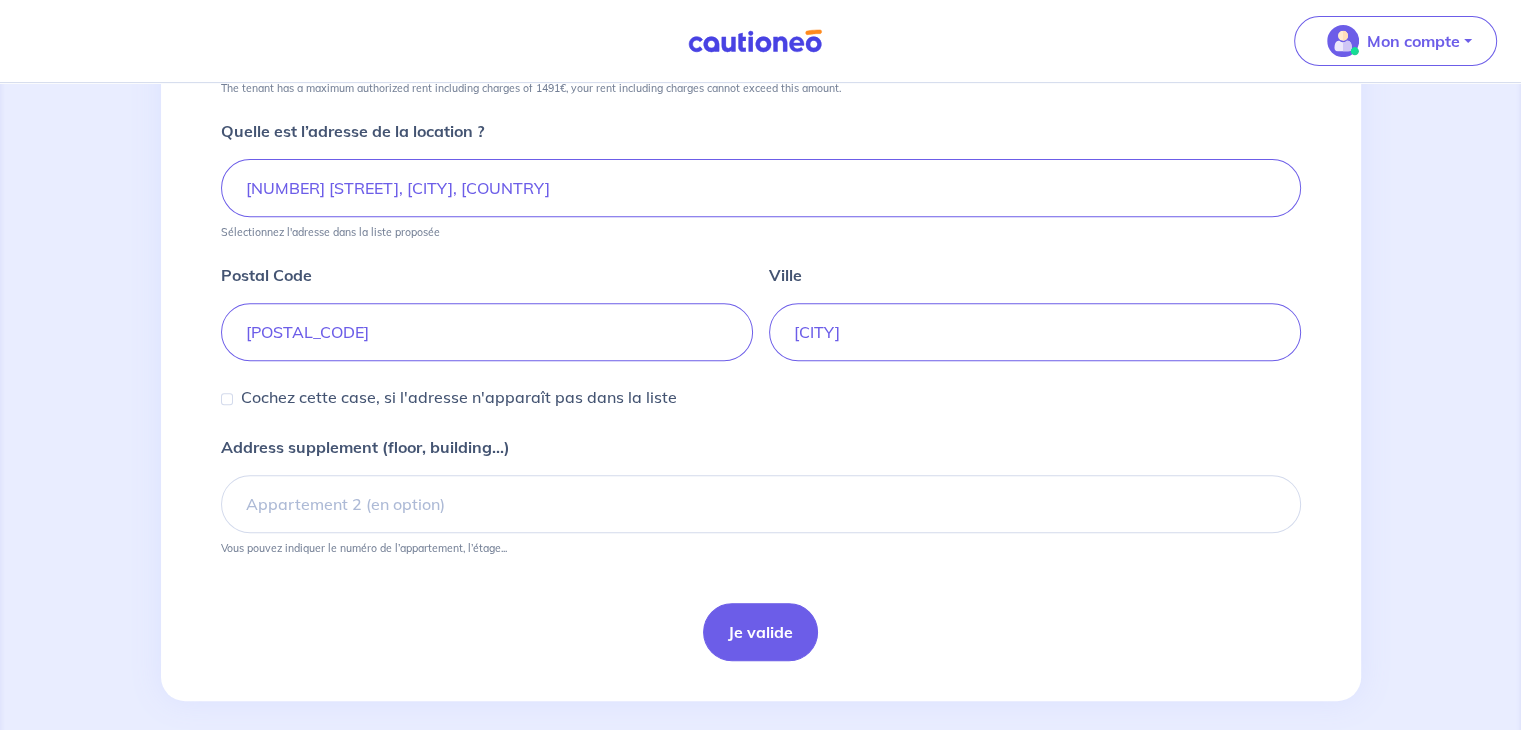 scroll, scrollTop: 752, scrollLeft: 0, axis: vertical 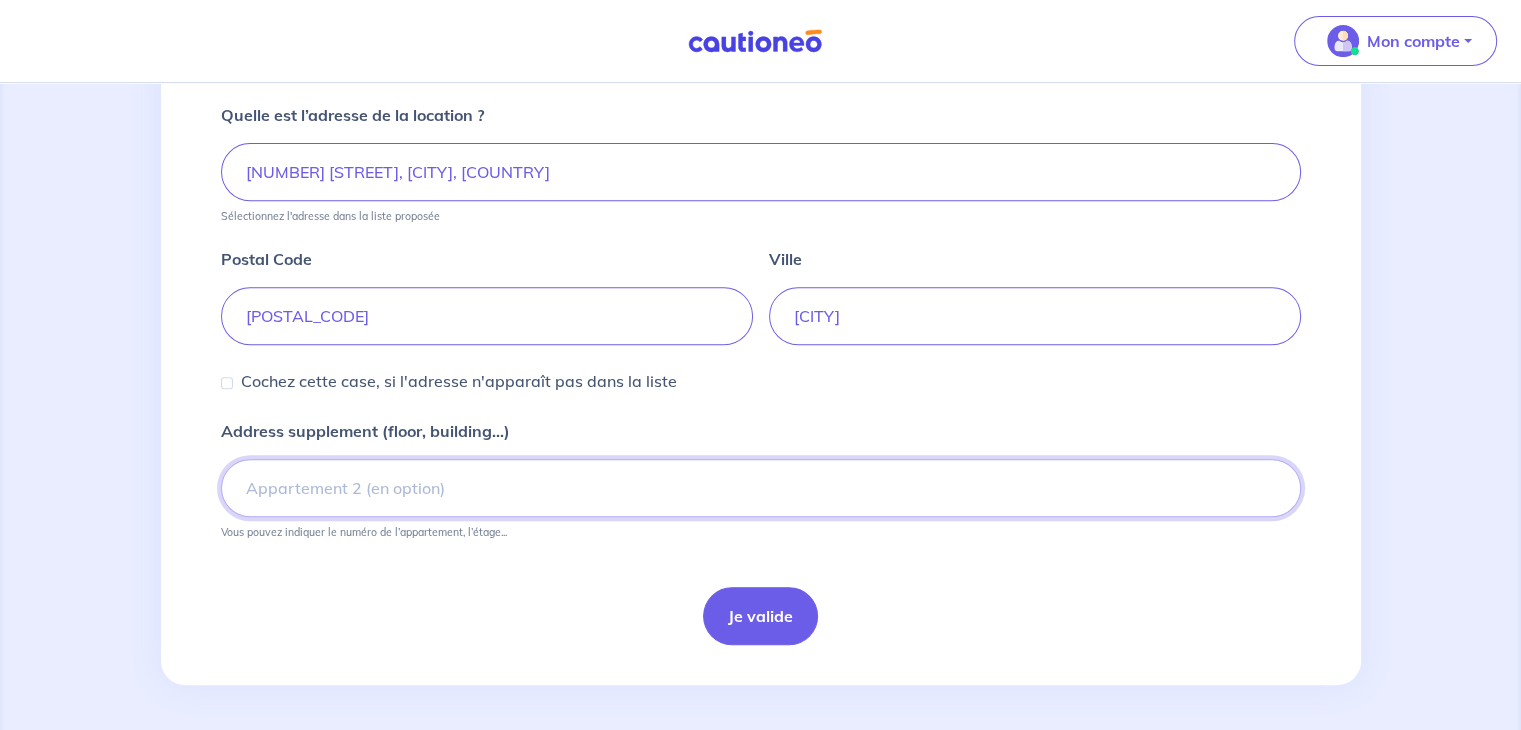 click on "Address supplement (floor, building...)" at bounding box center [761, 488] 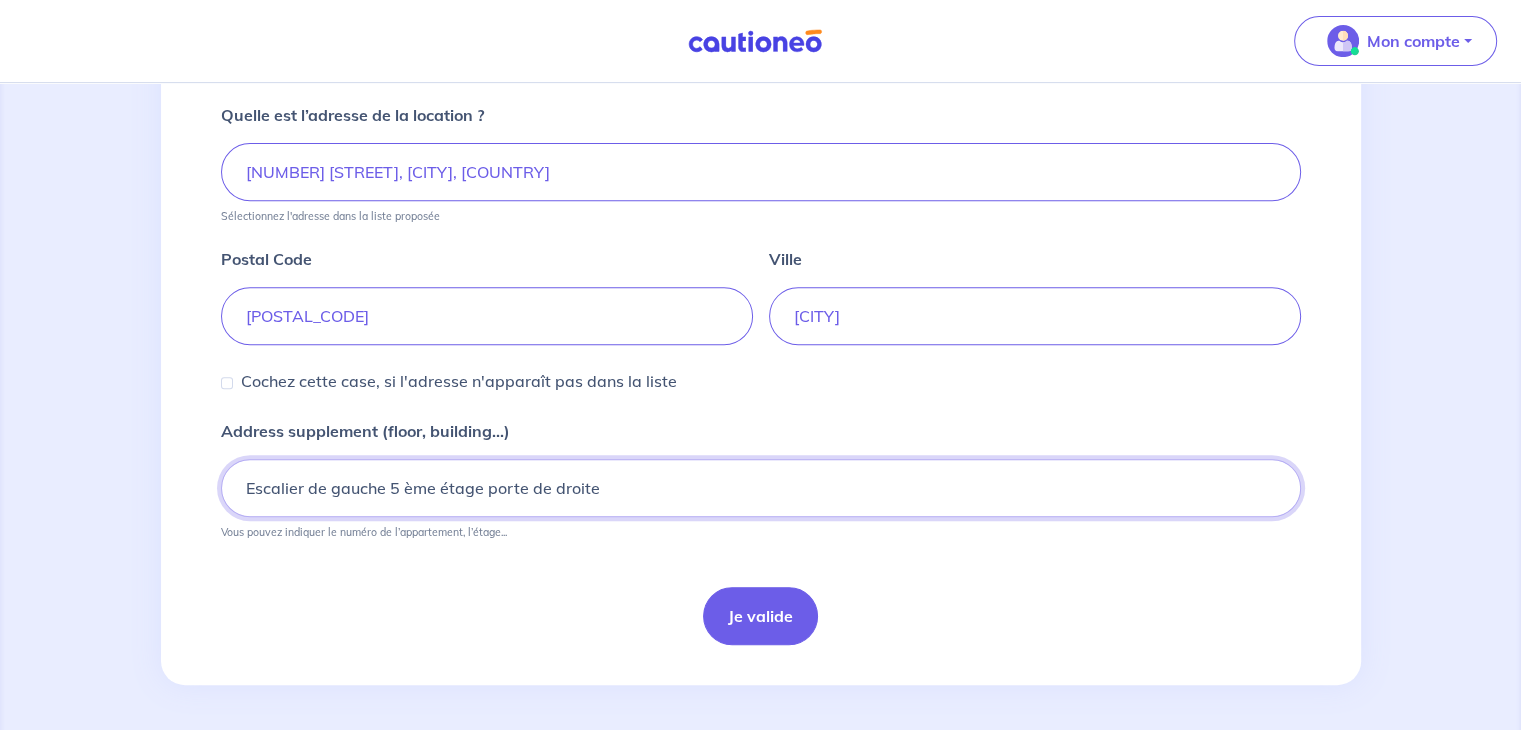 drag, startPoint x: 418, startPoint y: 488, endPoint x: 377, endPoint y: 501, distance: 43.011627 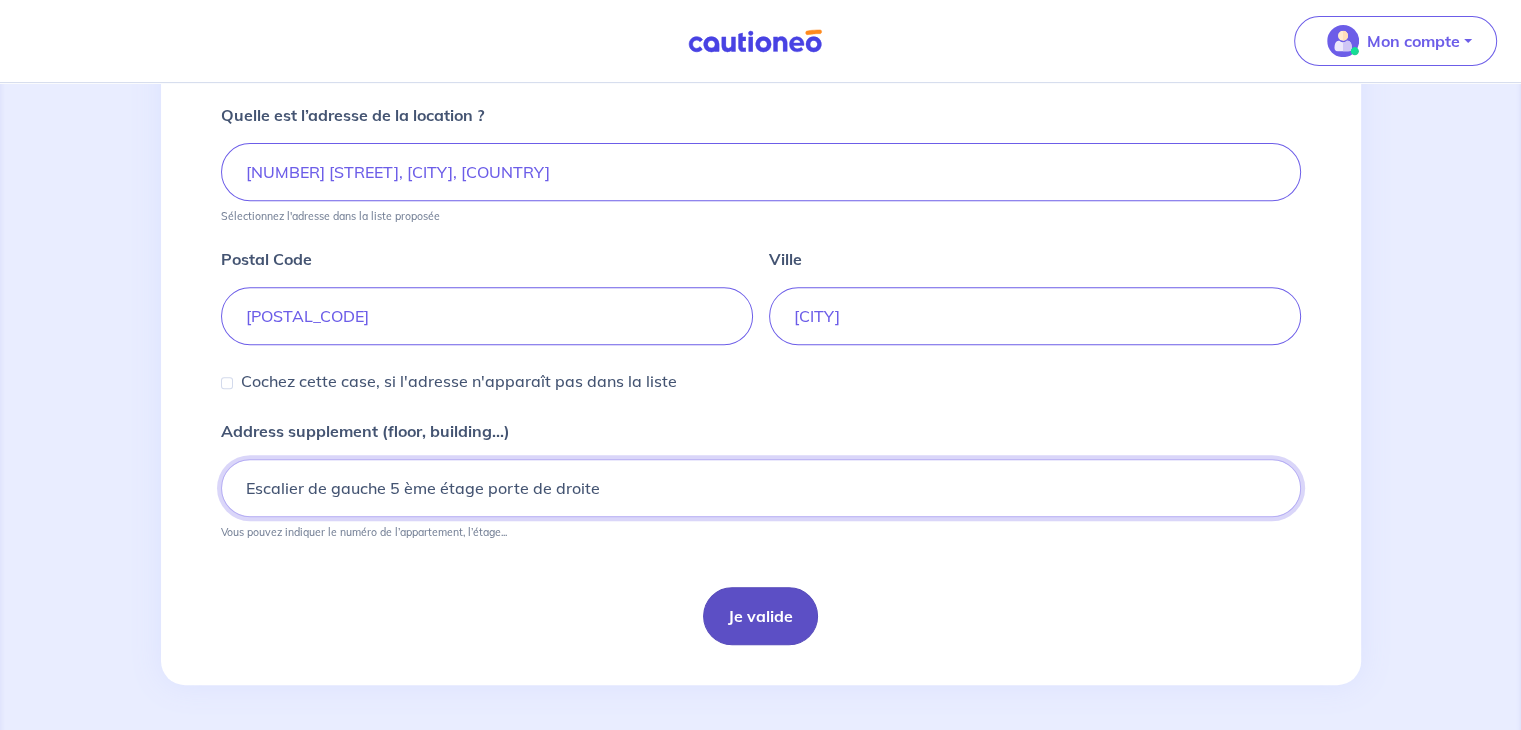 type on "Escalier de gauche 5 ème étage porte de droite" 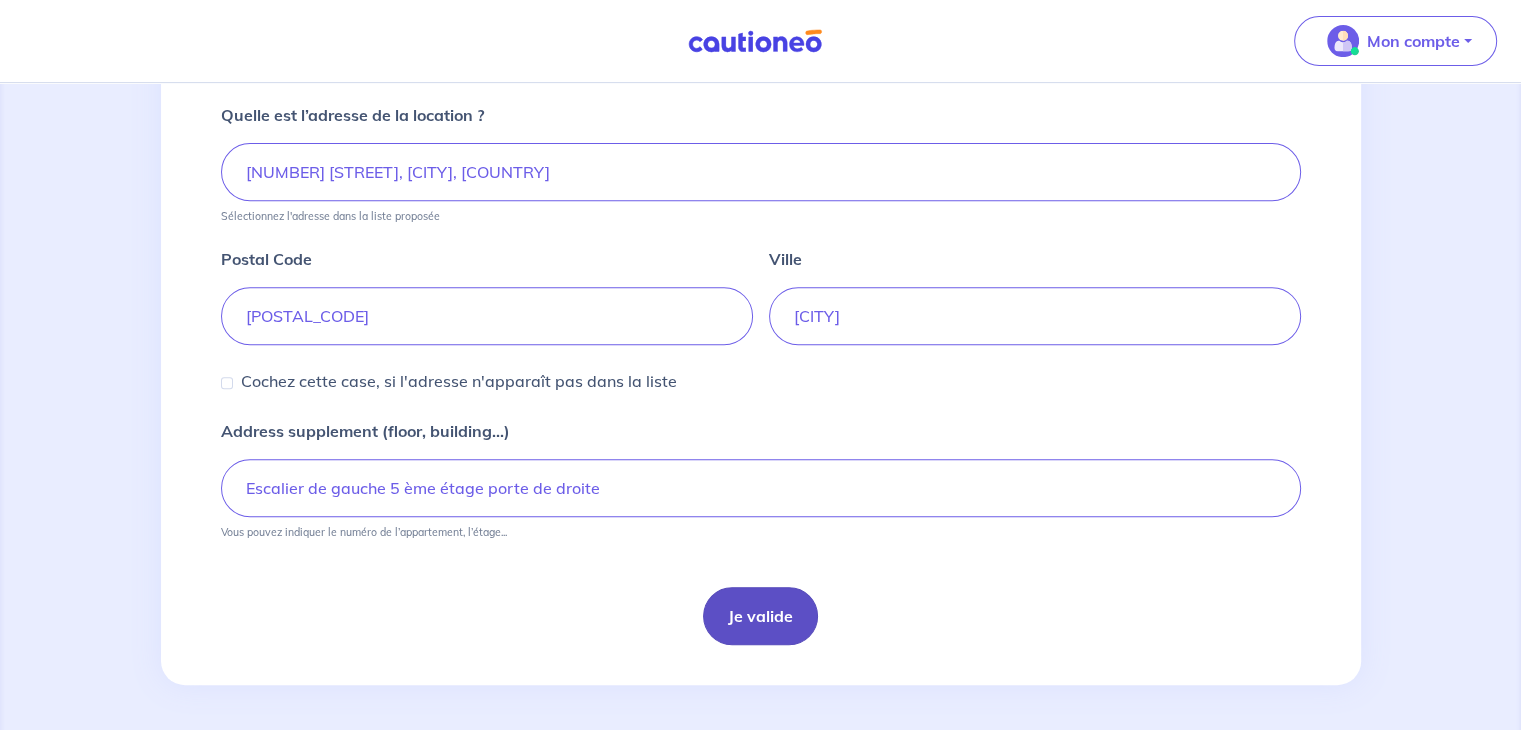 click on "Je valide" at bounding box center (760, 616) 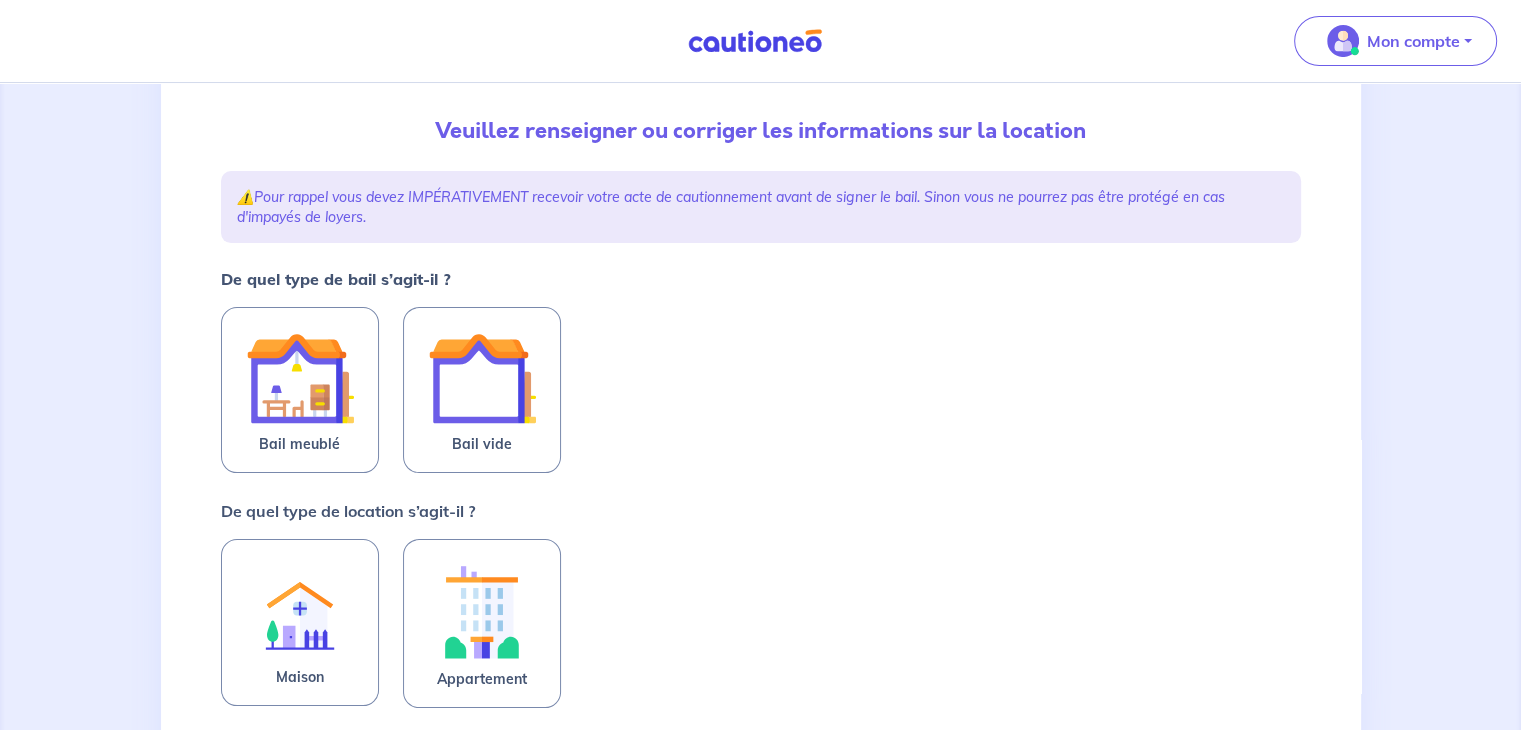 scroll, scrollTop: 300, scrollLeft: 0, axis: vertical 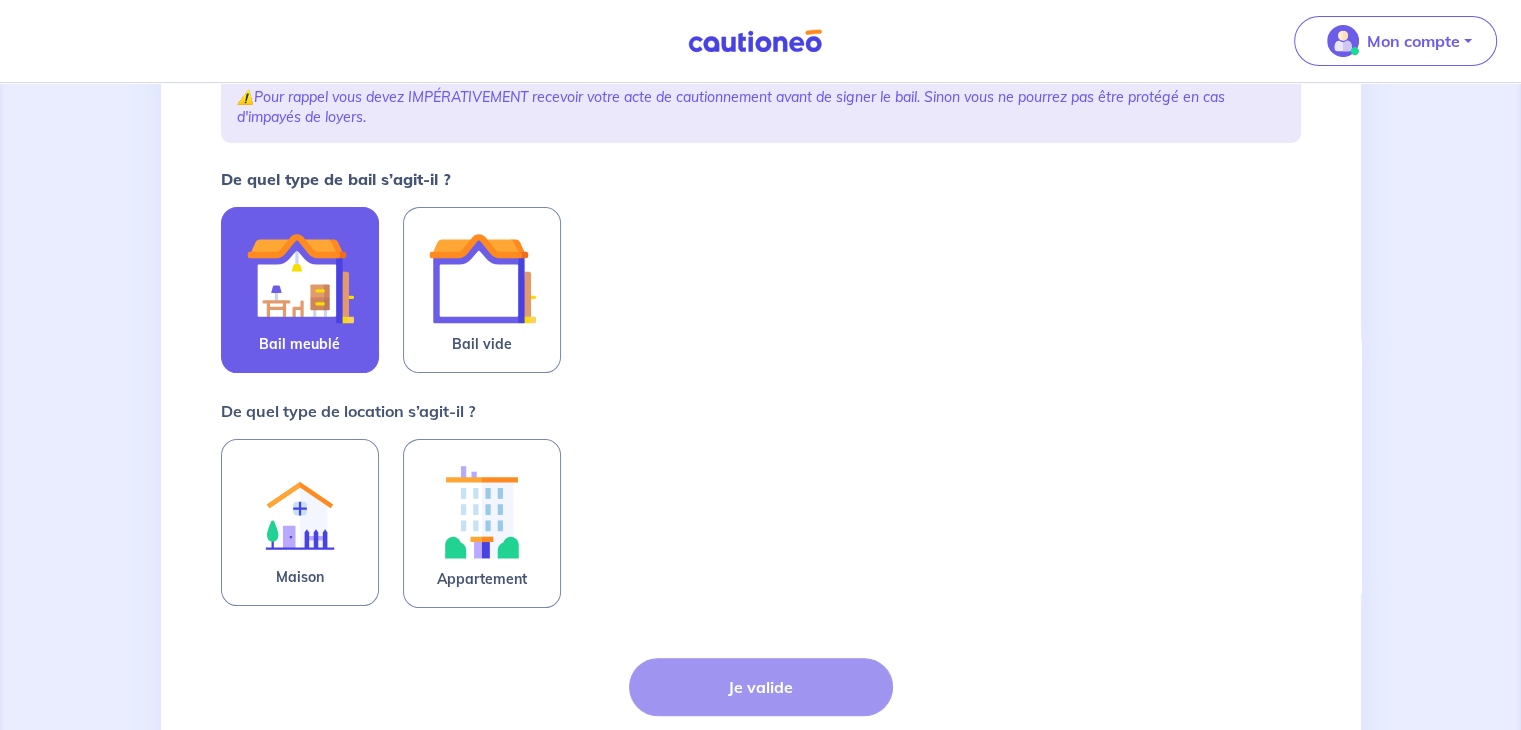 click at bounding box center [300, 278] 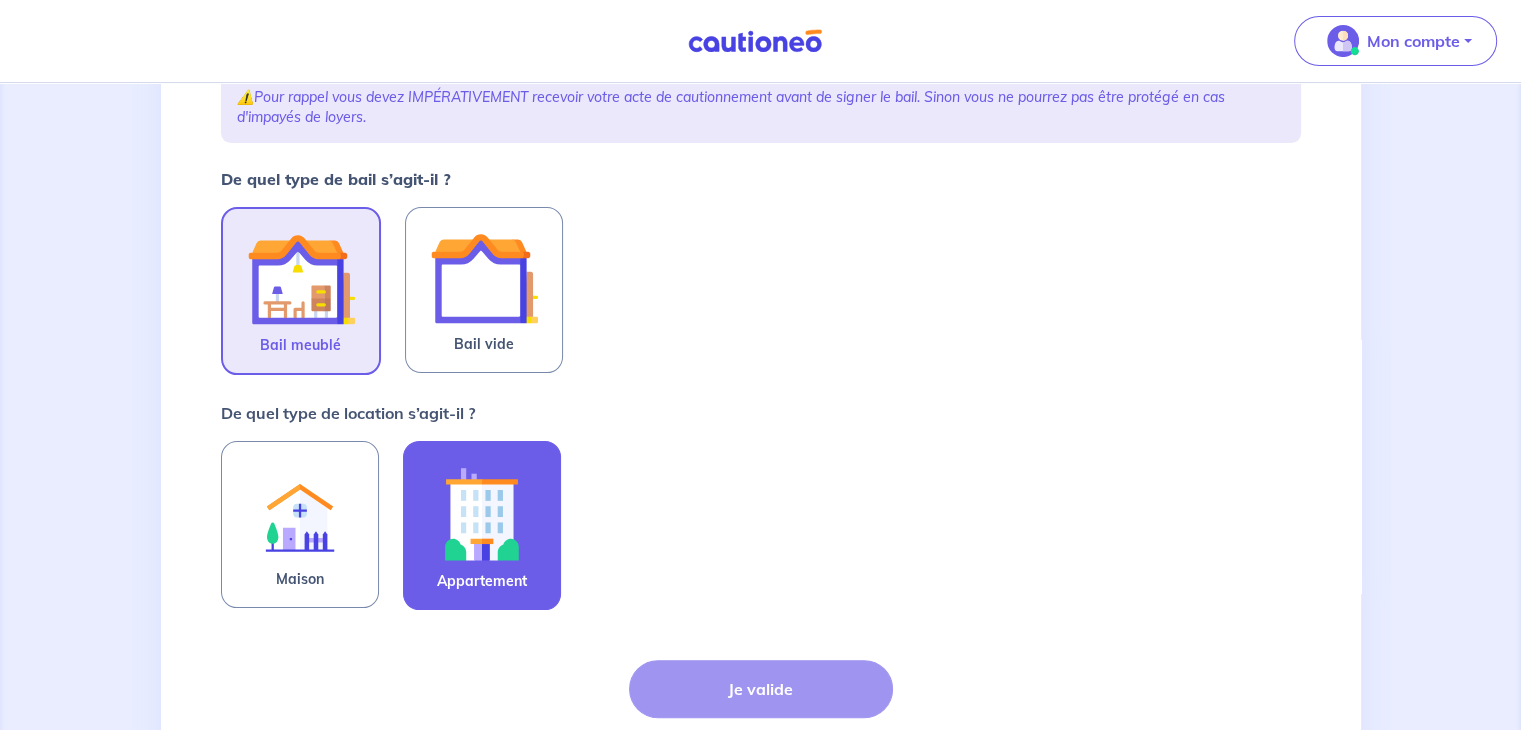 click at bounding box center (482, 513) 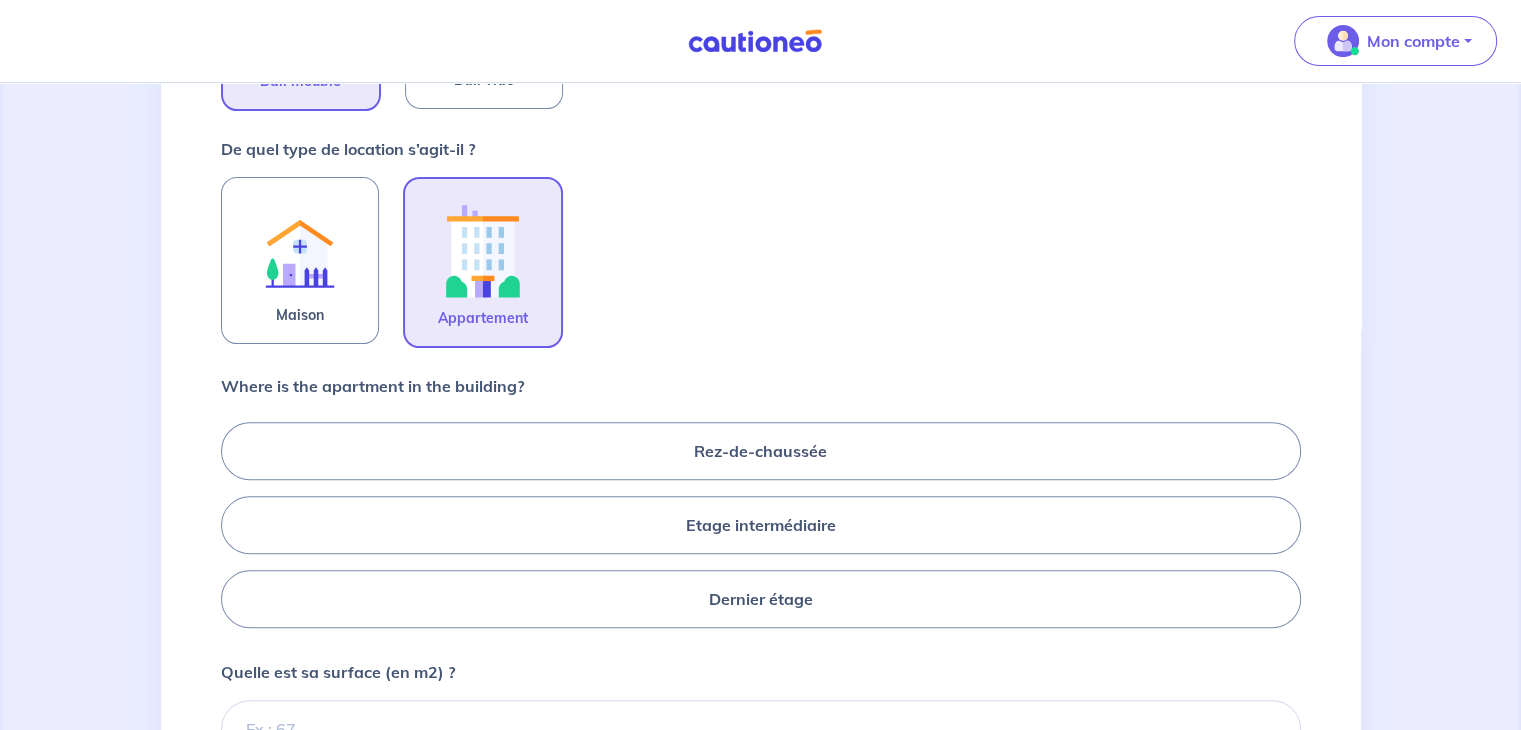 scroll, scrollTop: 600, scrollLeft: 0, axis: vertical 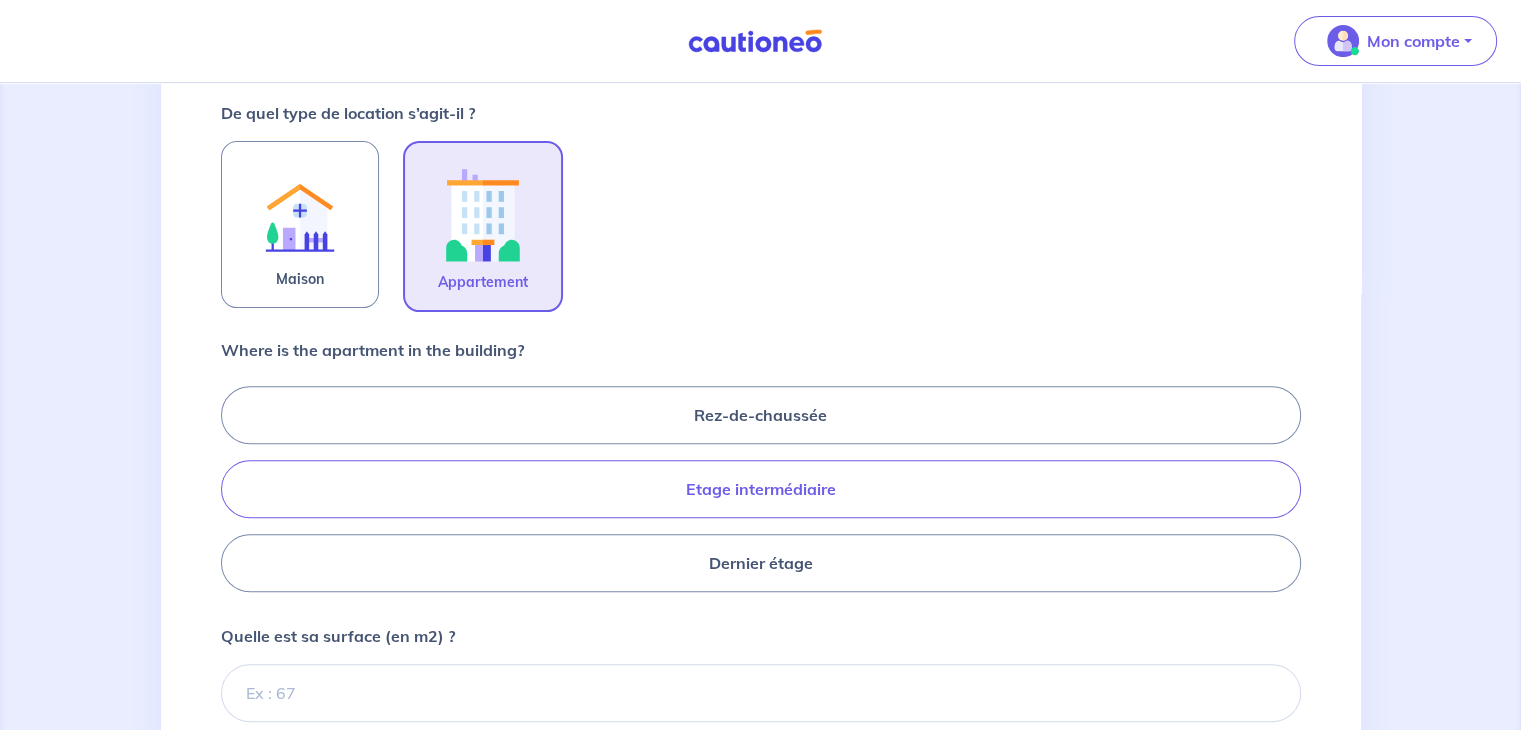 click on "Etage intermédiaire" at bounding box center (761, 489) 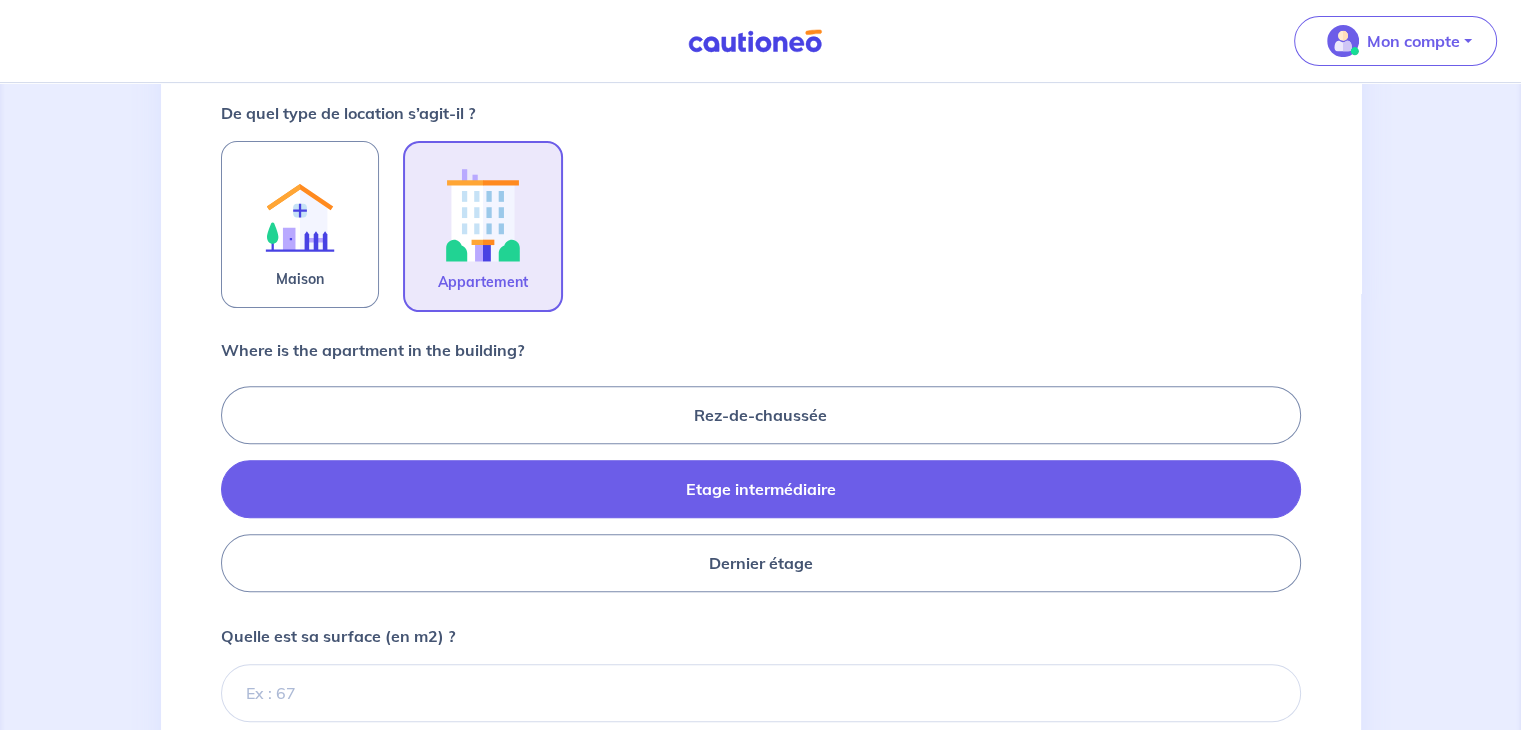 radio on "true" 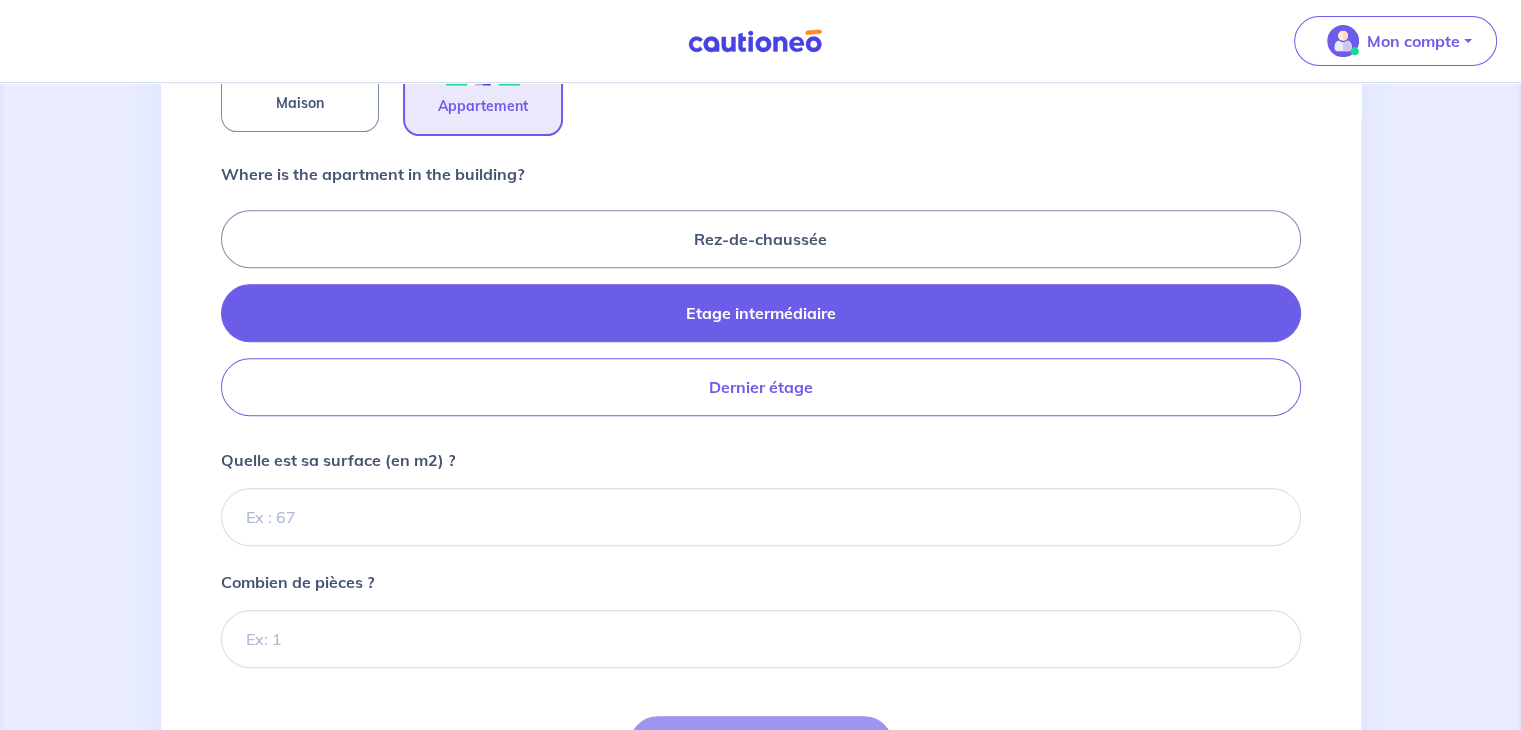 scroll, scrollTop: 800, scrollLeft: 0, axis: vertical 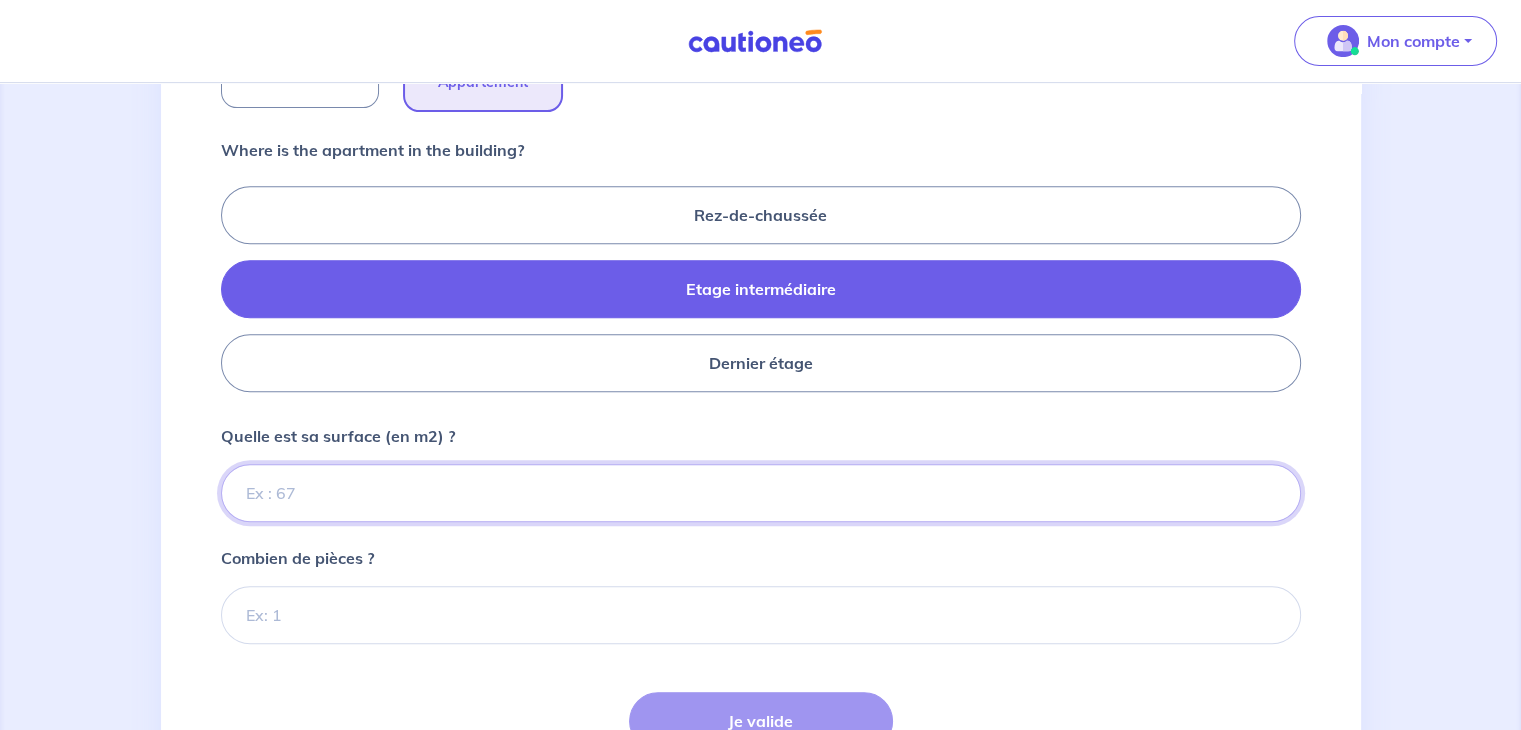 click on "Quelle est sa surface (en m2) ?" at bounding box center [761, 493] 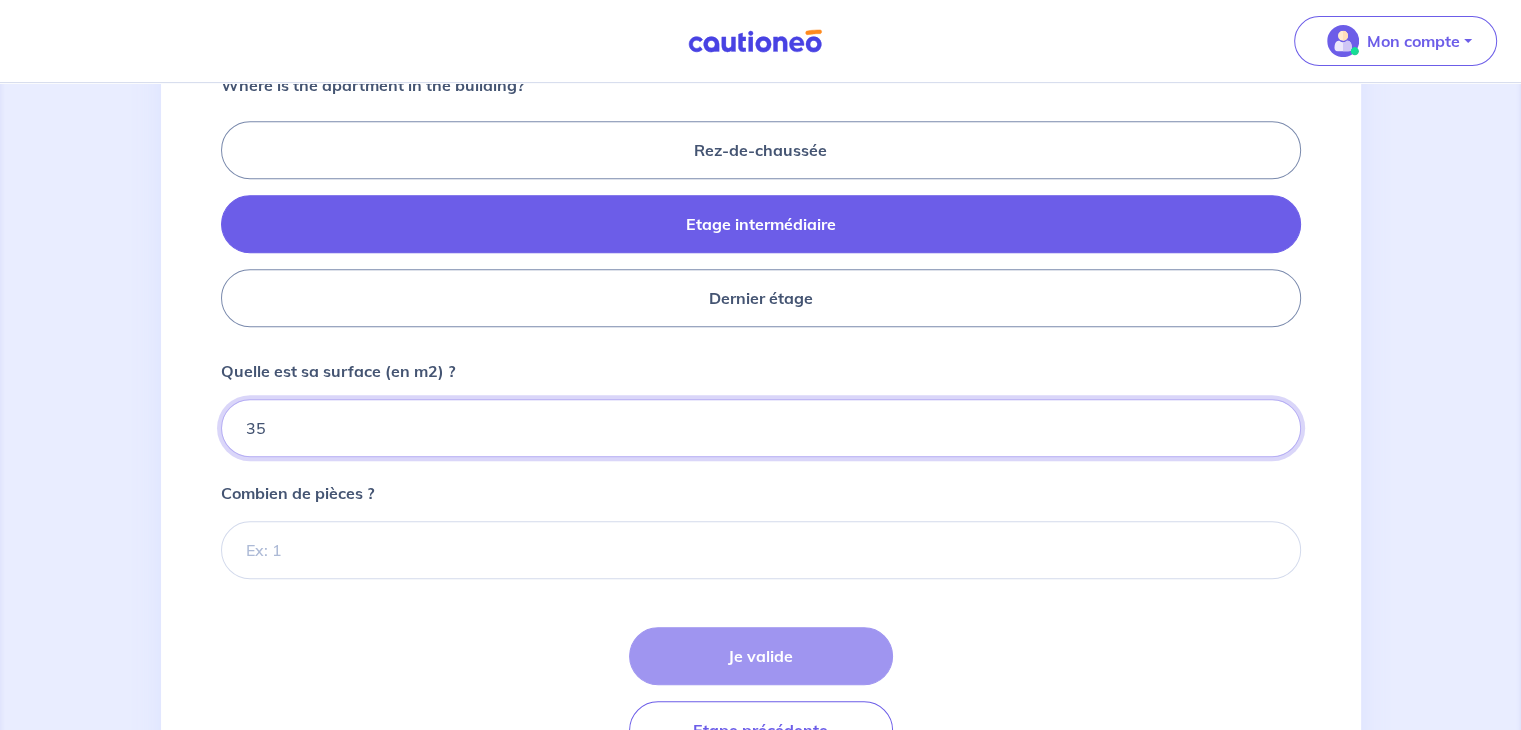 scroll, scrollTop: 900, scrollLeft: 0, axis: vertical 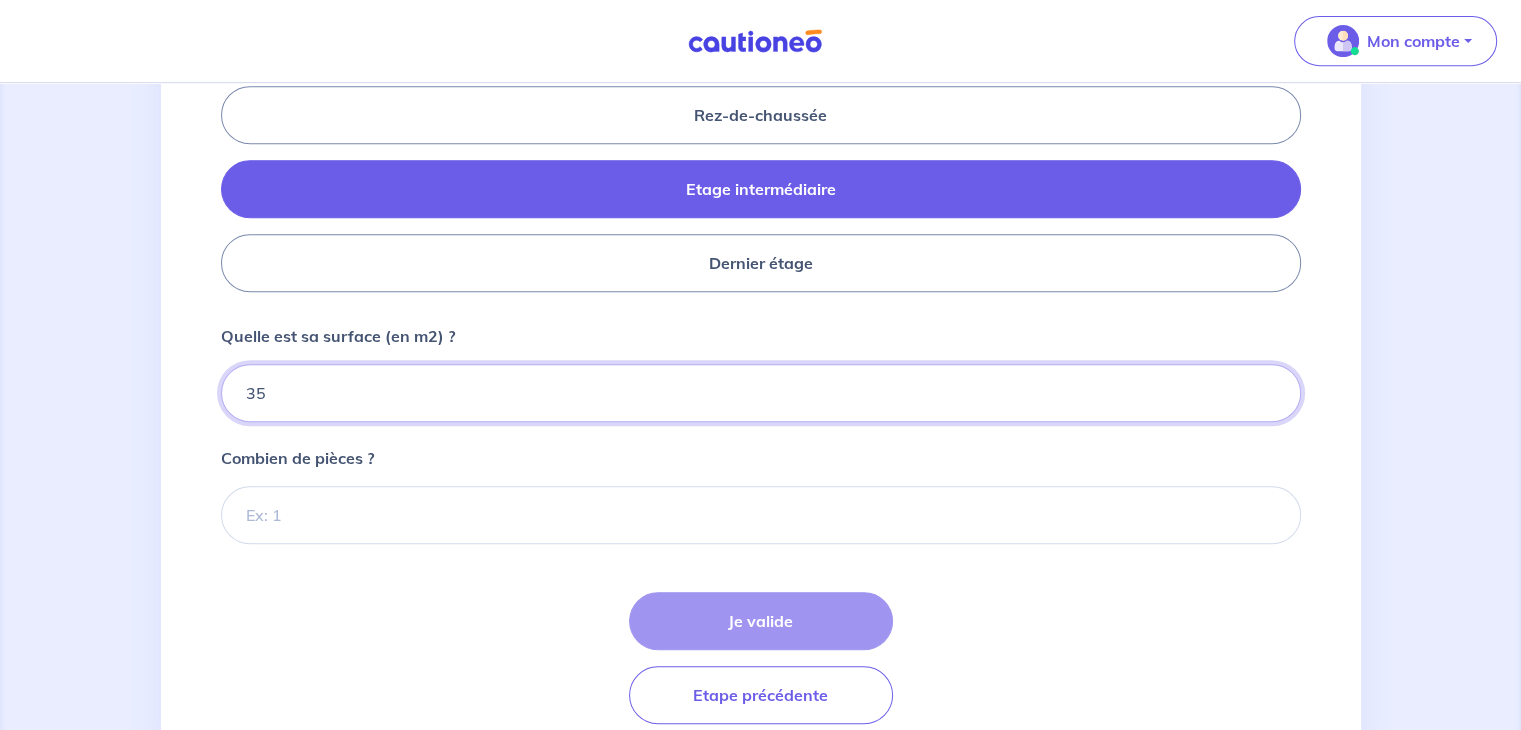 type on "35" 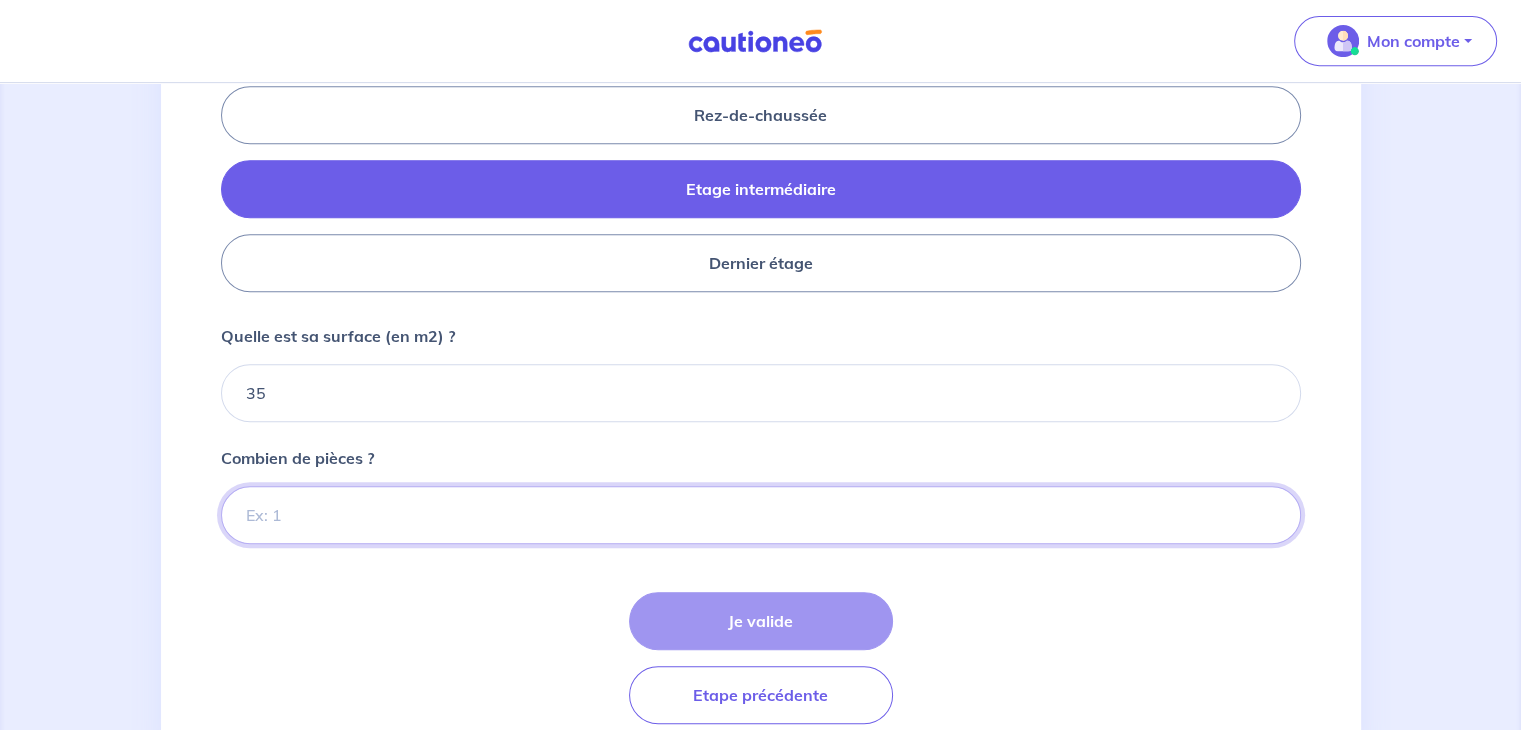 click on "Combien de pièces ?" at bounding box center (761, 515) 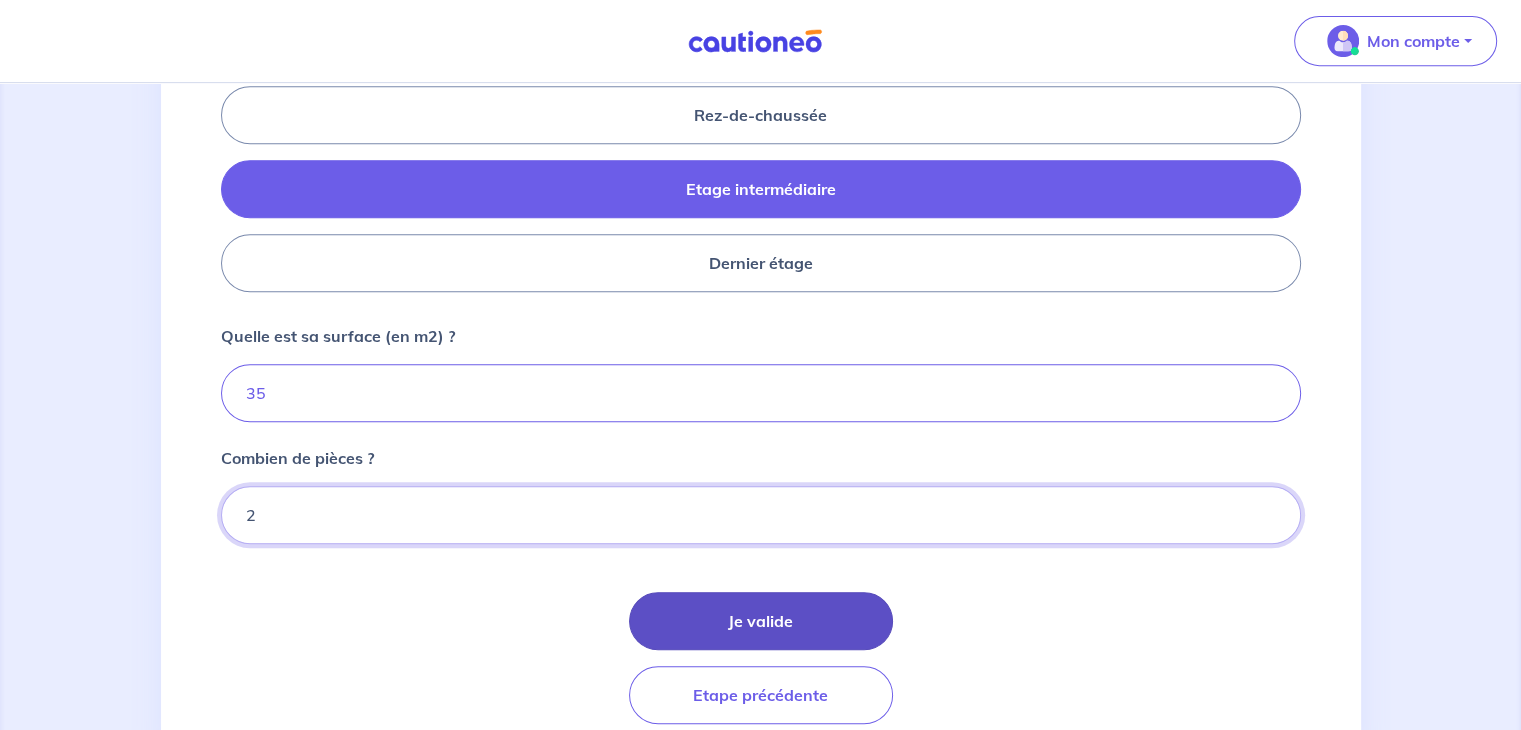 type on "2" 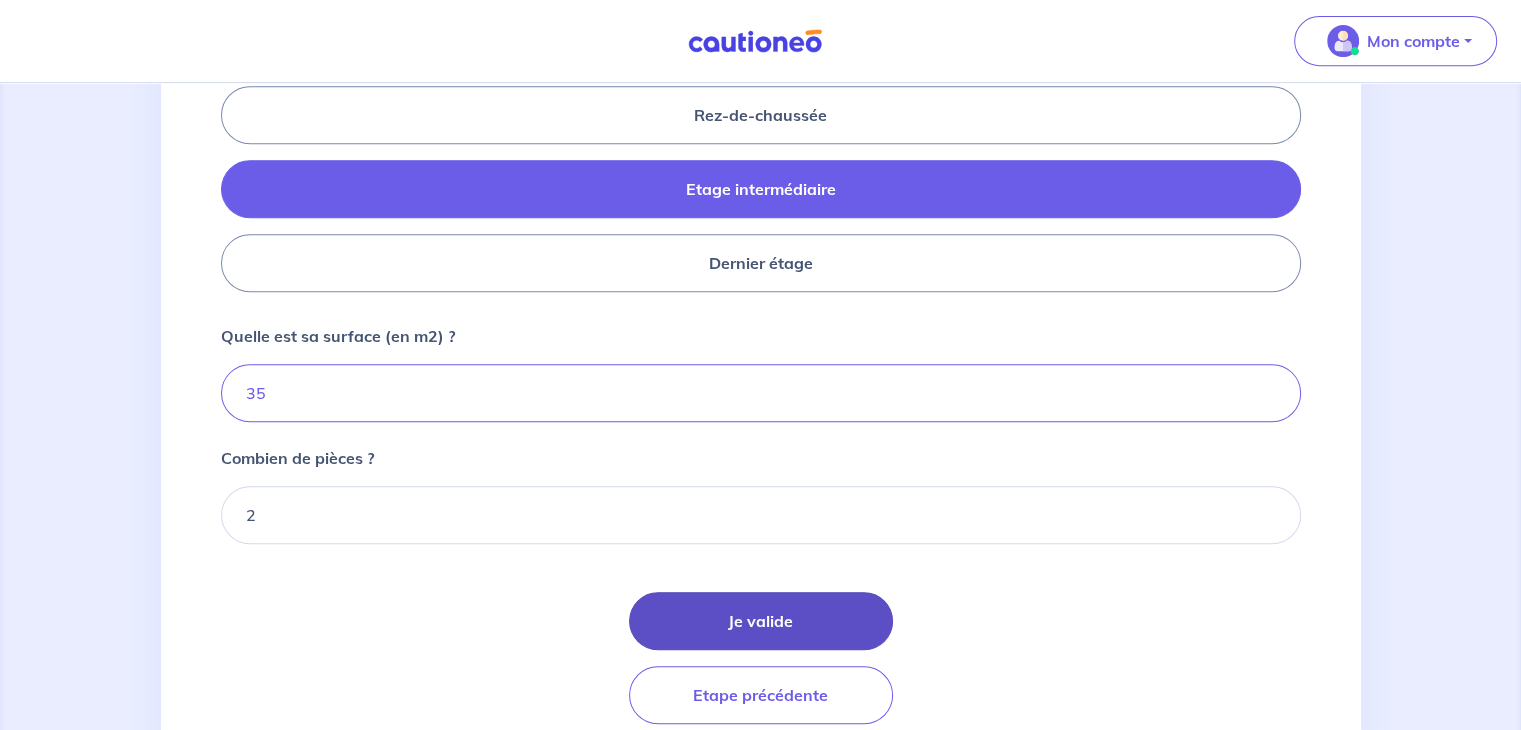 click on "Je valide" at bounding box center (761, 621) 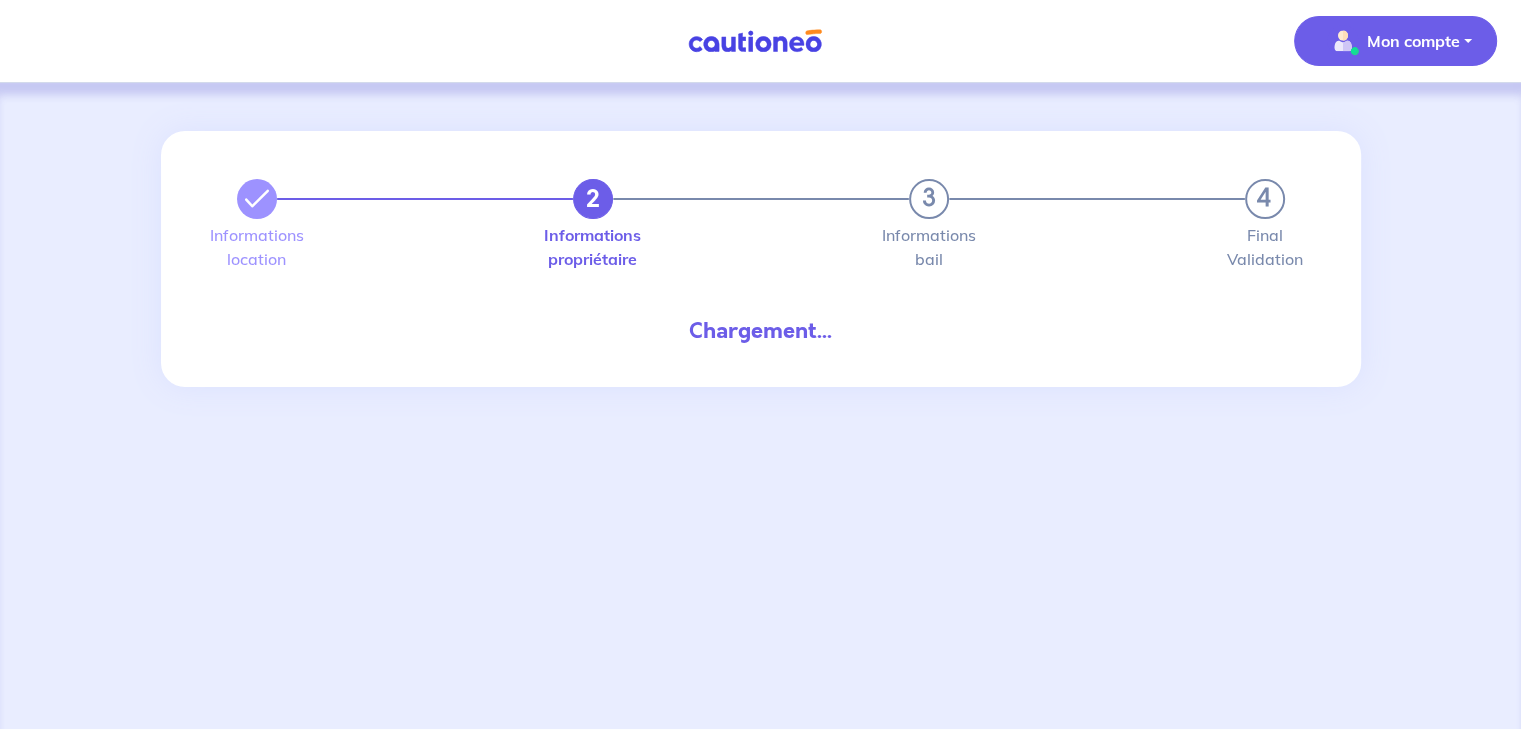 scroll, scrollTop: 0, scrollLeft: 0, axis: both 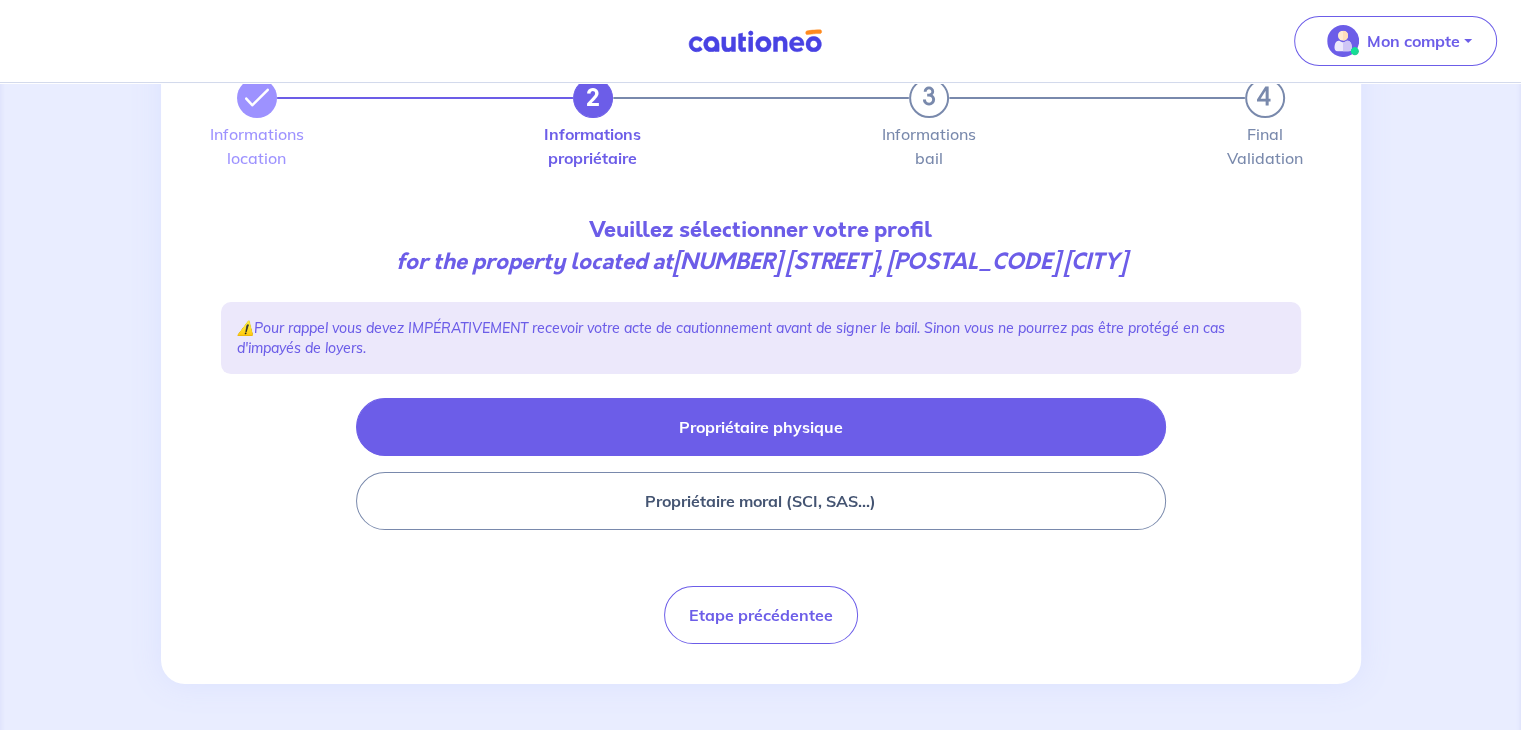click on "Propriétaire physique" at bounding box center [761, 427] 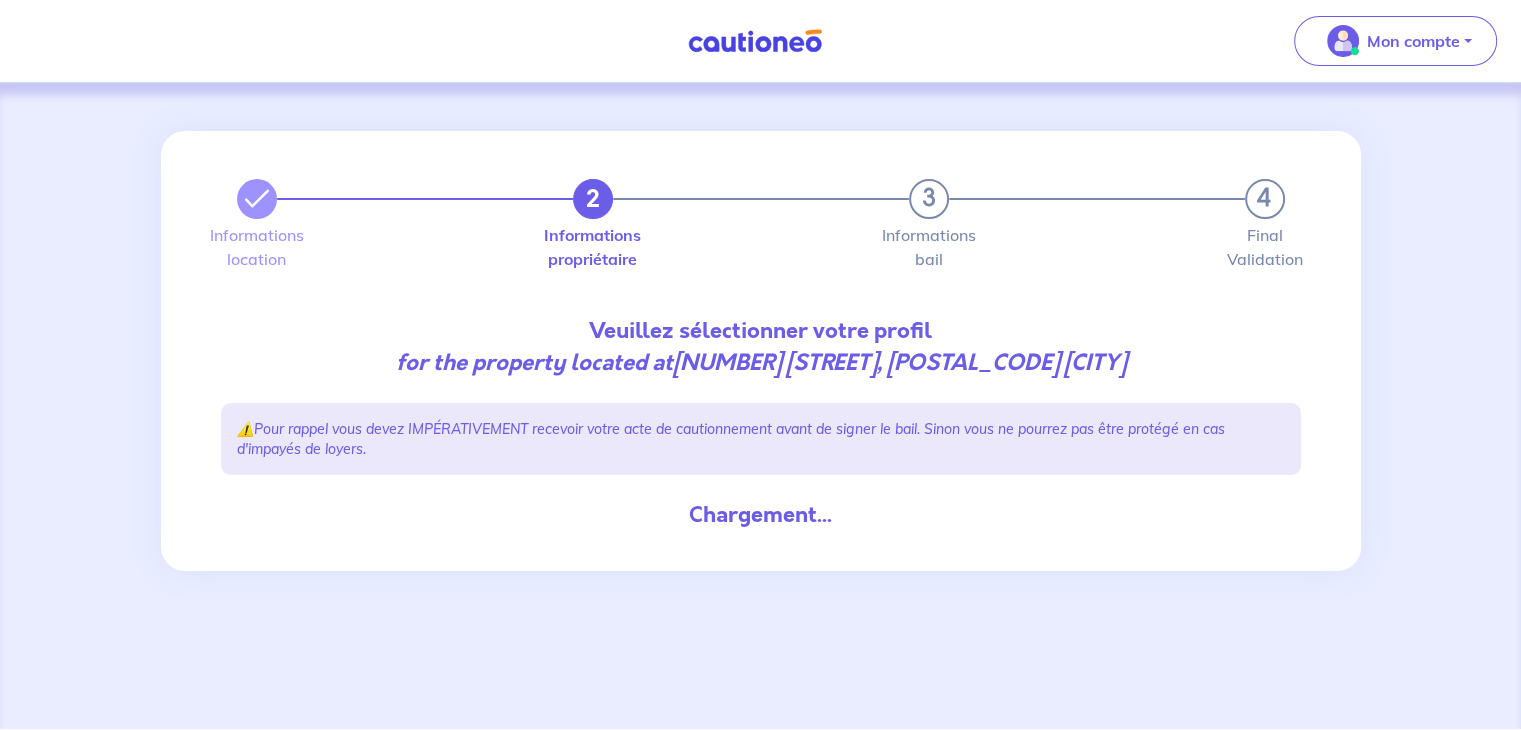 scroll, scrollTop: 0, scrollLeft: 0, axis: both 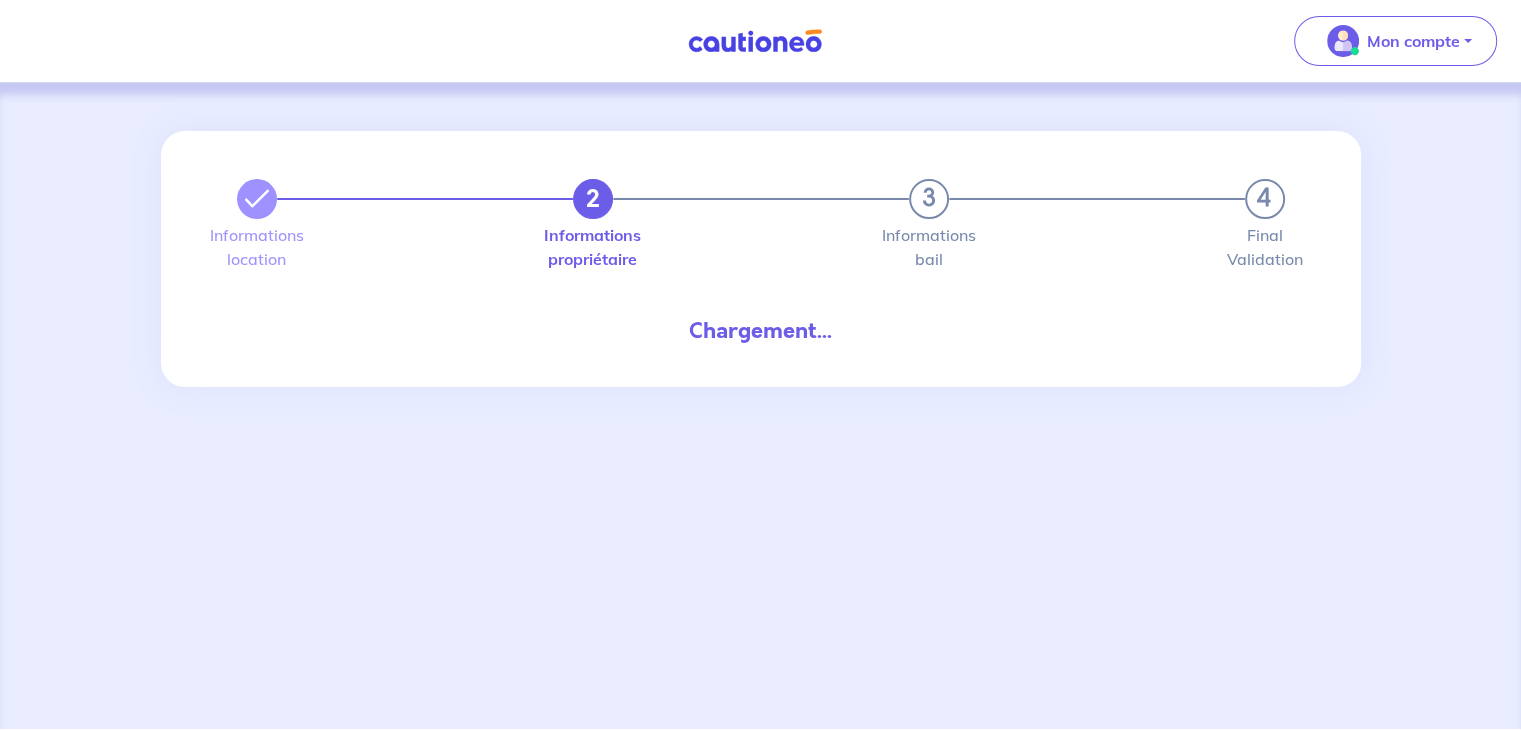 select on "FR" 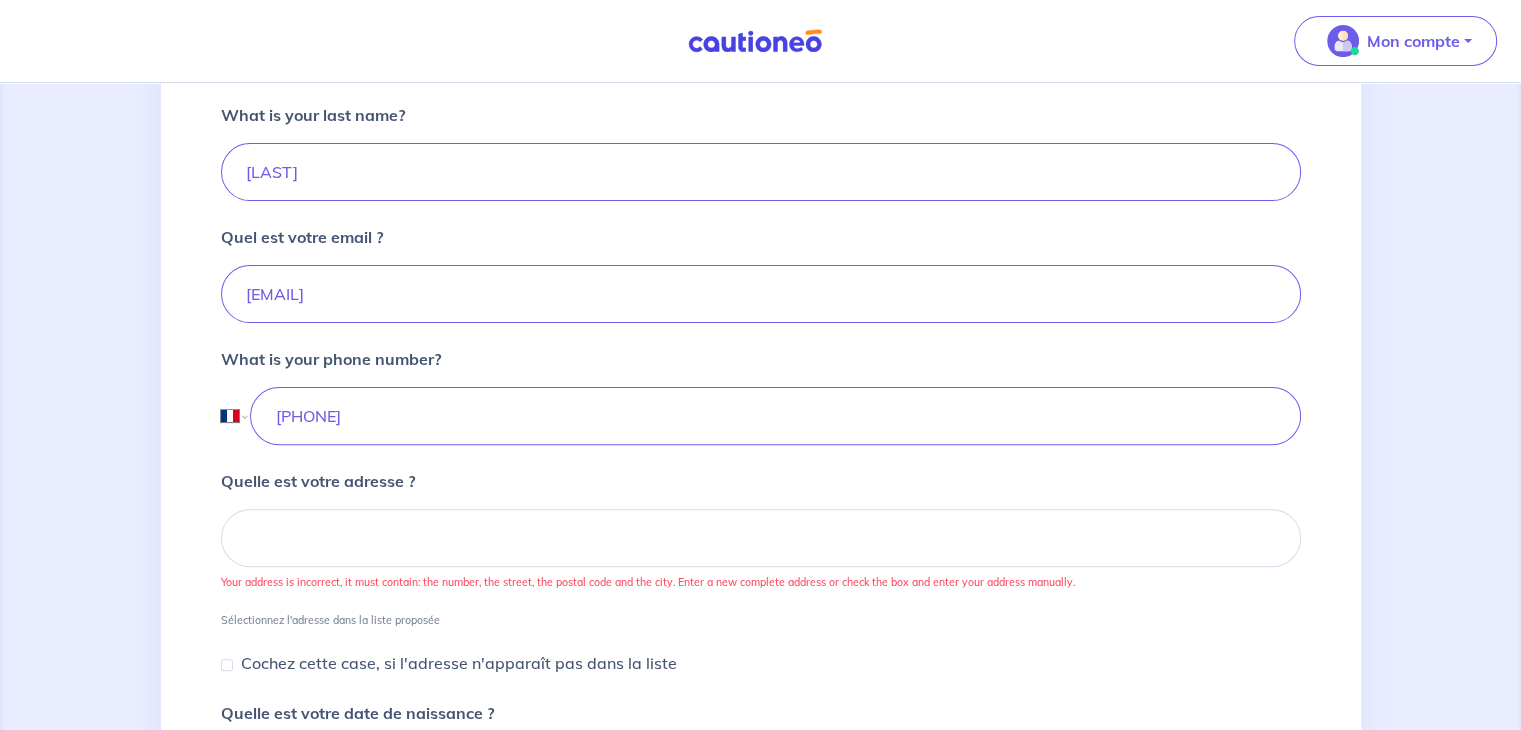scroll, scrollTop: 500, scrollLeft: 0, axis: vertical 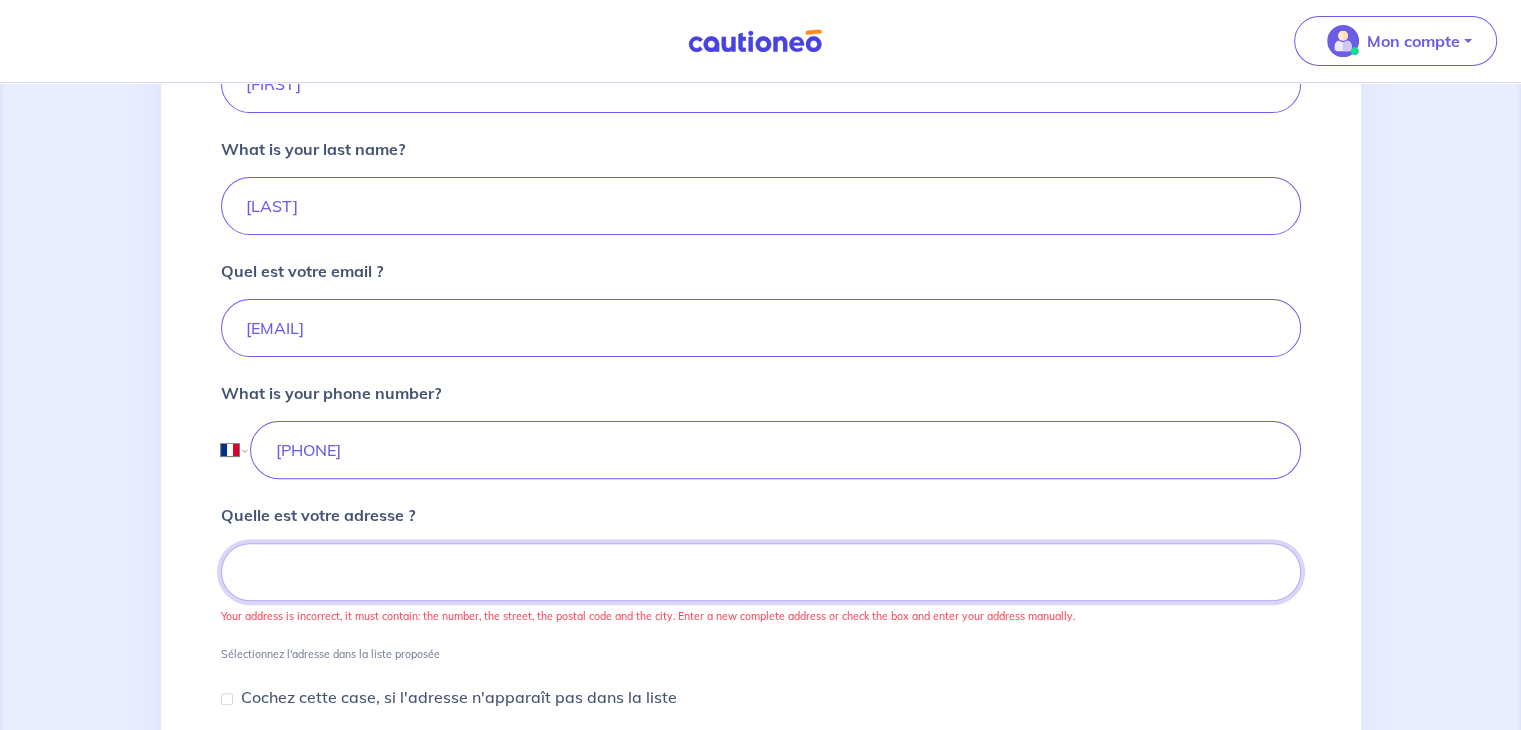 click at bounding box center (761, 572) 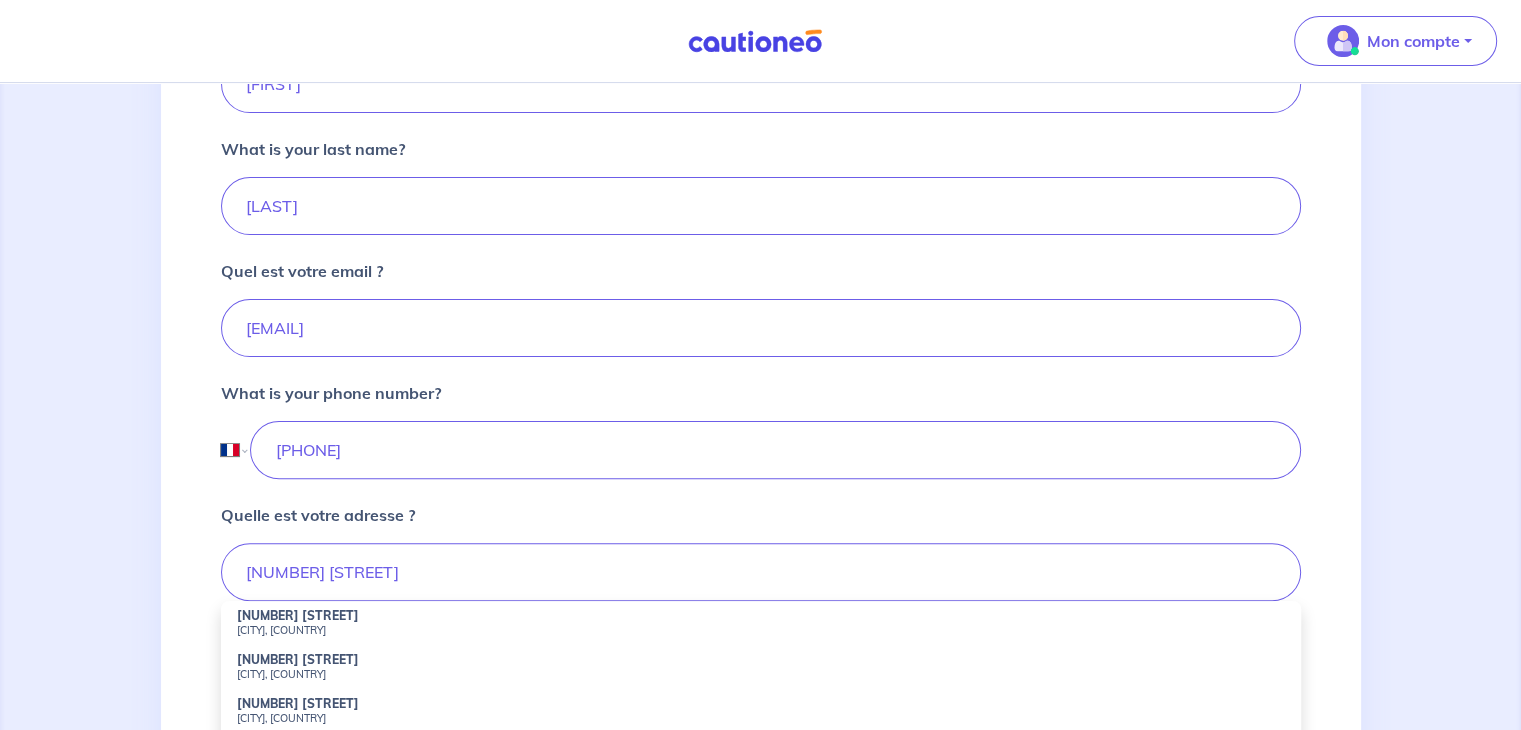 click on "[CITY], [COUNTRY]" at bounding box center (761, 630) 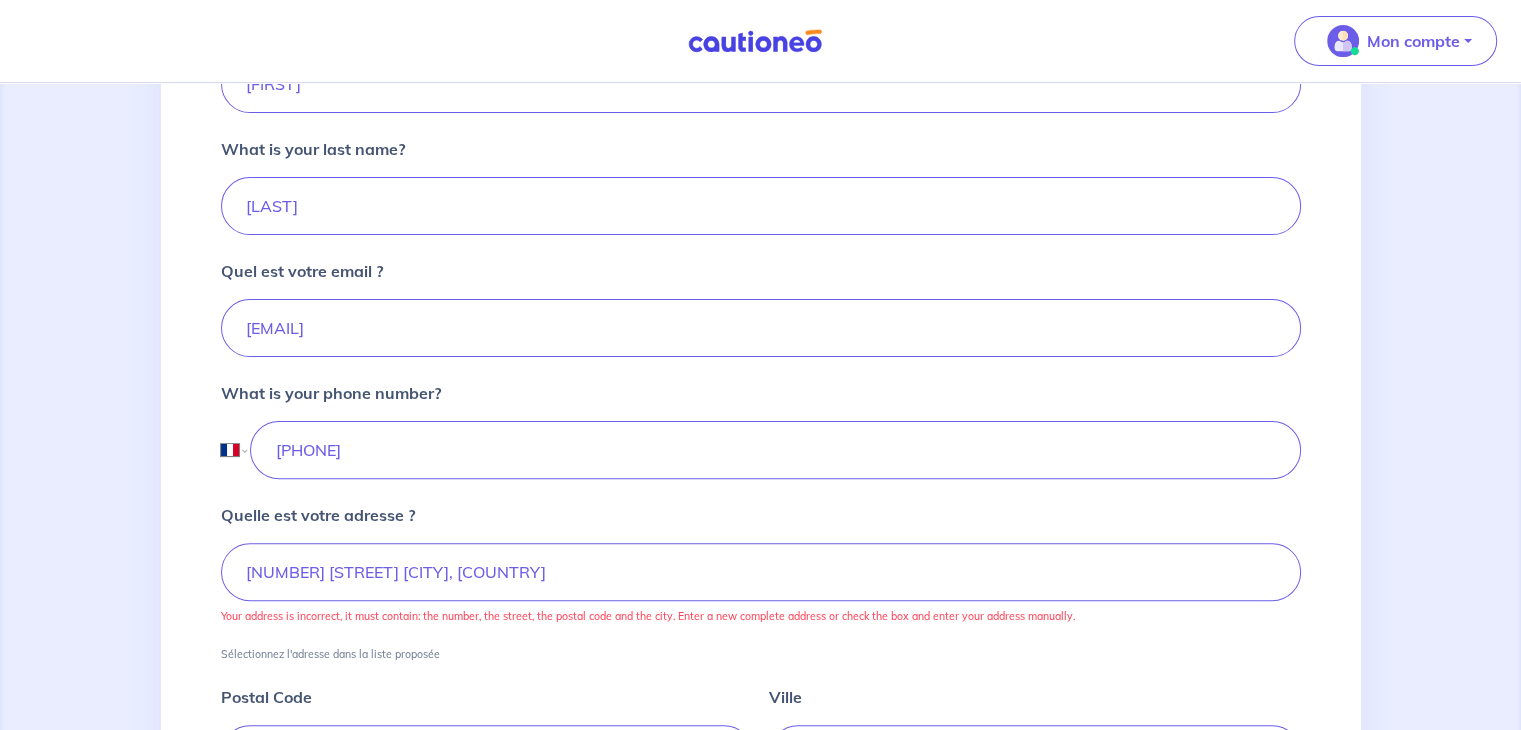 scroll, scrollTop: 600, scrollLeft: 0, axis: vertical 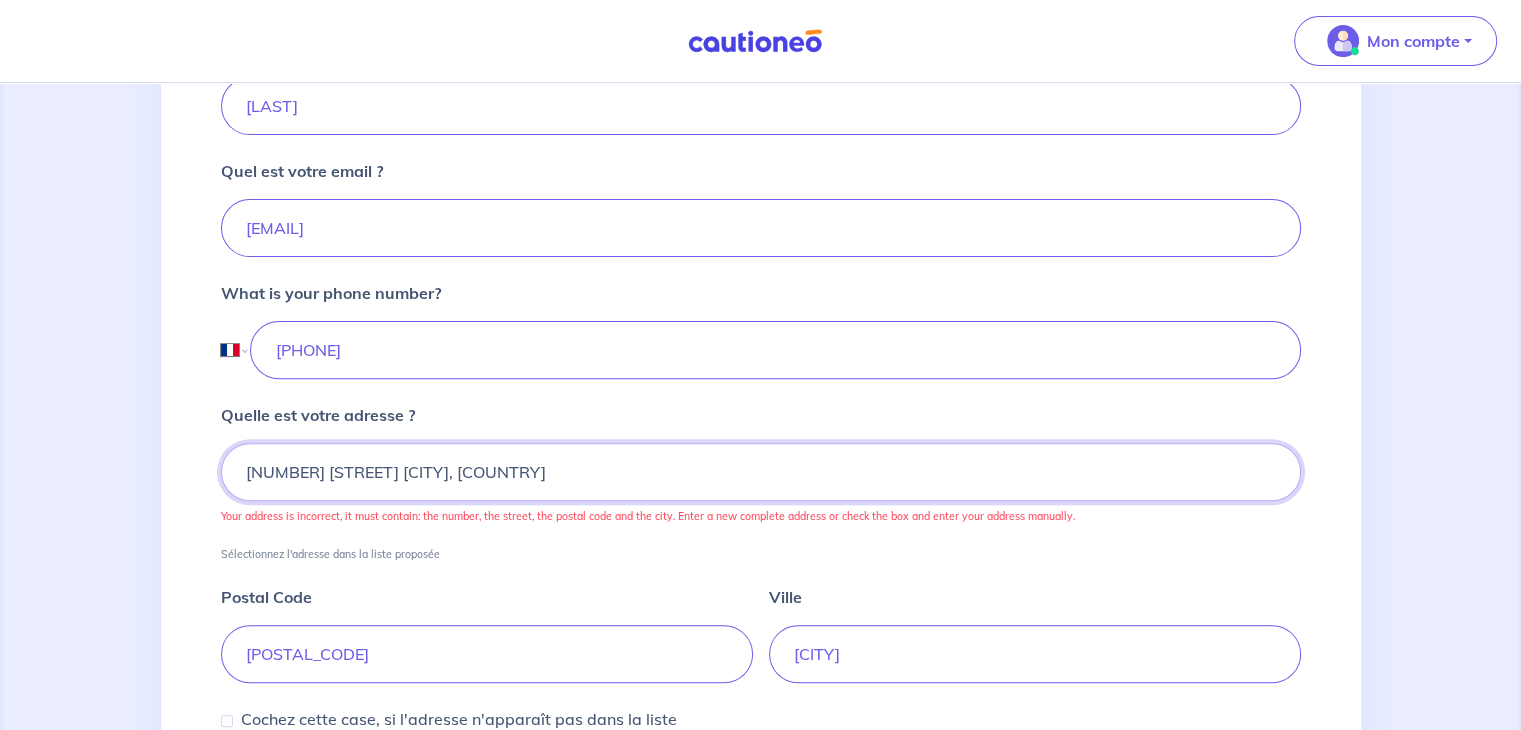 drag, startPoint x: 599, startPoint y: 478, endPoint x: 100, endPoint y: 437, distance: 500.68155 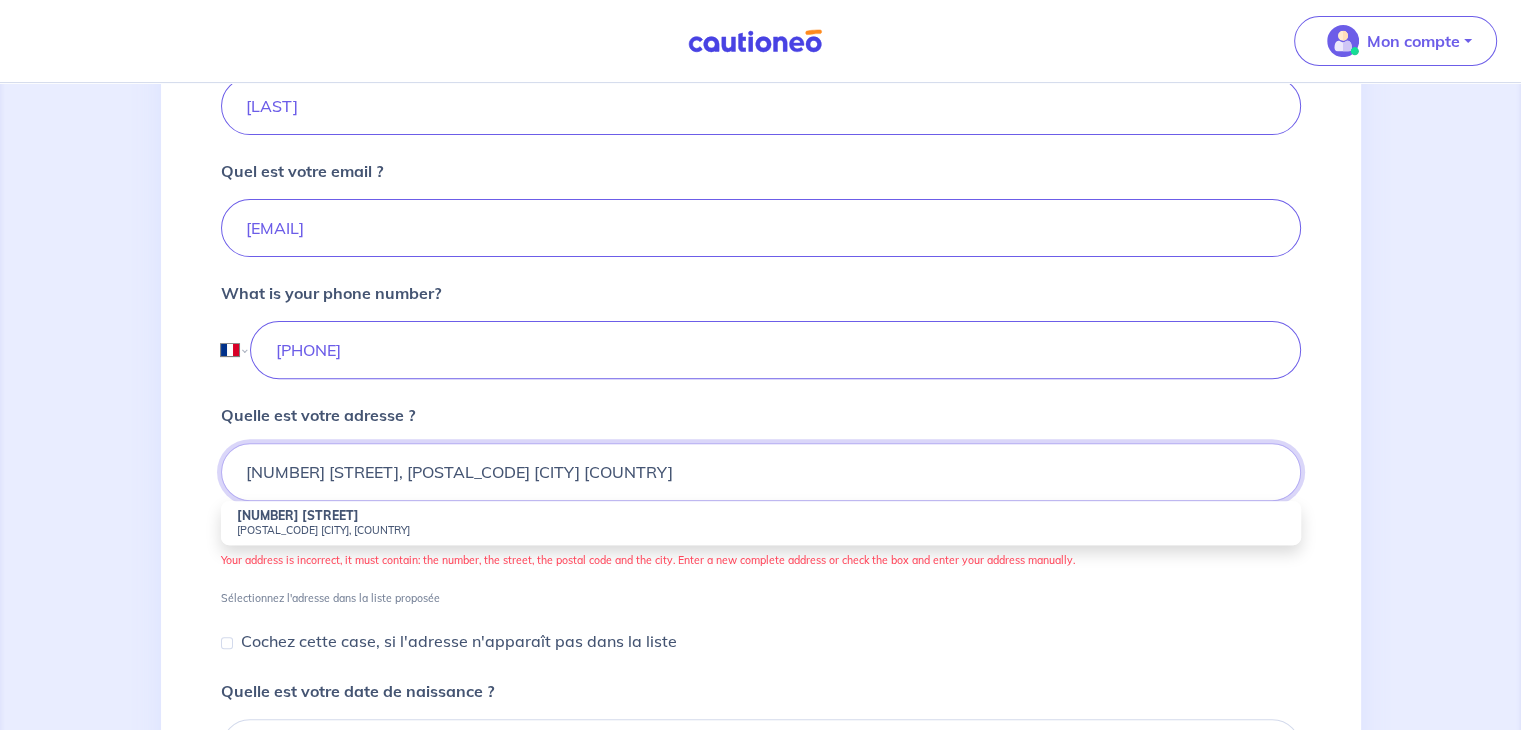 type on "[NUMBER] [STREET], [POSTAL_CODE] [CITY] [COUNTRY]" 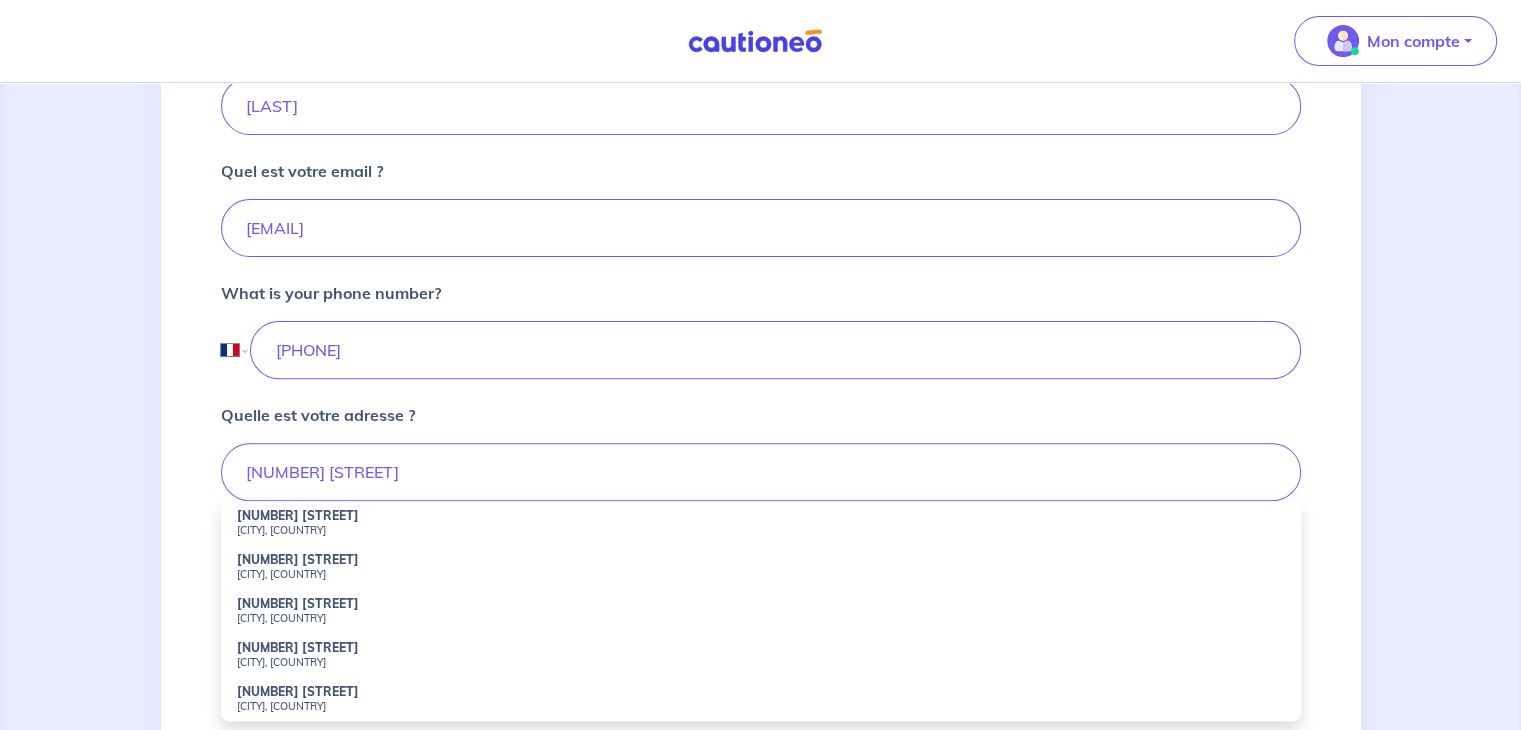 click on "[CITY], [COUNTRY]" at bounding box center (761, 530) 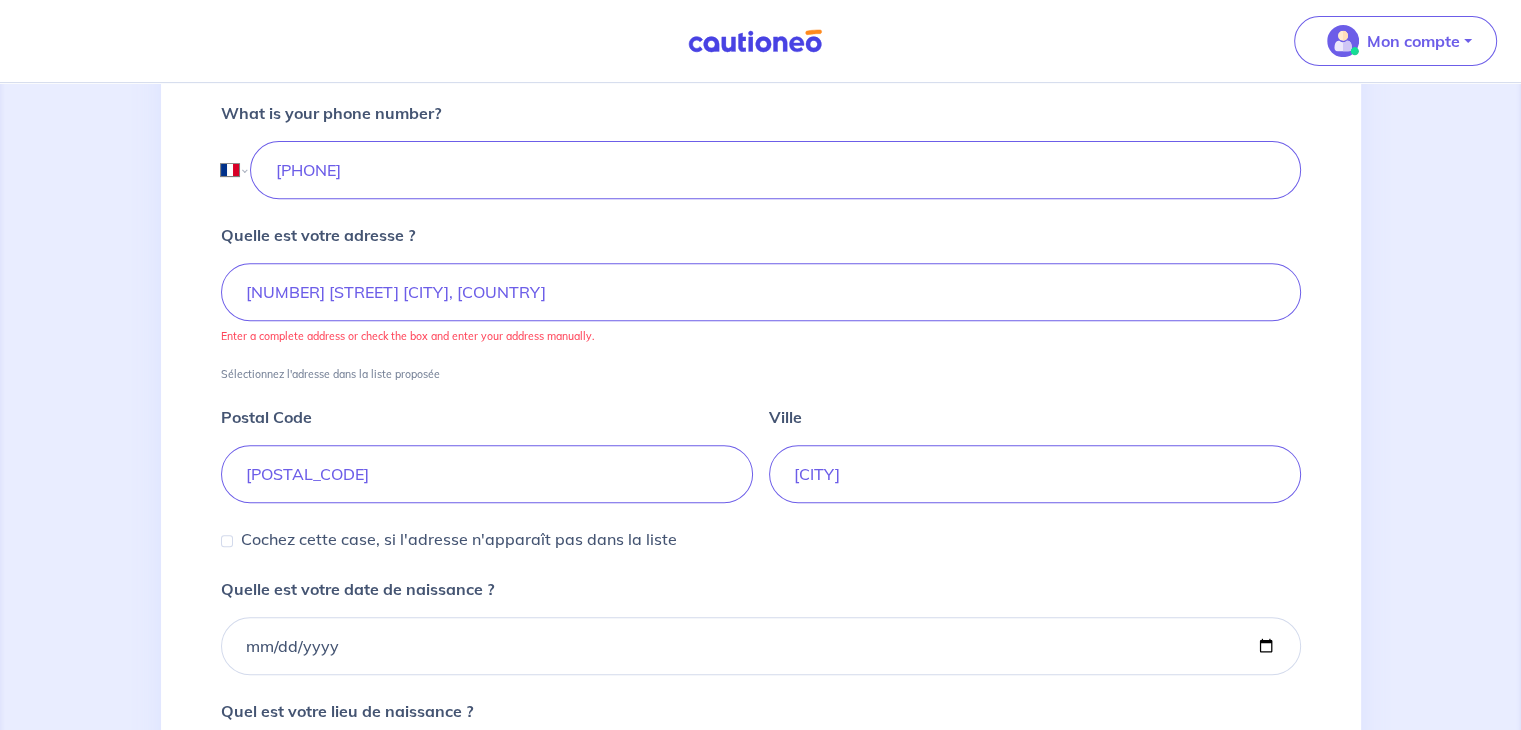 scroll, scrollTop: 800, scrollLeft: 0, axis: vertical 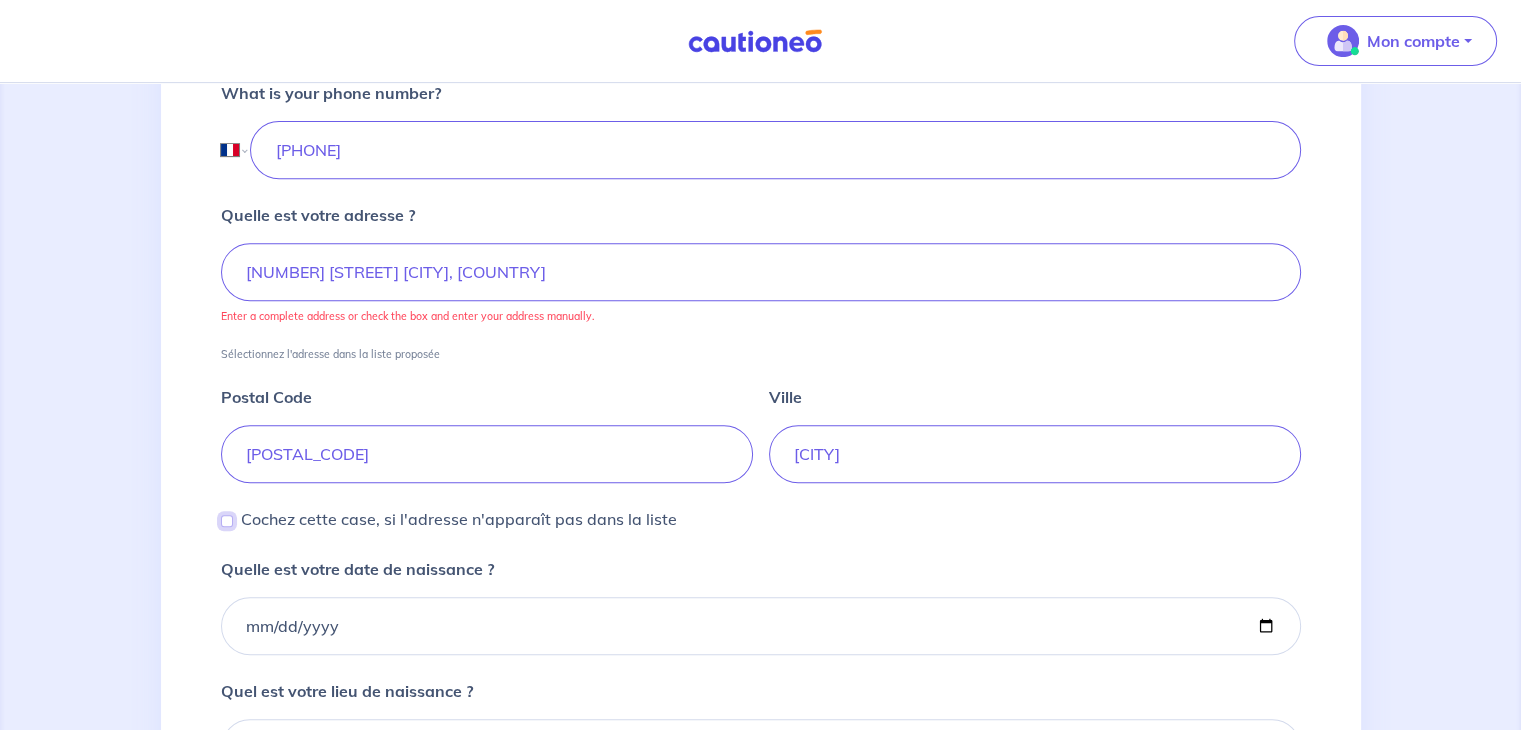 click on "Cochez cette case, si l'adresse n'apparaît pas dans la liste" at bounding box center (227, 521) 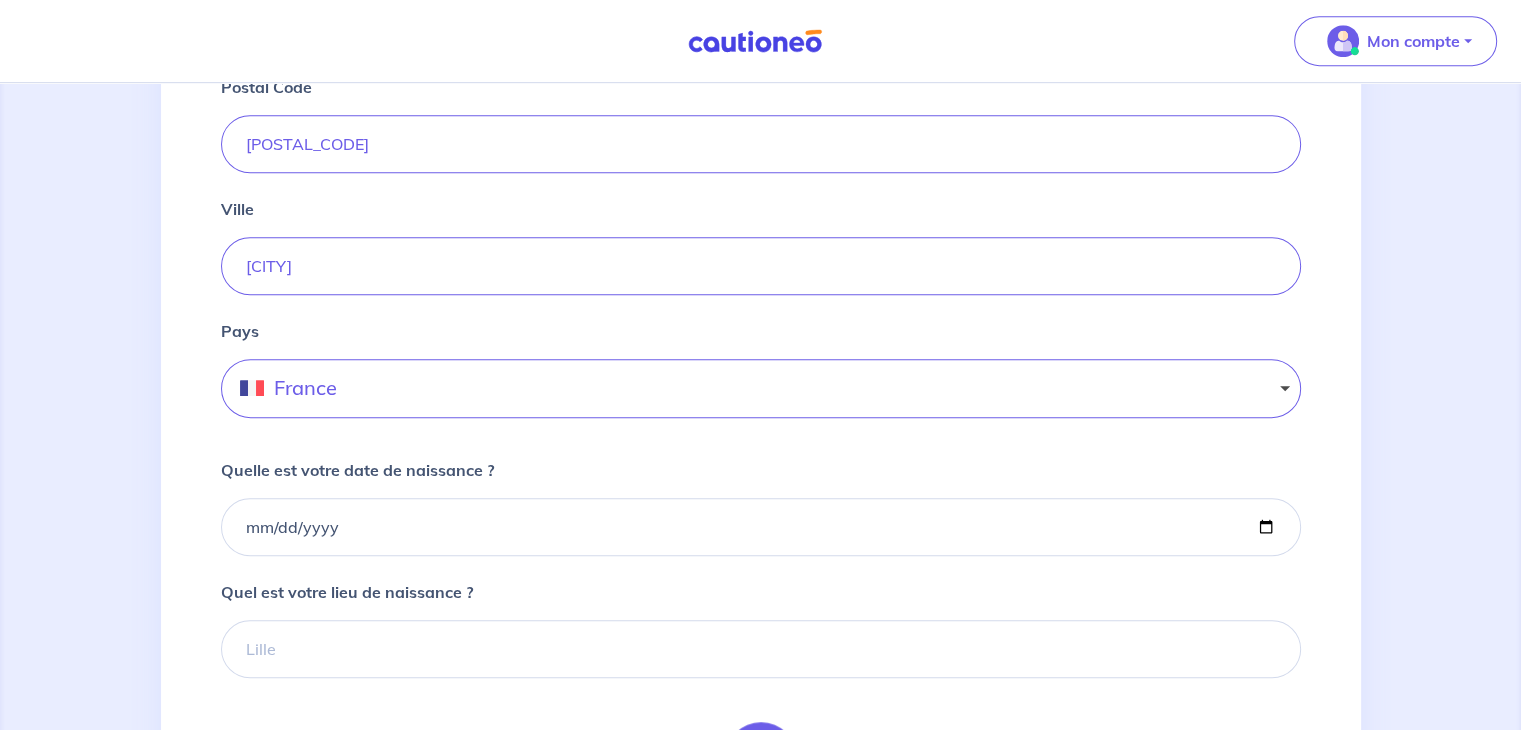 scroll, scrollTop: 1200, scrollLeft: 0, axis: vertical 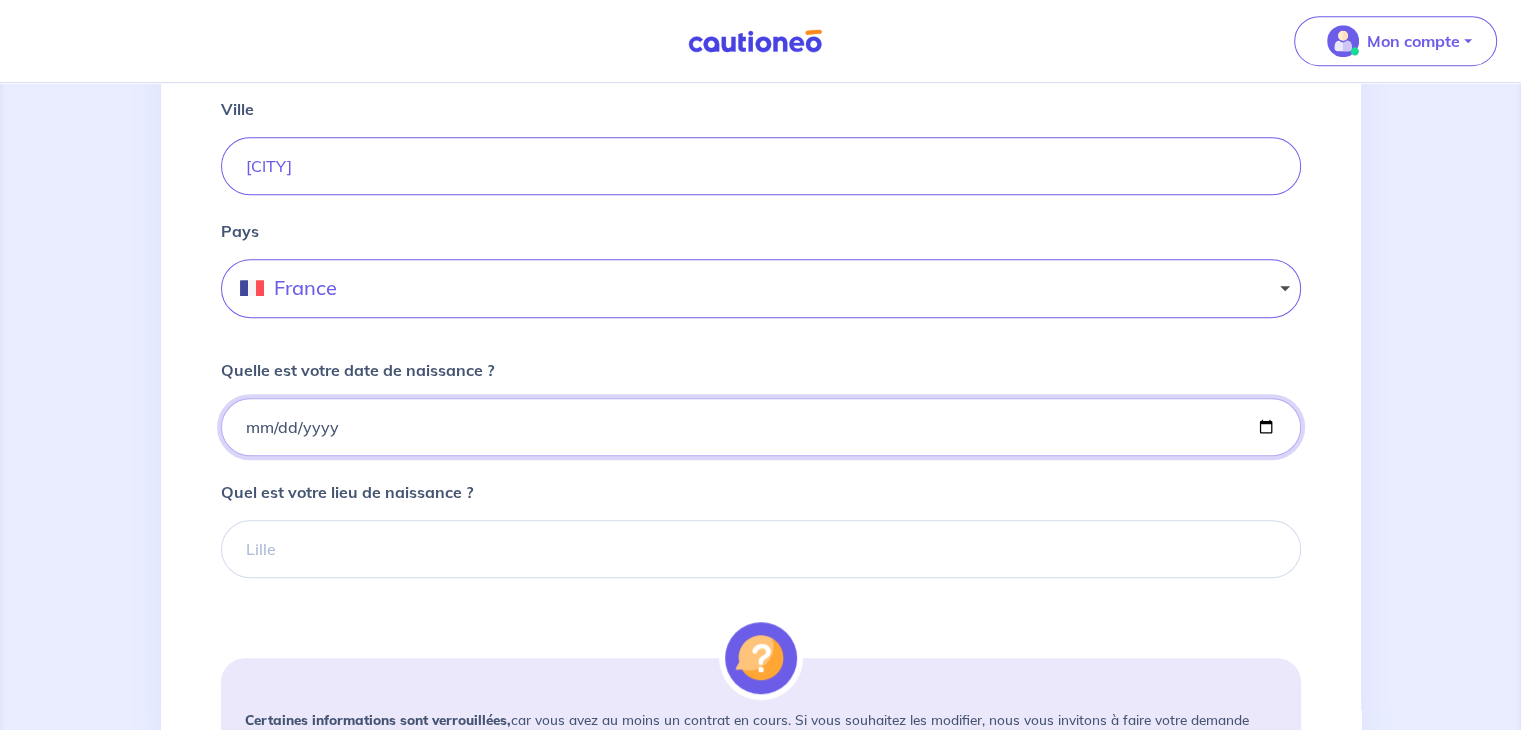 click on "Quelle est votre date de naissance ?" at bounding box center [761, 427] 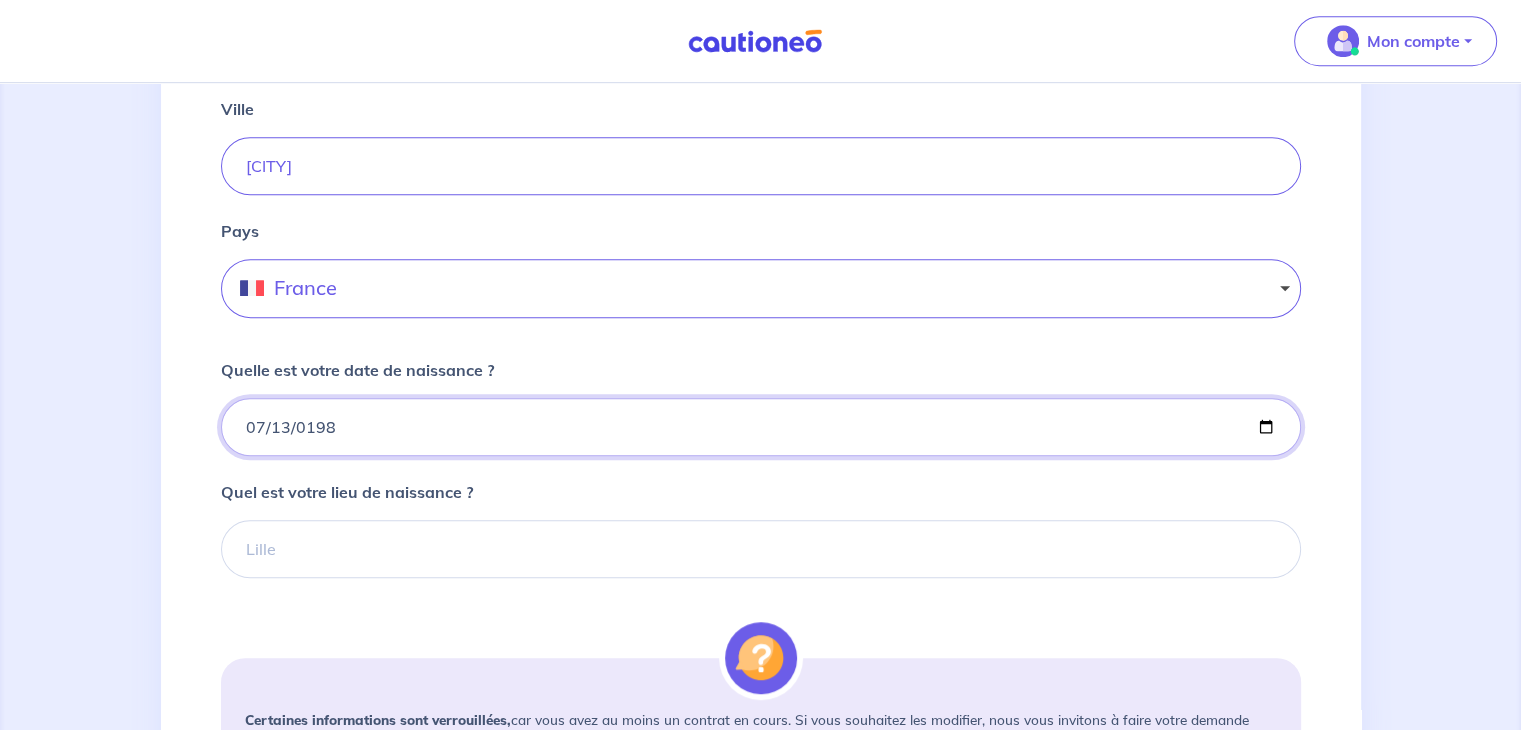 type on "[DATE]" 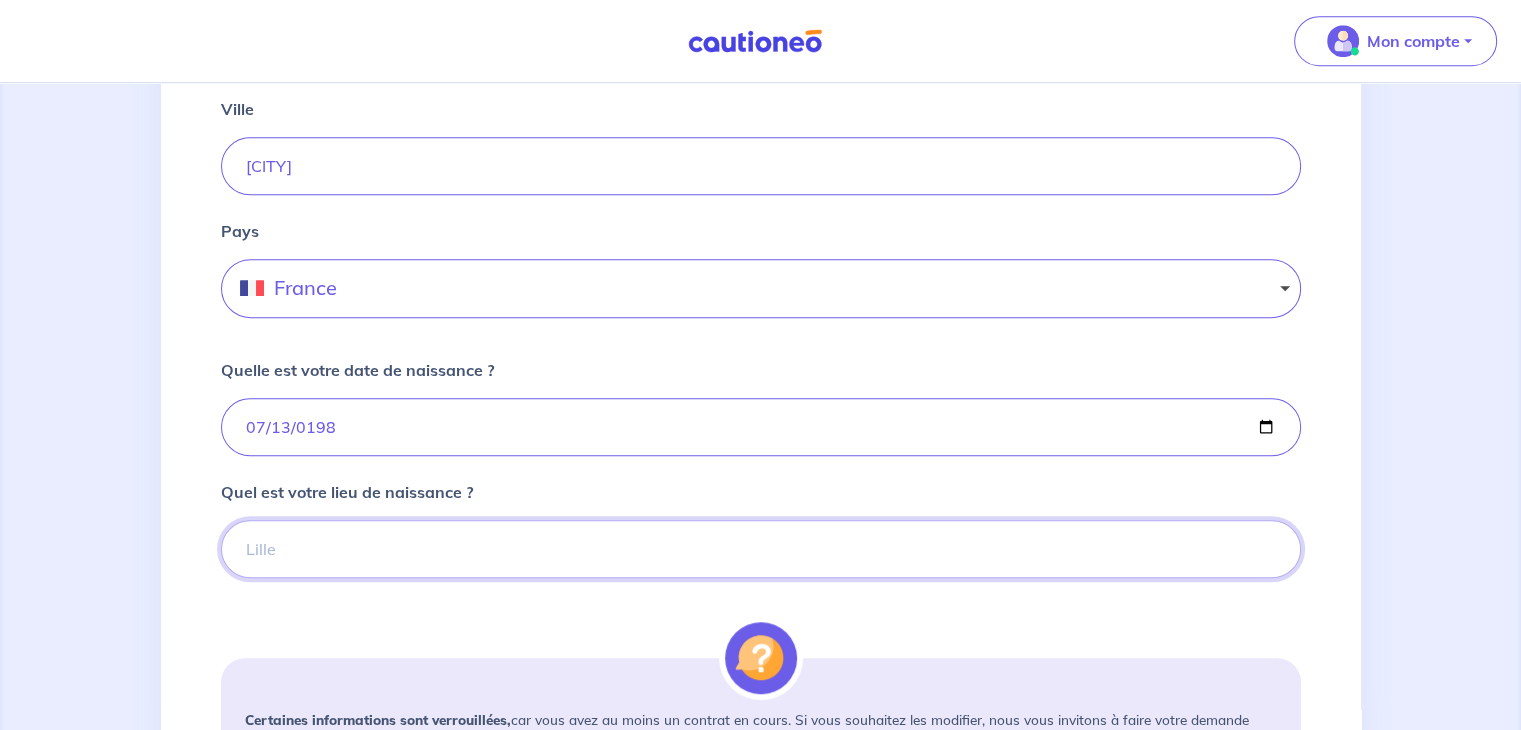 click on "Quel est votre lieu de naissance ?" at bounding box center [761, 549] 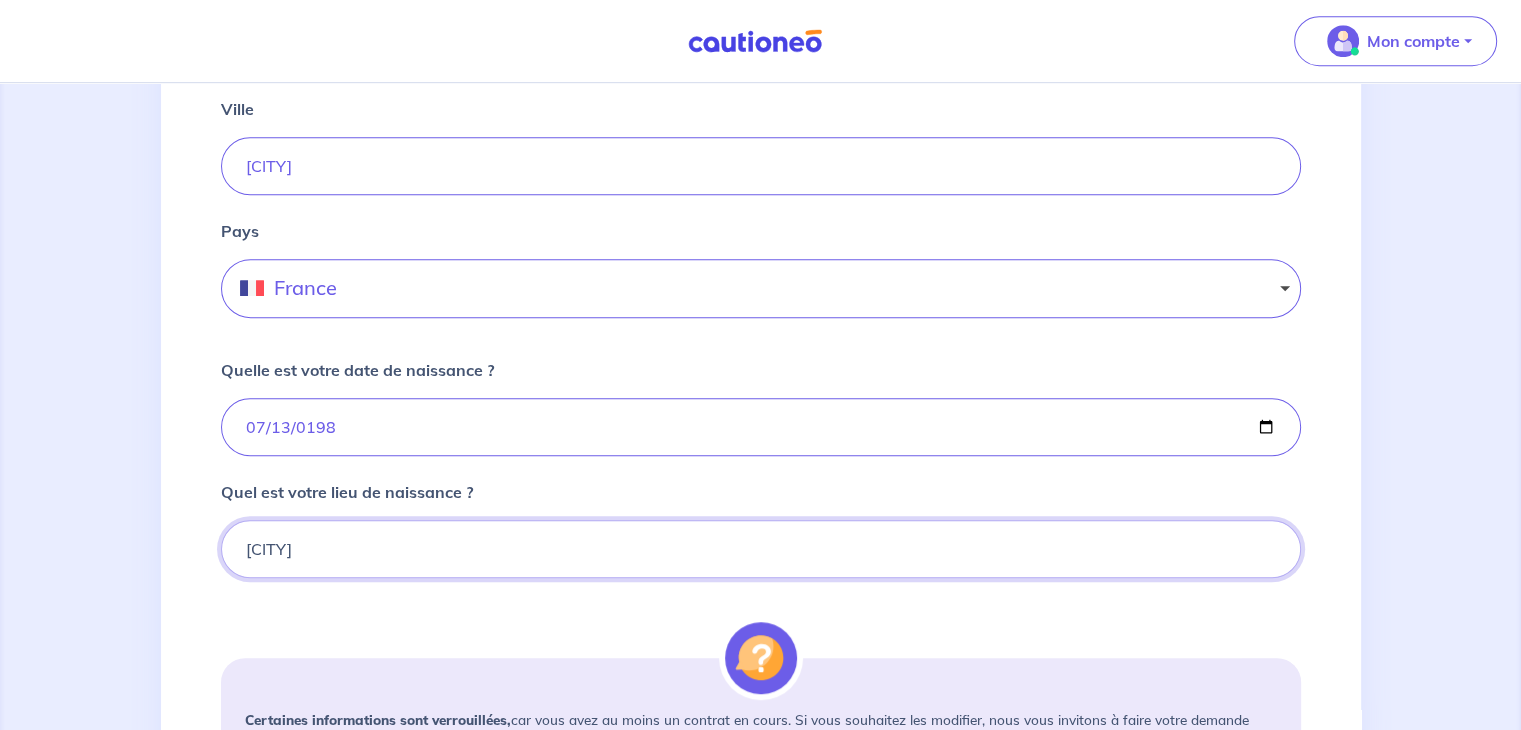 type on "[CITY]" 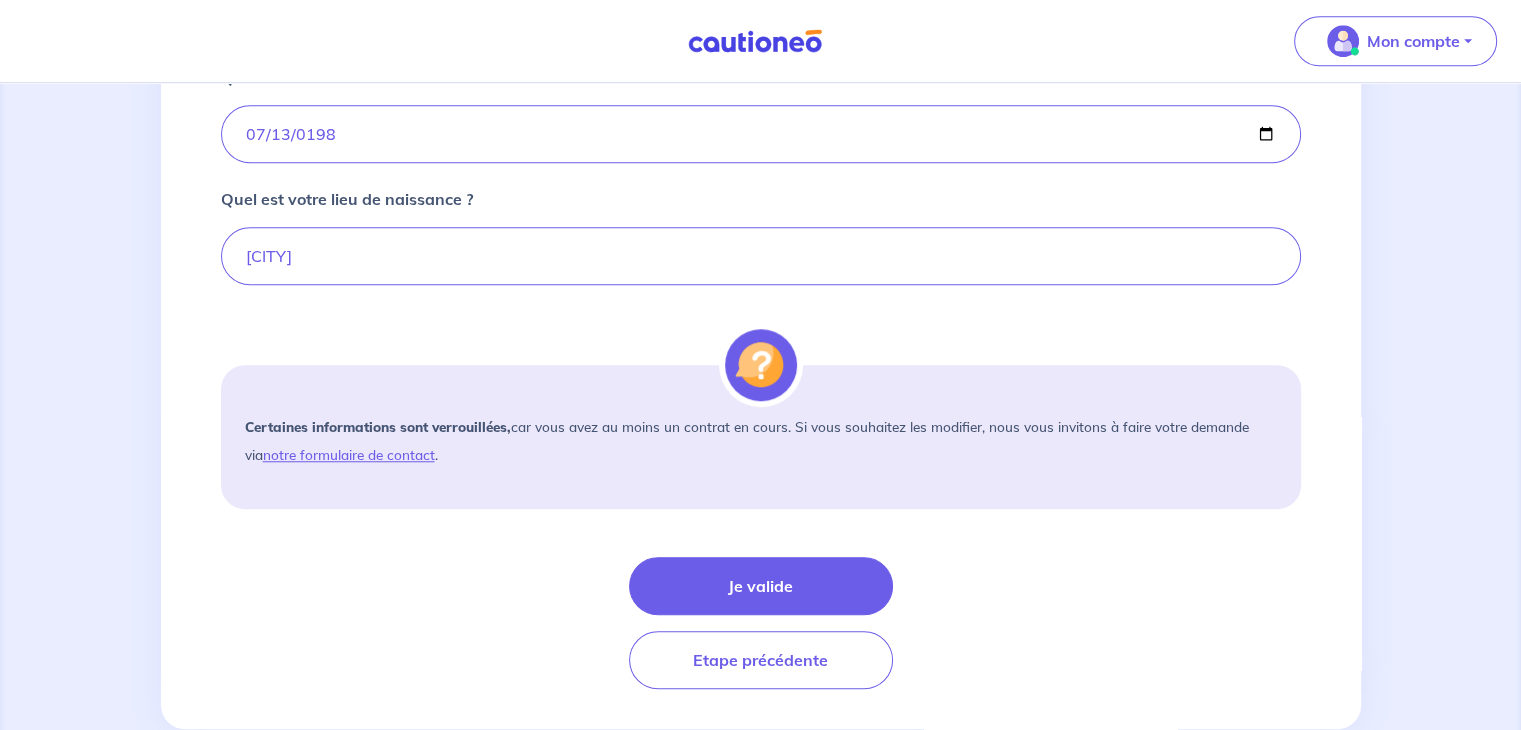 scroll, scrollTop: 1535, scrollLeft: 0, axis: vertical 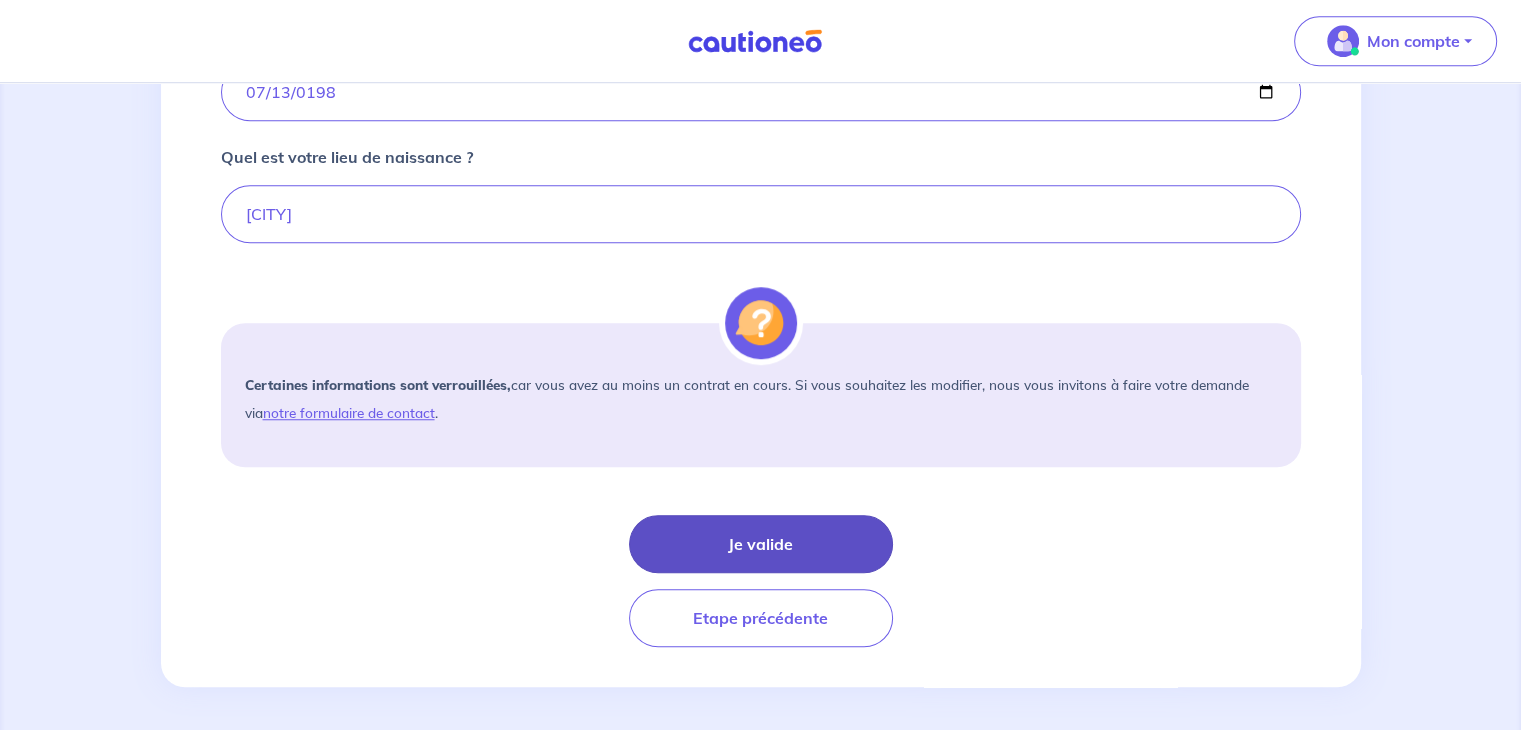 click on "Je valide" at bounding box center [761, 544] 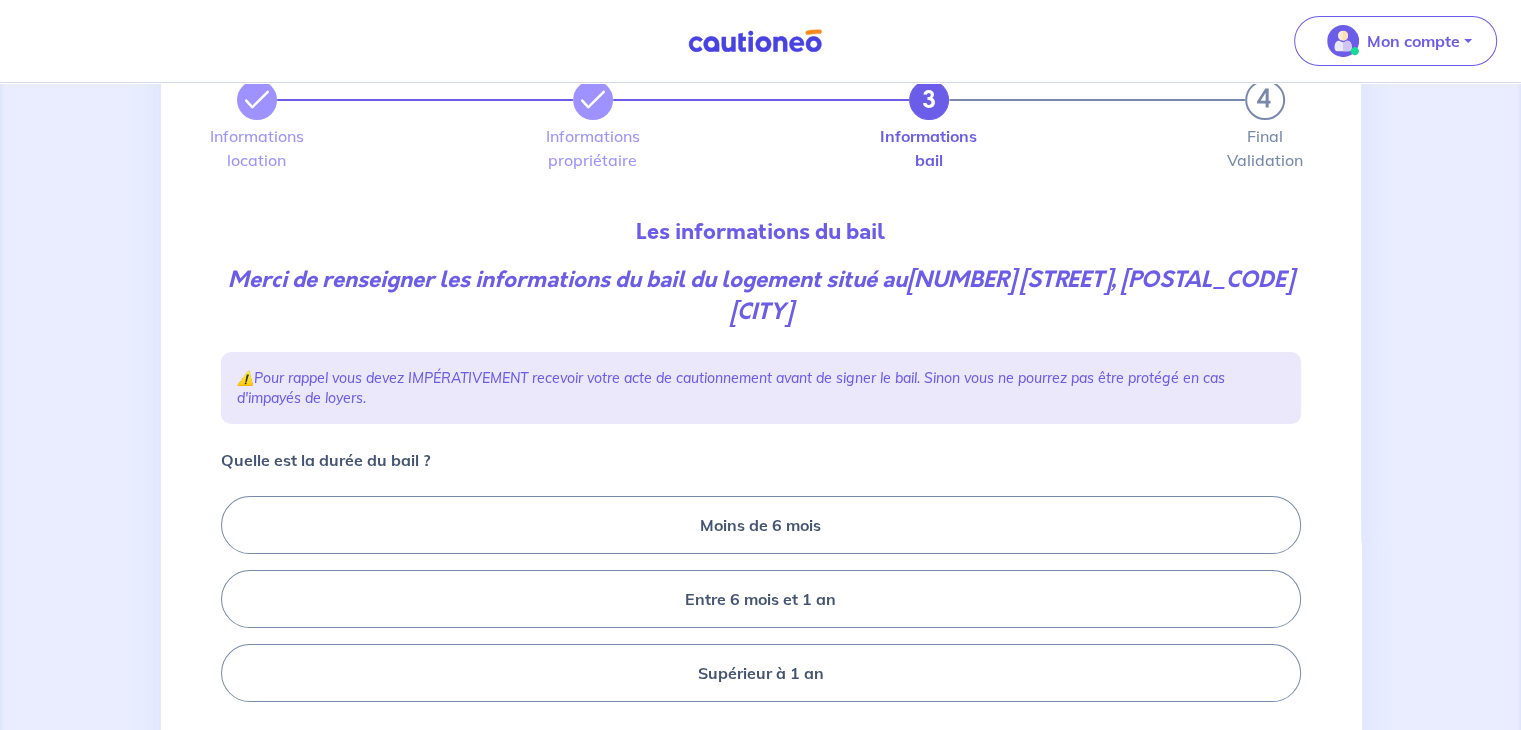 scroll, scrollTop: 100, scrollLeft: 0, axis: vertical 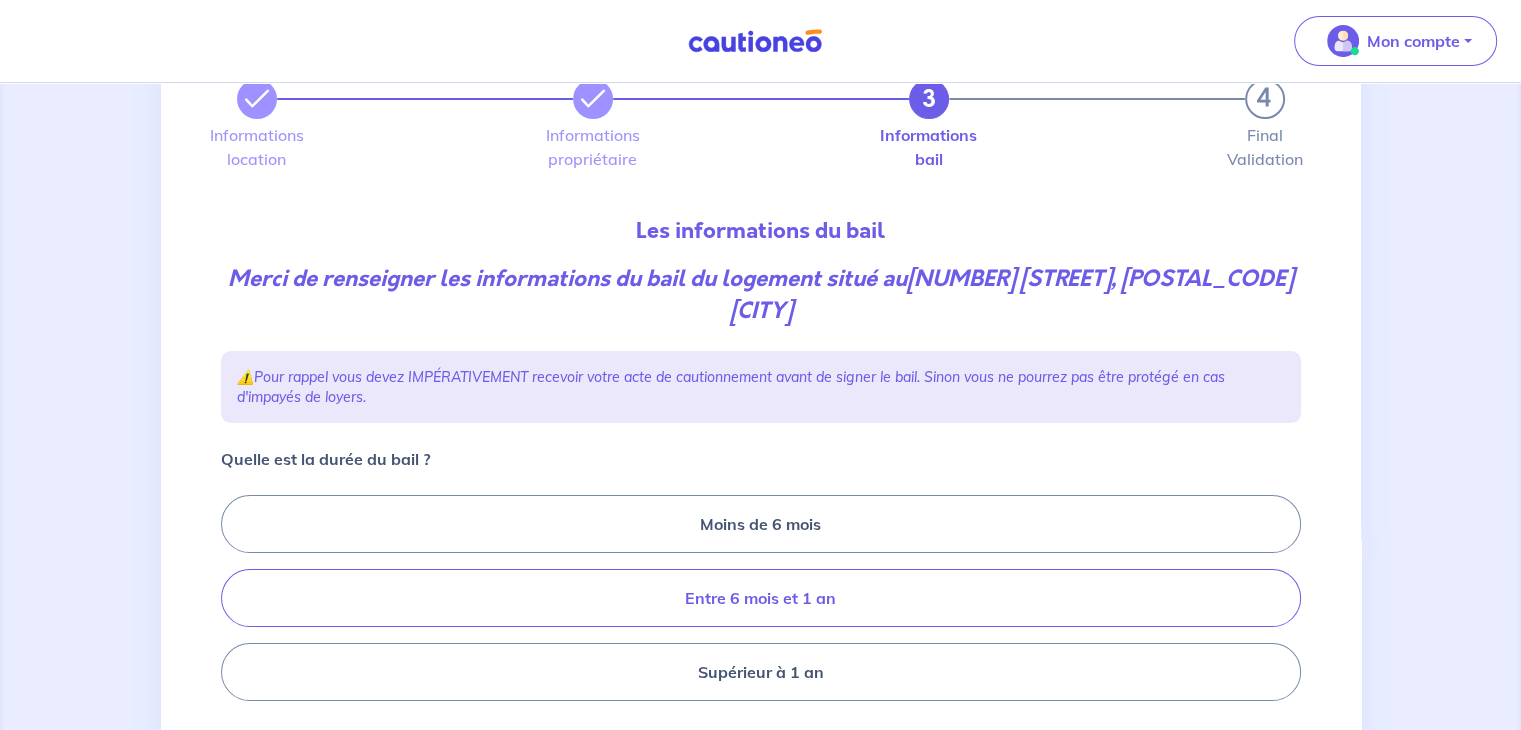 click on "Entre 6 mois et 1 an" at bounding box center [761, 598] 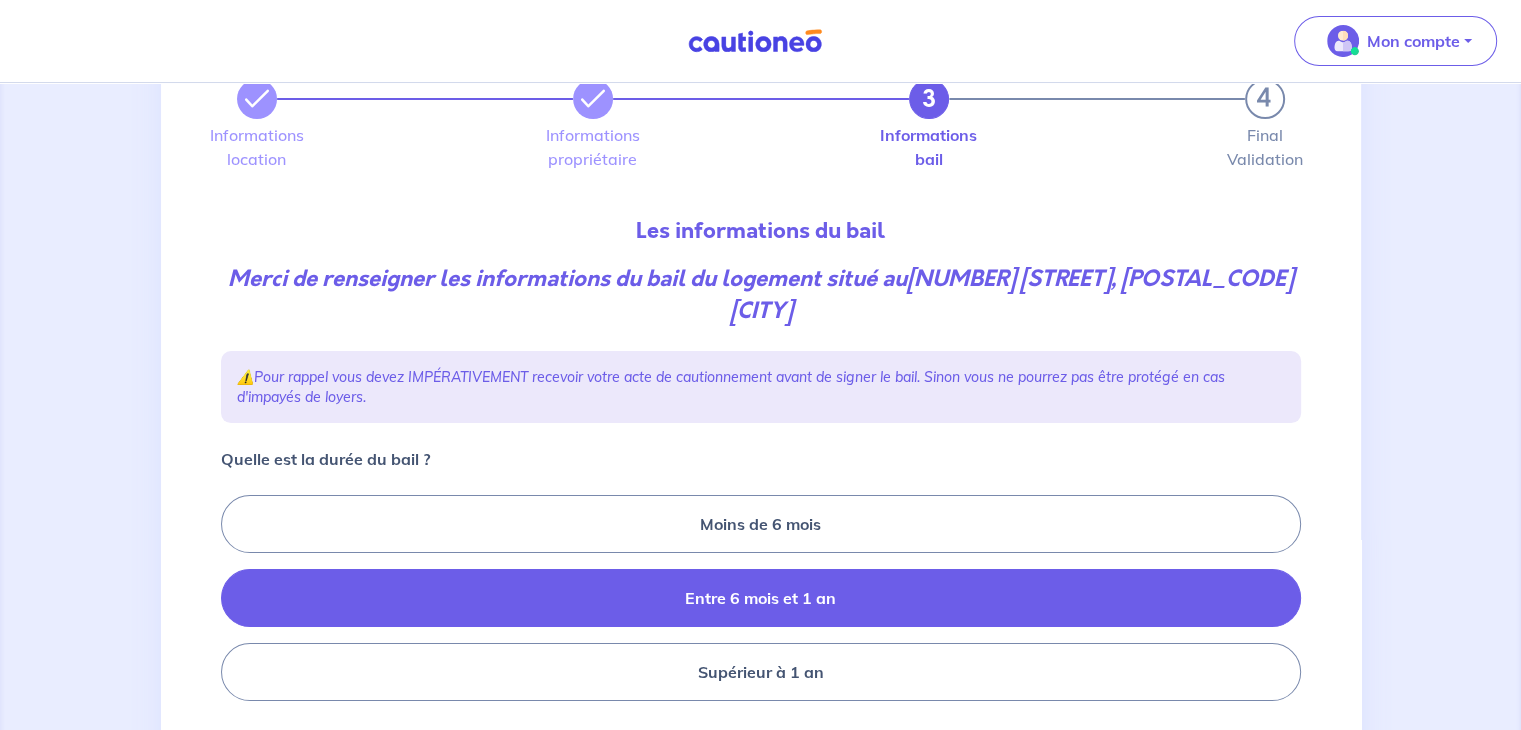 radio on "true" 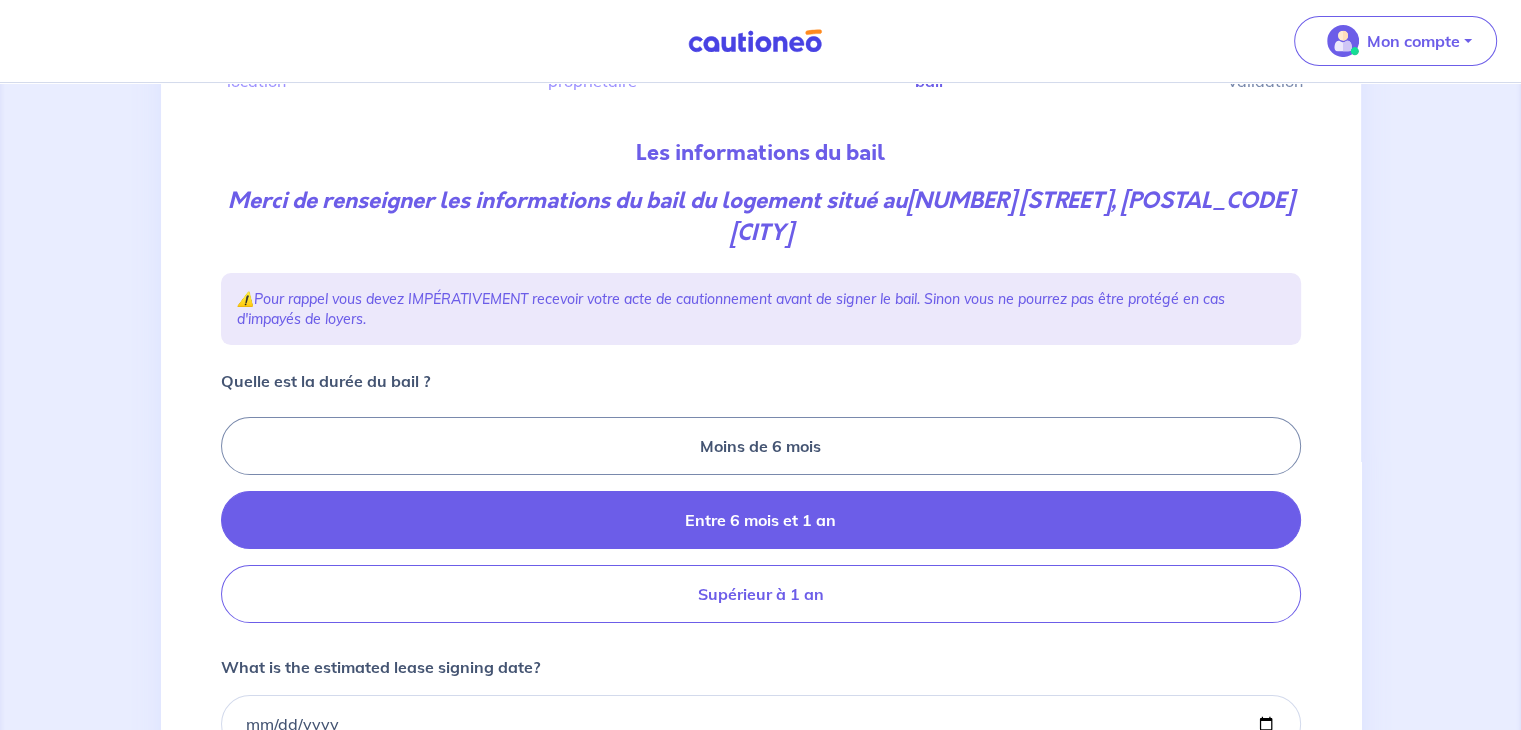 scroll, scrollTop: 300, scrollLeft: 0, axis: vertical 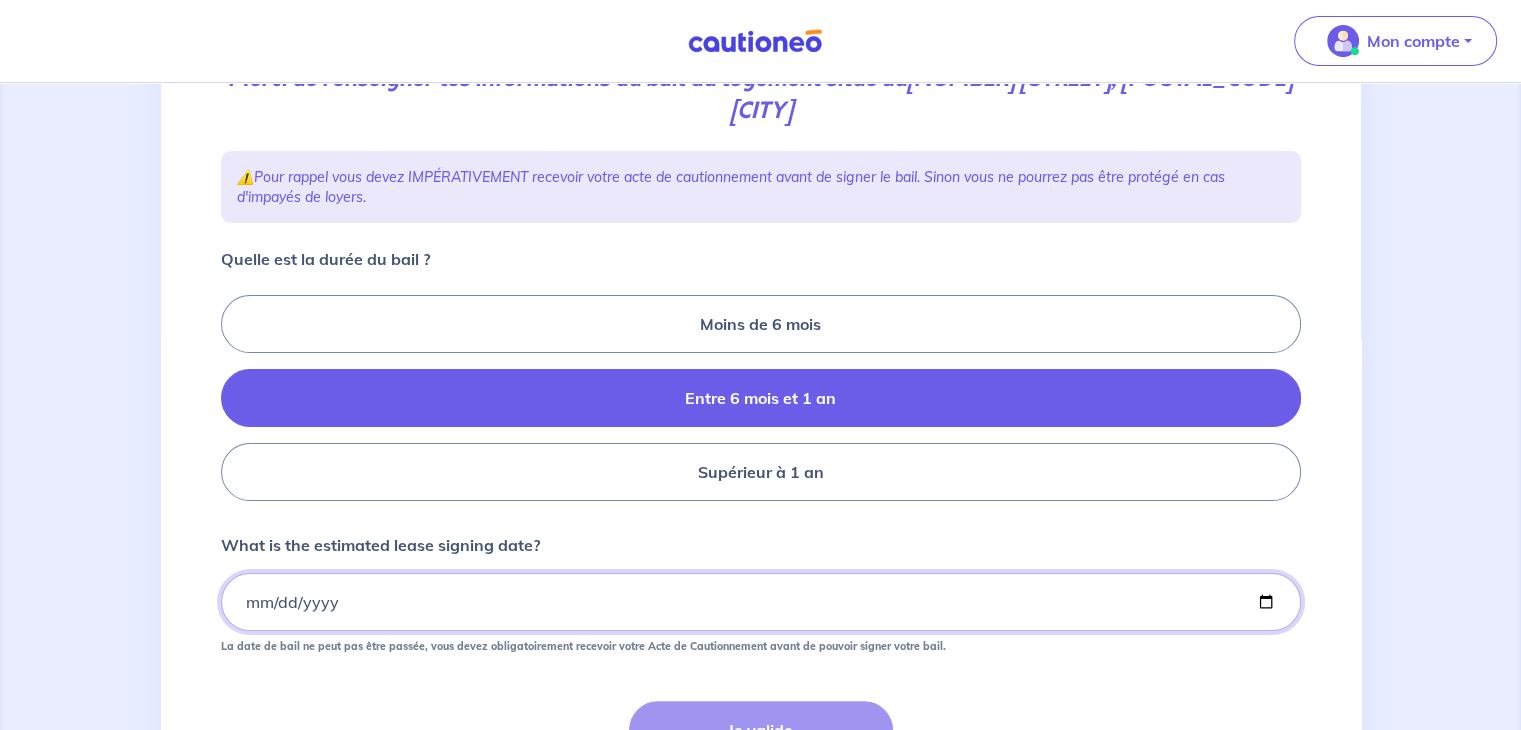 click on "What is the estimated lease signing date?" at bounding box center [761, 602] 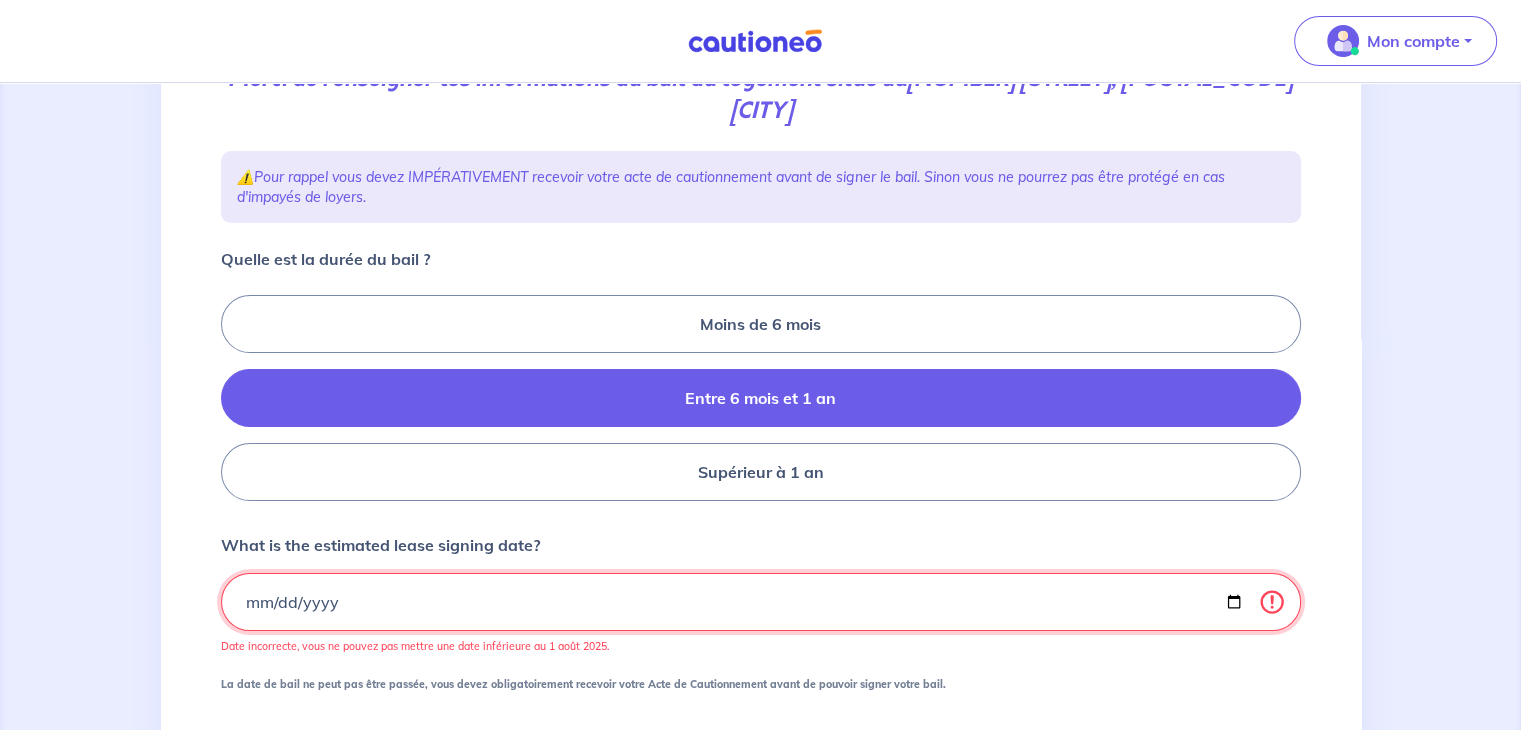 type on "[DATE]" 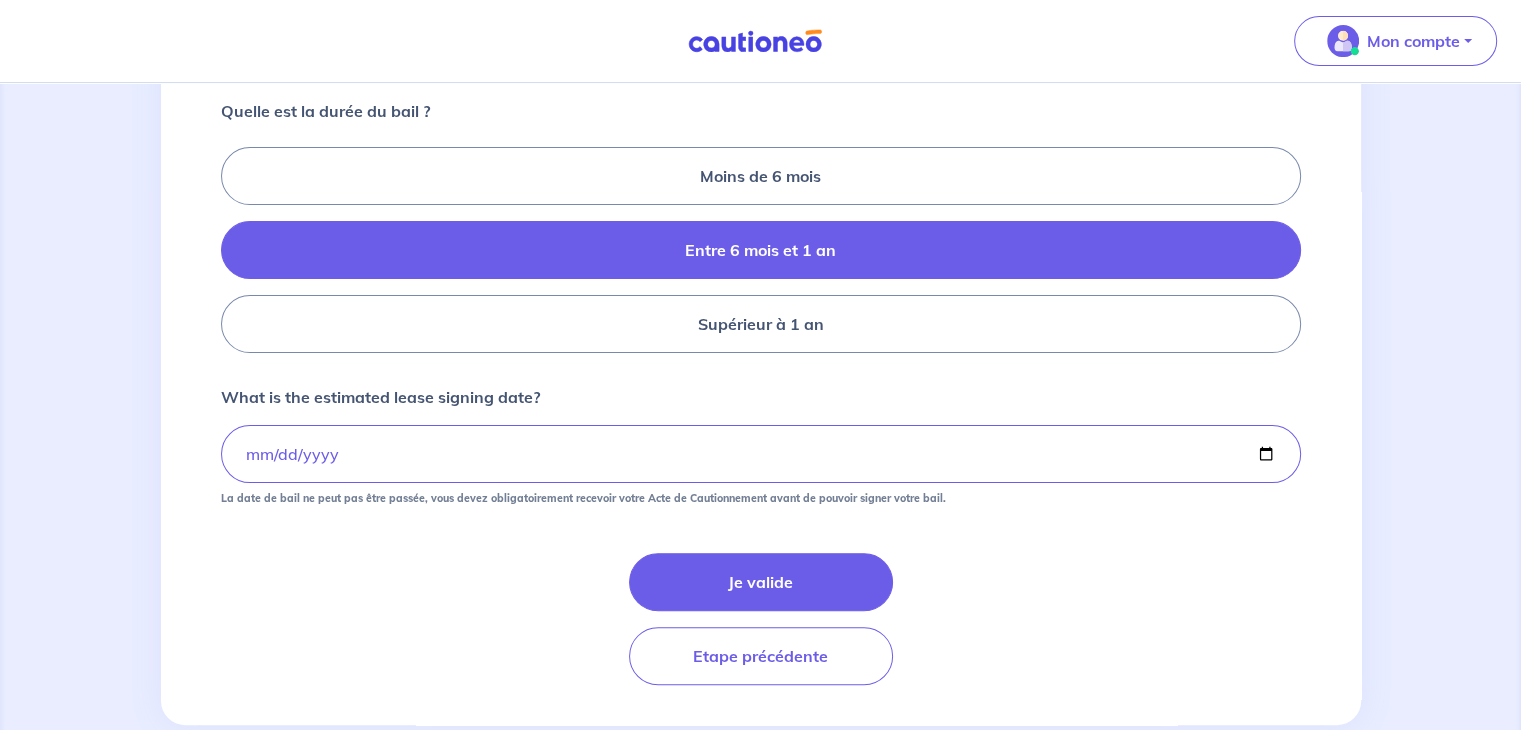 scroll, scrollTop: 456, scrollLeft: 0, axis: vertical 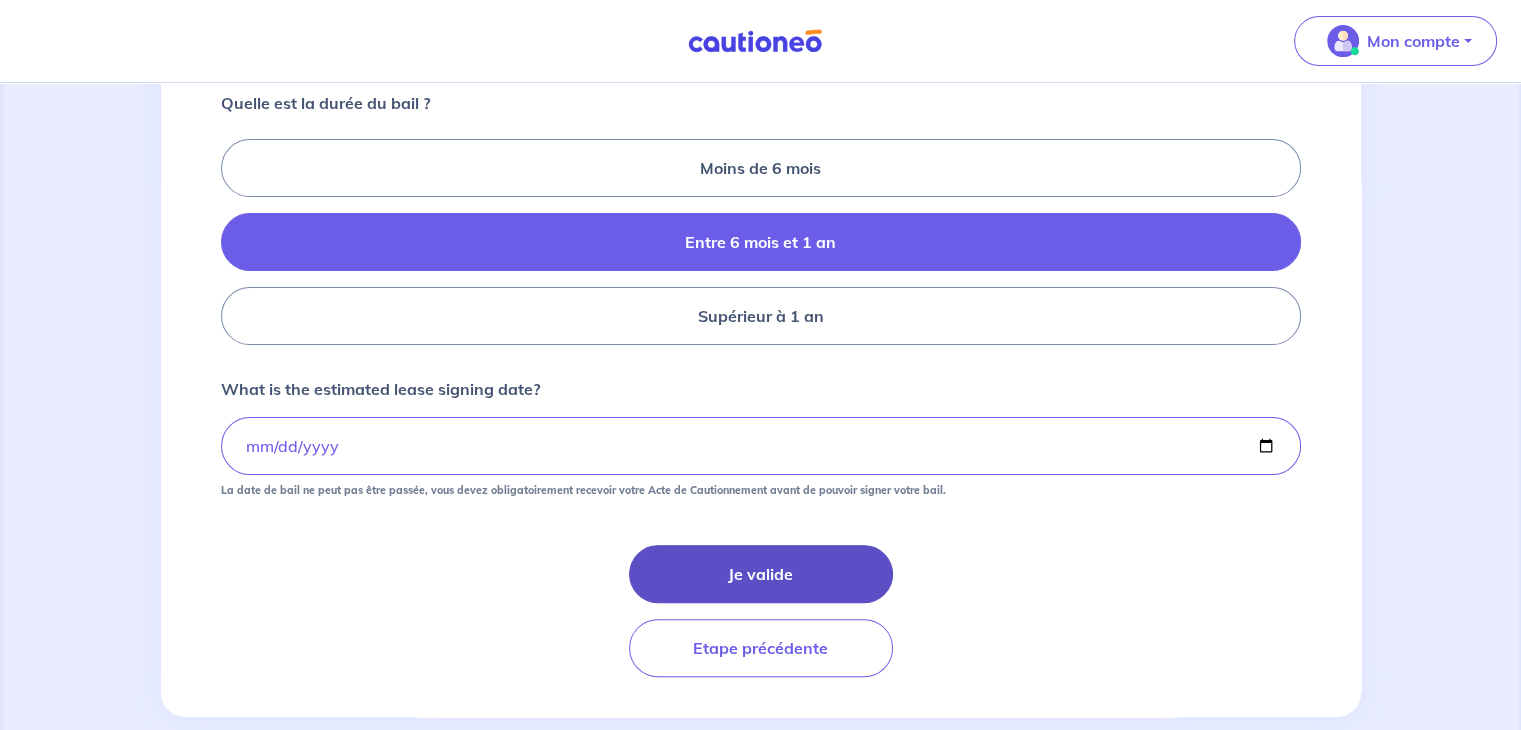 click on "Je valide" at bounding box center [761, 574] 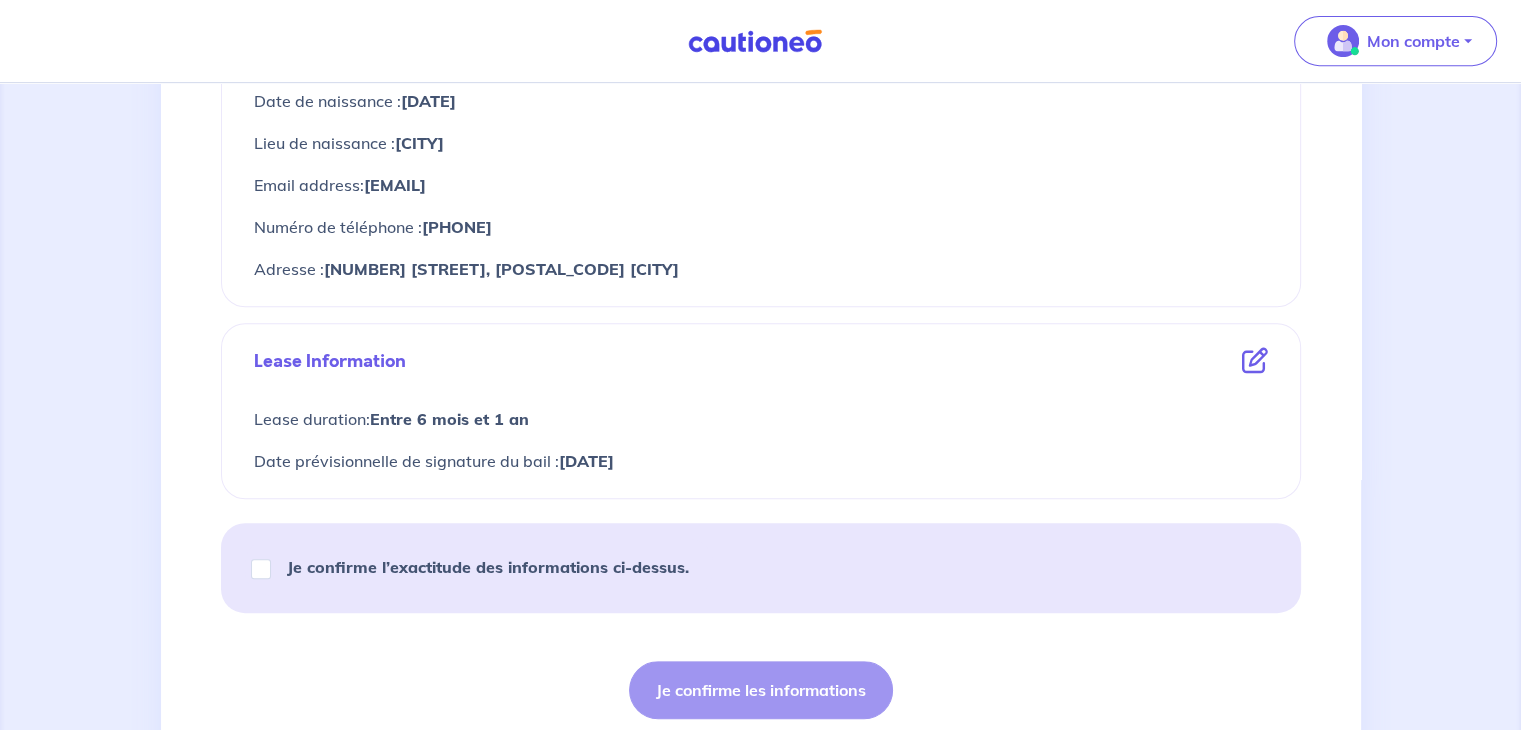 scroll, scrollTop: 1071, scrollLeft: 0, axis: vertical 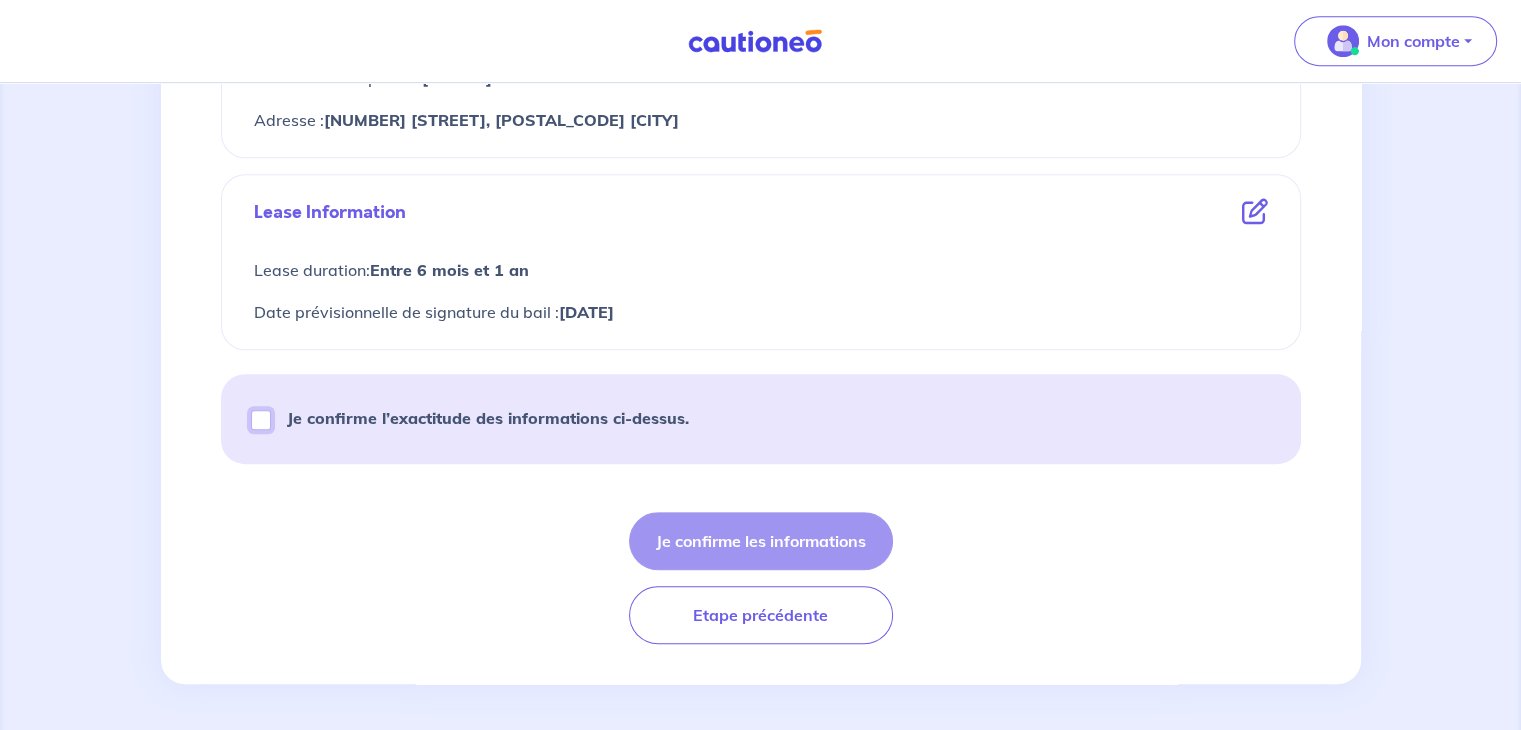 click on "Je confirme l’exactitude des informations ci-dessus." at bounding box center [261, 420] 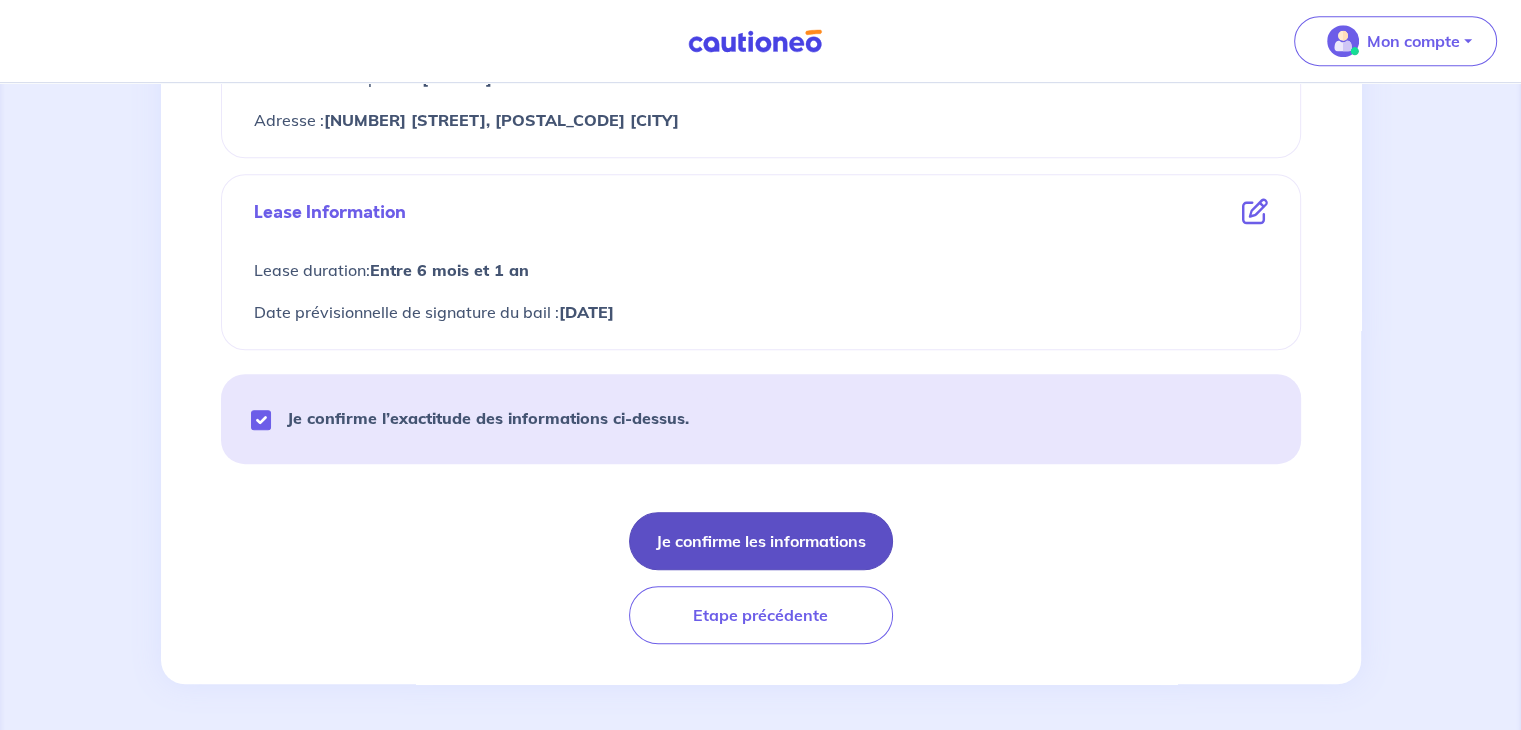 click on "Je confirme les informations" at bounding box center [761, 541] 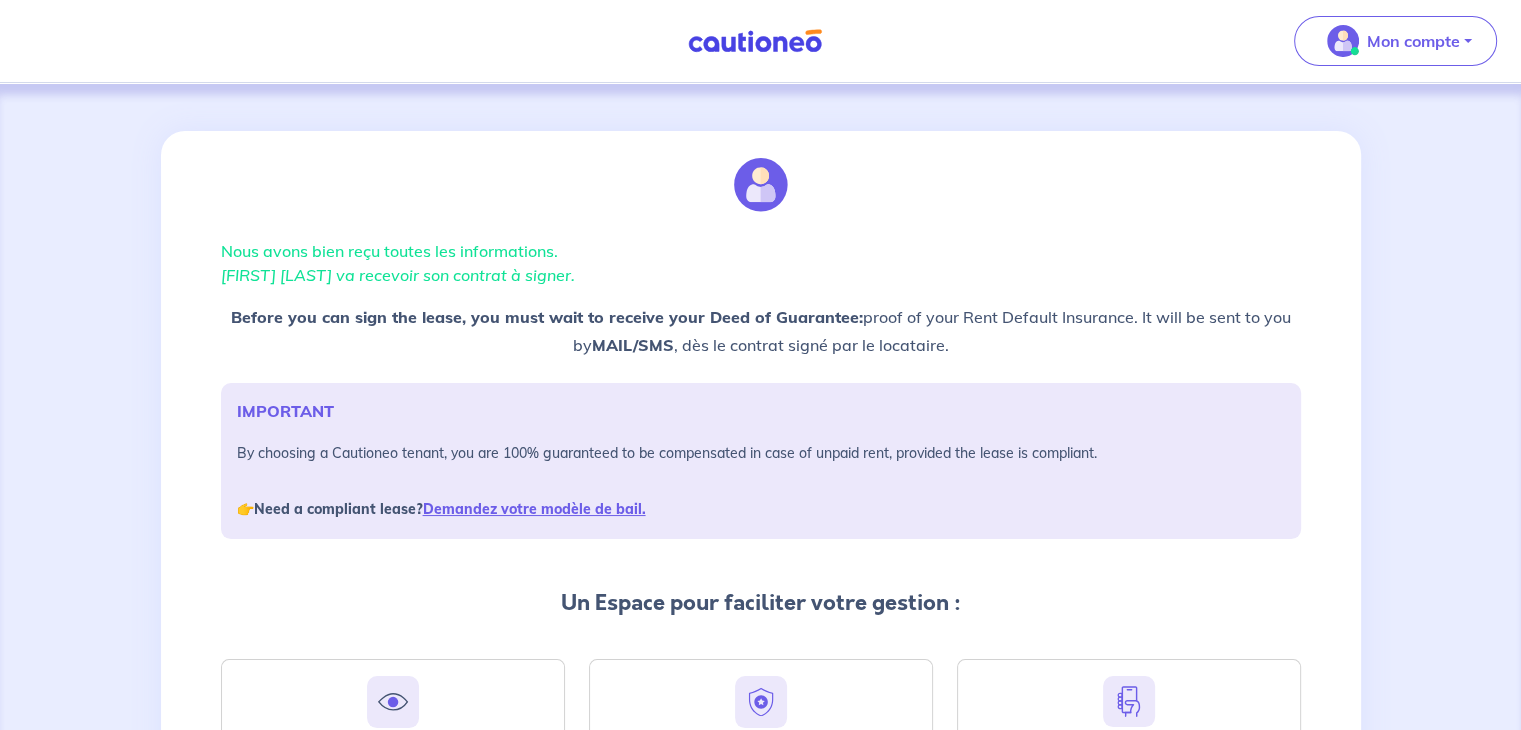 scroll, scrollTop: 309, scrollLeft: 0, axis: vertical 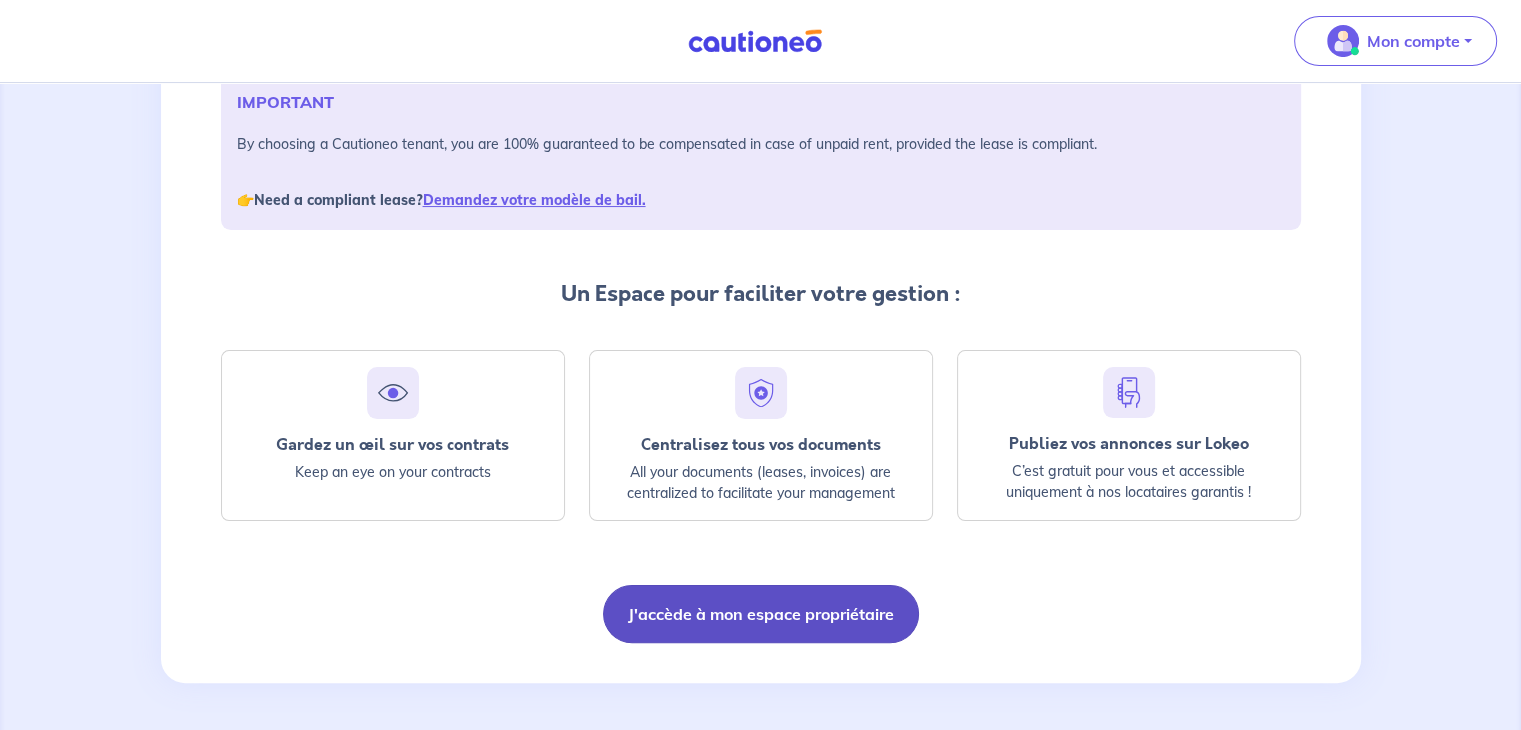 click on "J'accède à mon espace propriétaire" at bounding box center (761, 614) 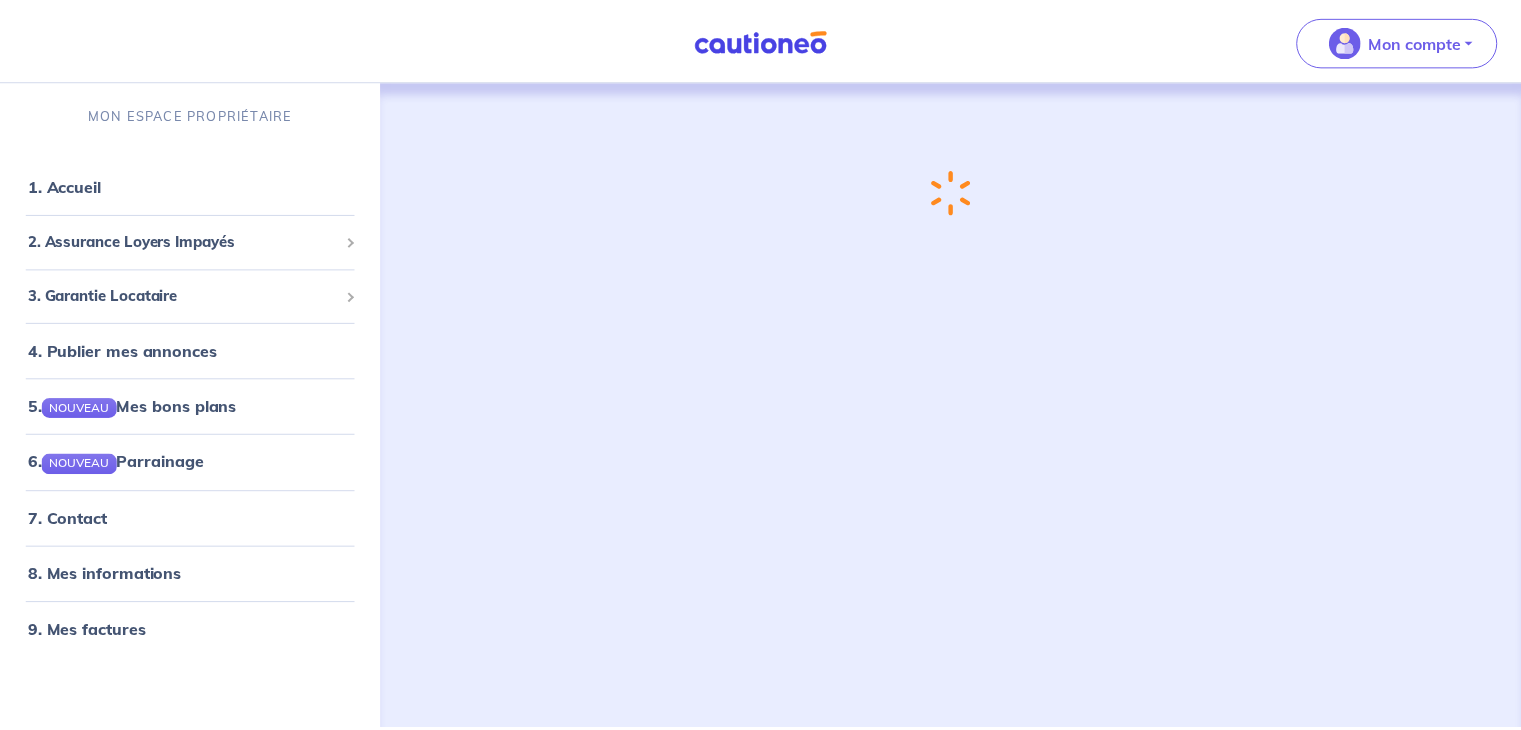 scroll, scrollTop: 0, scrollLeft: 0, axis: both 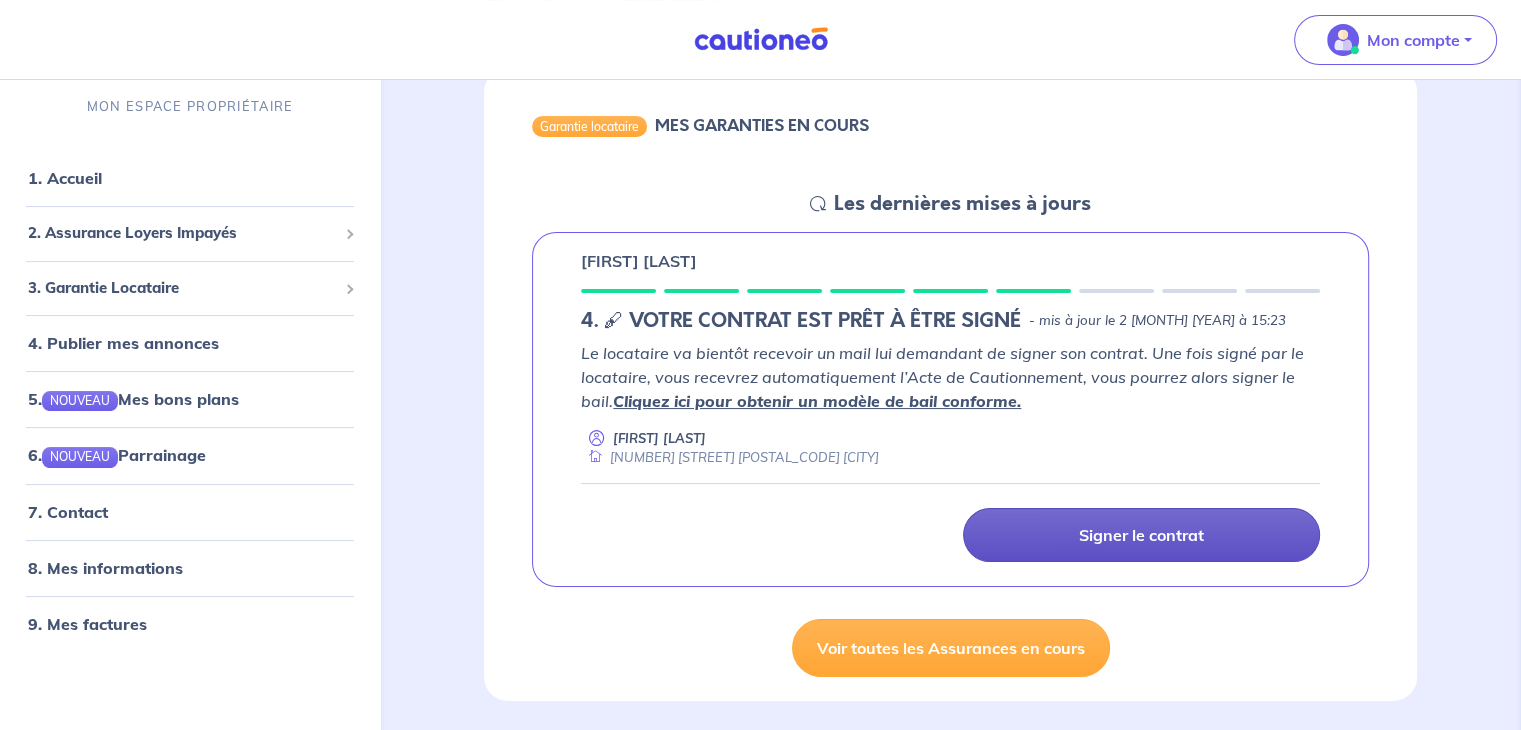 click on "Signer le contrat" at bounding box center [1141, 535] 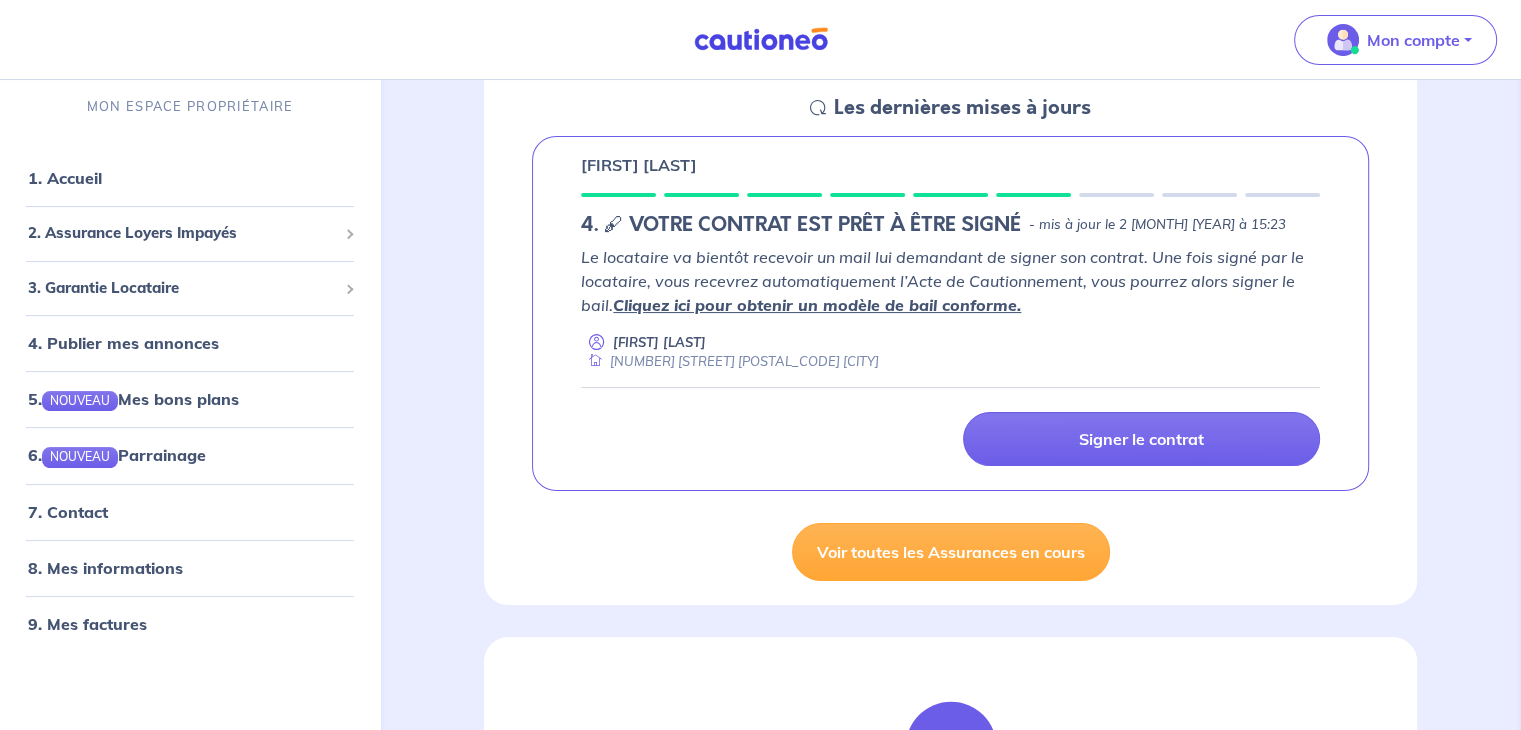 scroll, scrollTop: 300, scrollLeft: 0, axis: vertical 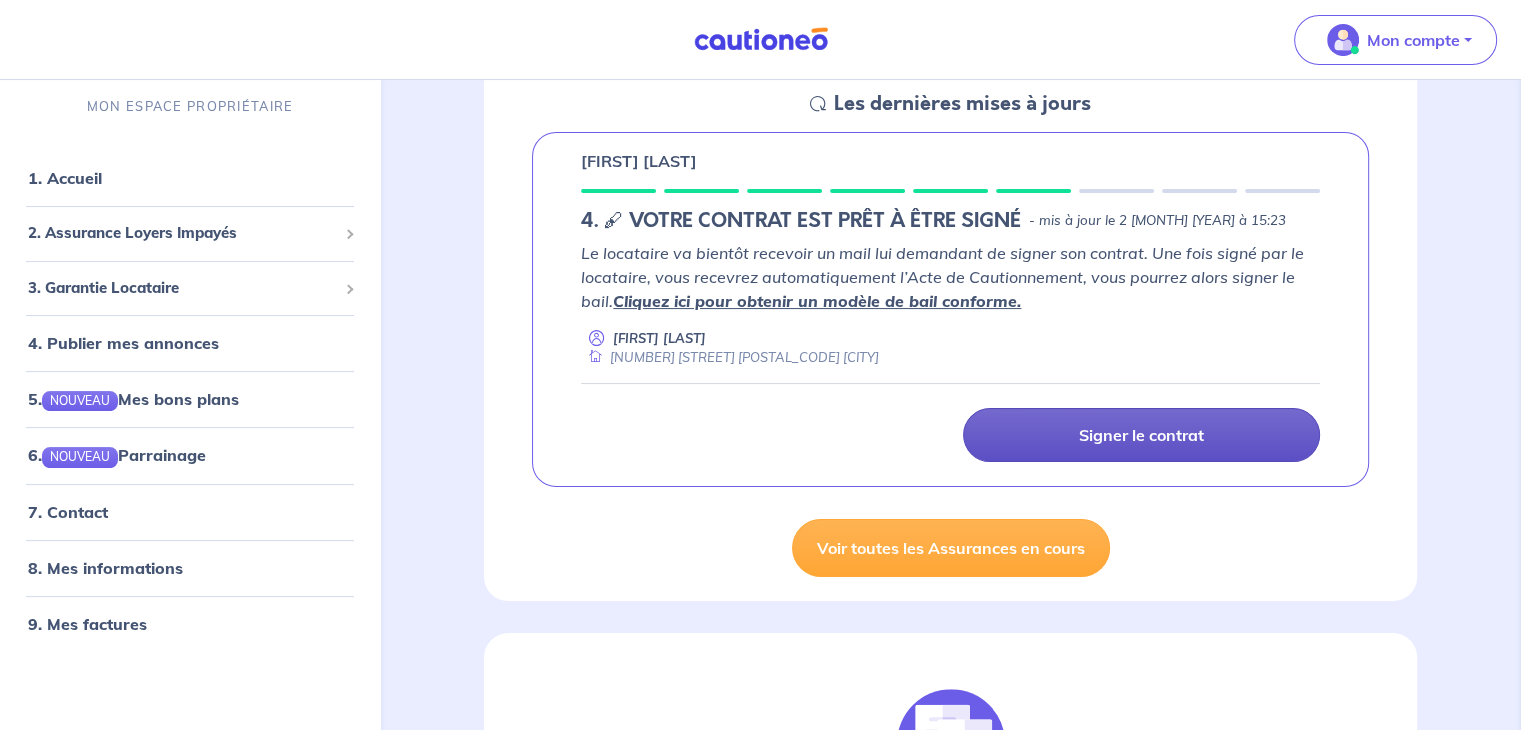 click on "Signer le contrat" at bounding box center (1141, 435) 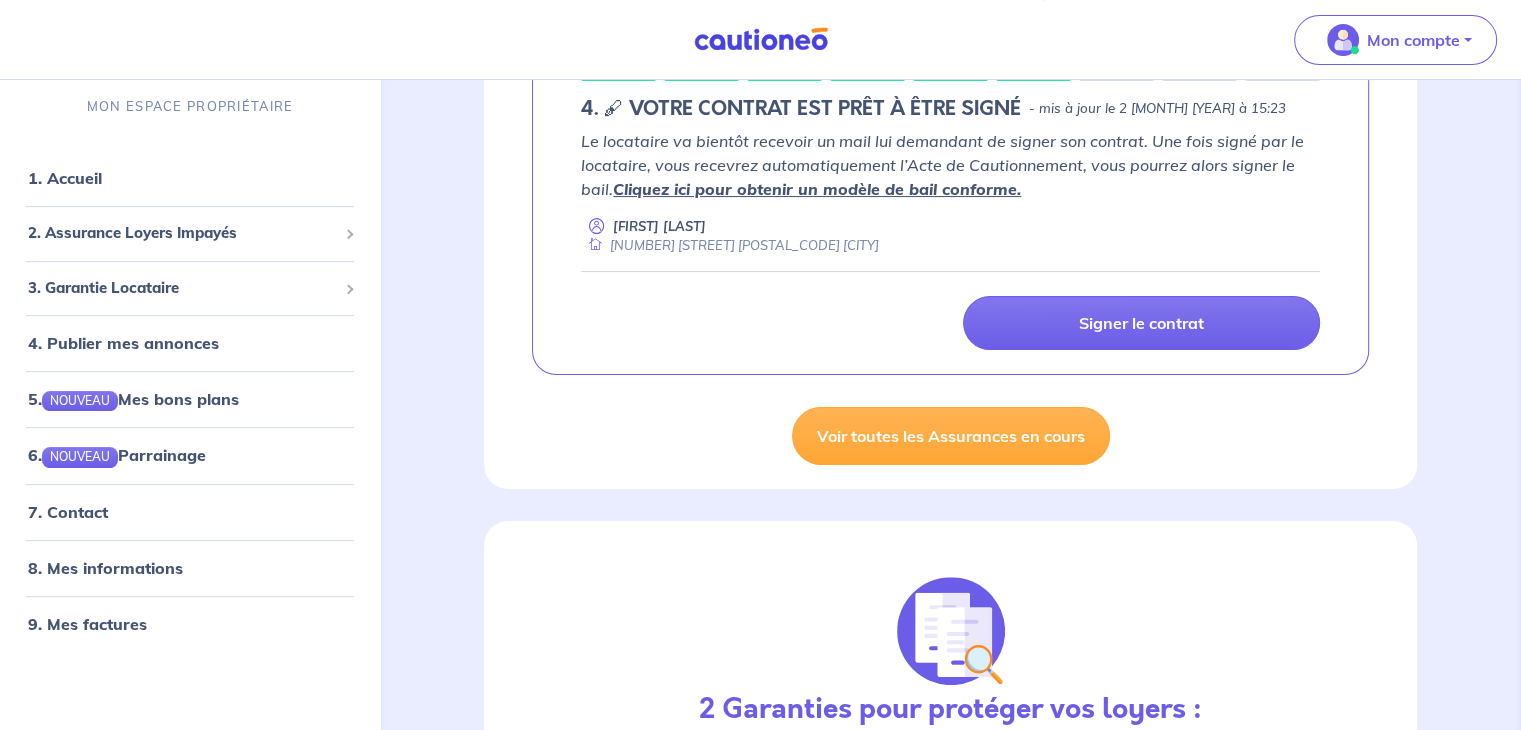 scroll, scrollTop: 300, scrollLeft: 0, axis: vertical 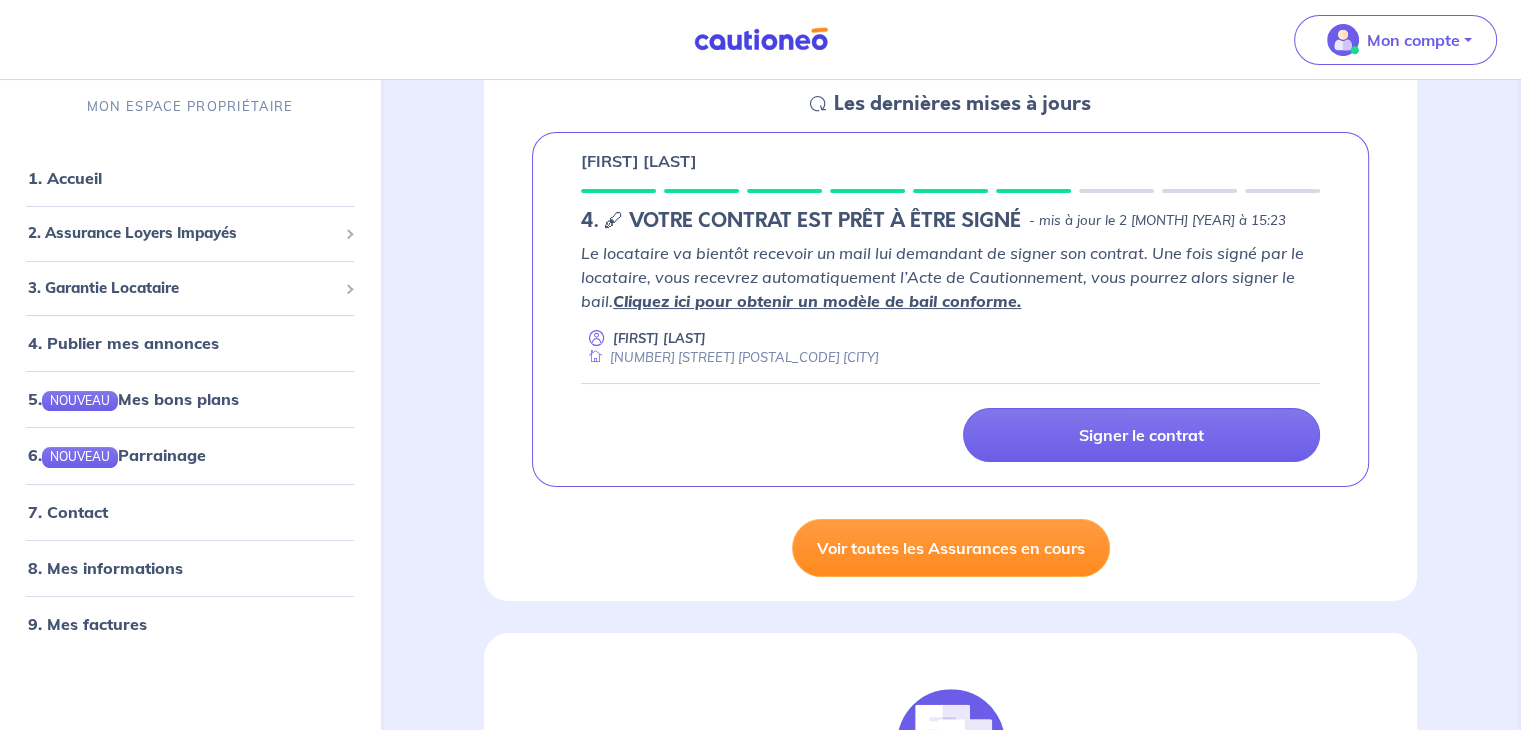 click on "Voir toutes les Assurances en cours" at bounding box center [951, 548] 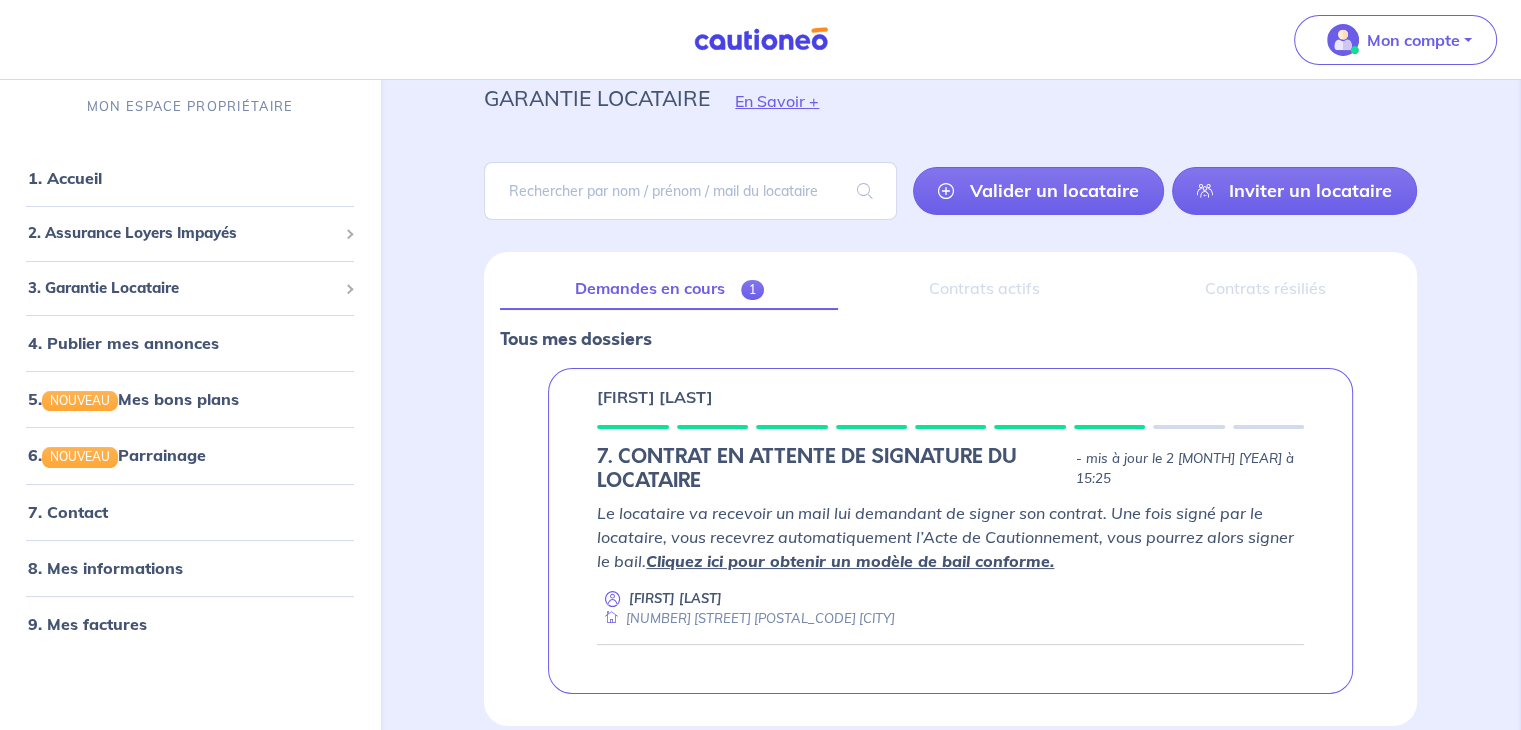 scroll, scrollTop: 162, scrollLeft: 0, axis: vertical 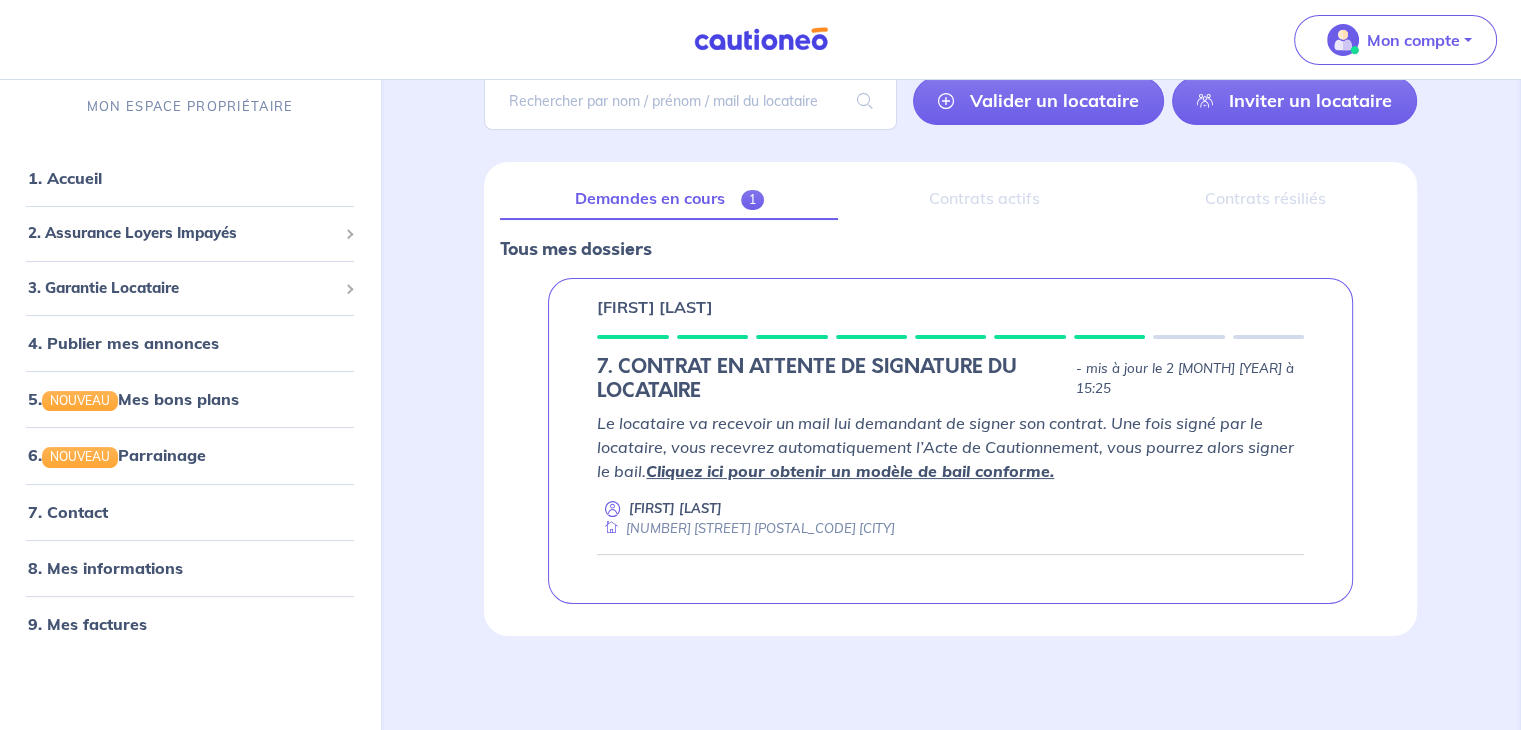 click on "Cliquez ici pour obtenir un modèle de bail conforme." at bounding box center [850, 471] 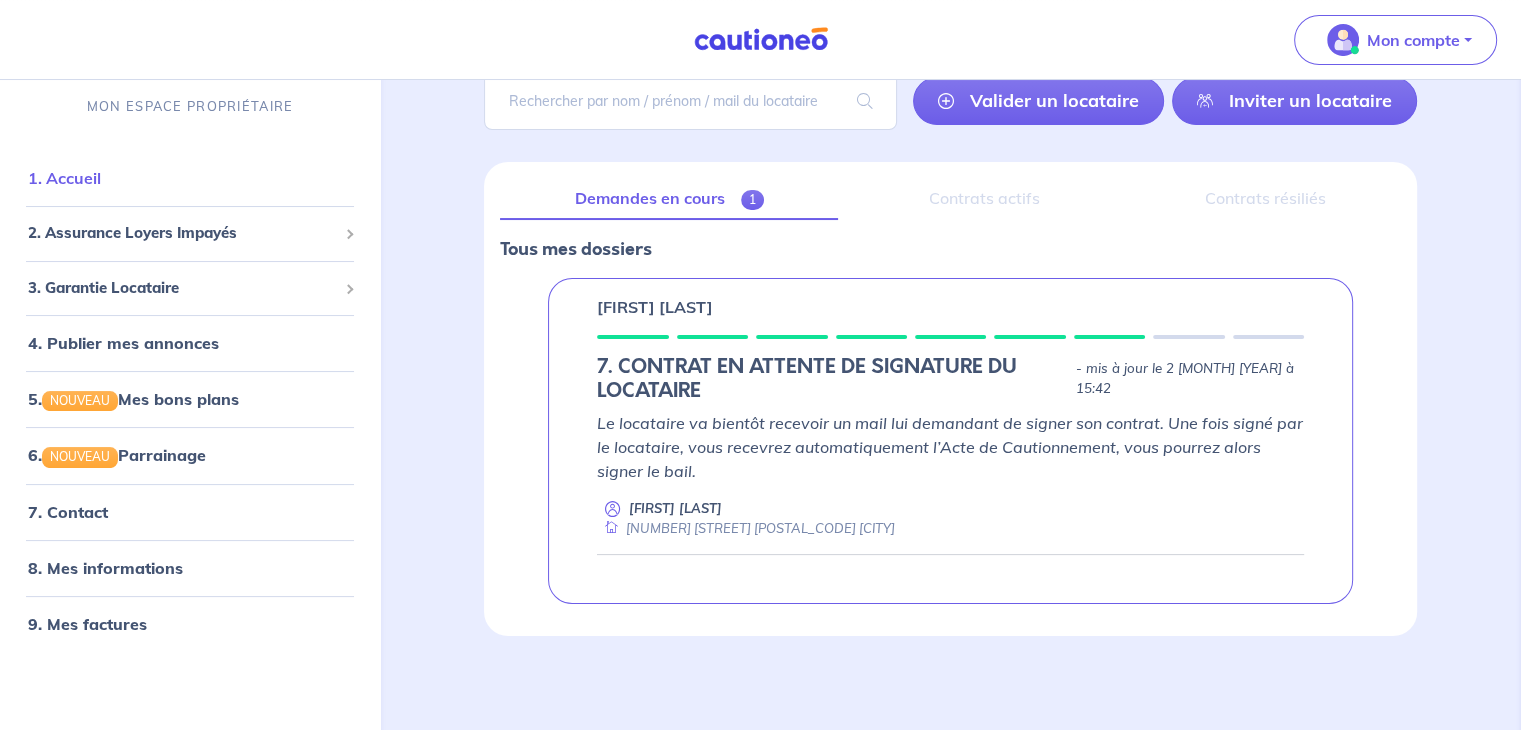 click on "1. Accueil" at bounding box center (64, 178) 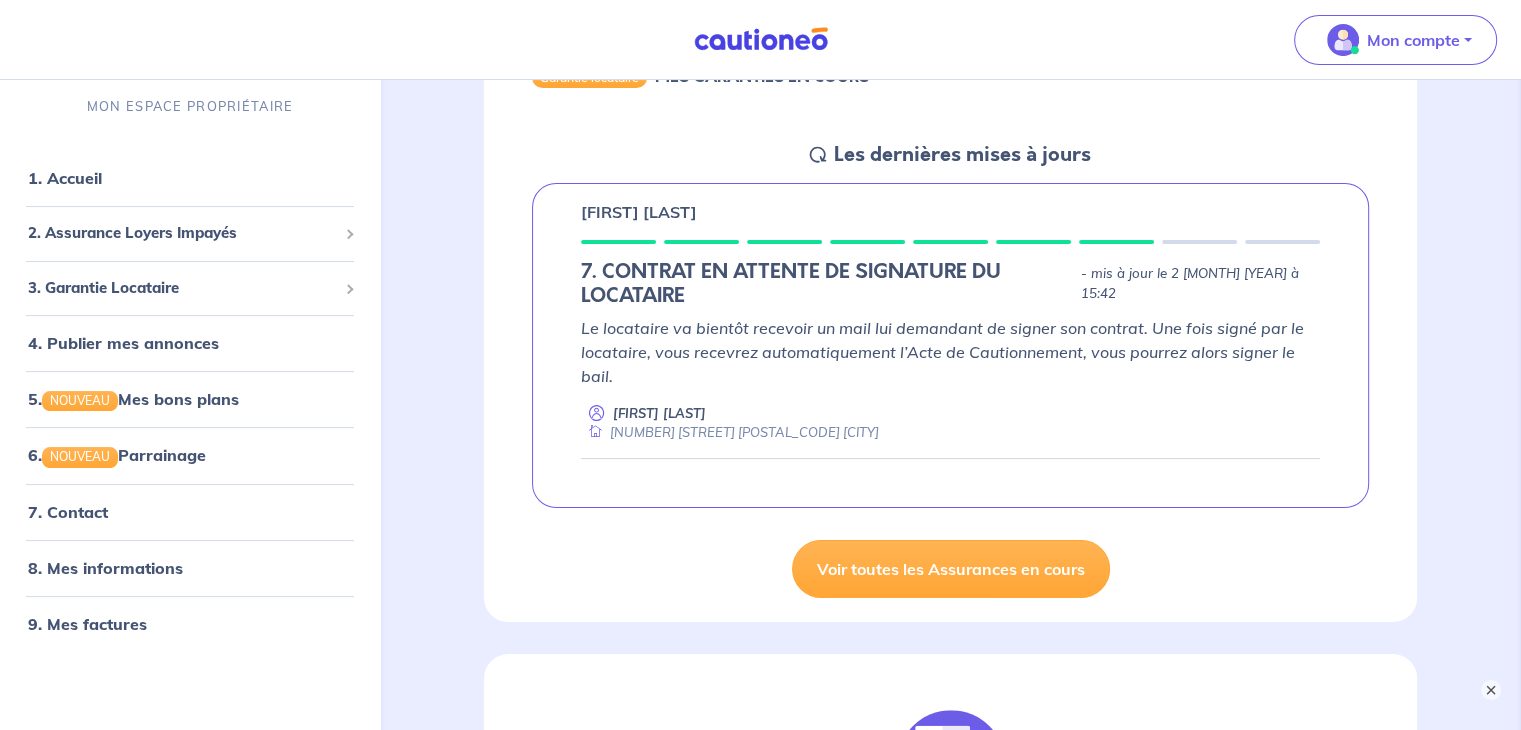 scroll, scrollTop: 200, scrollLeft: 0, axis: vertical 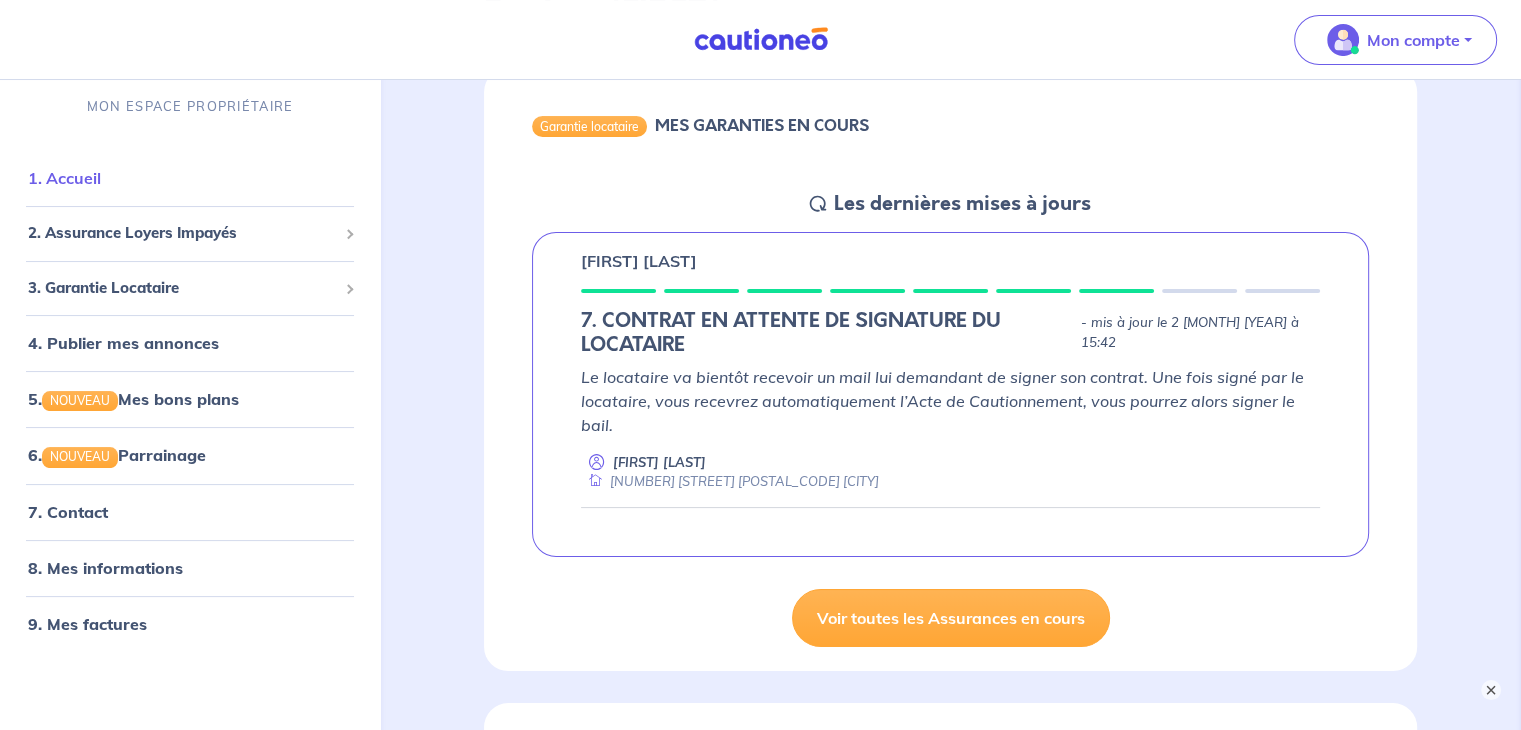 click on "1. Accueil" at bounding box center [64, 178] 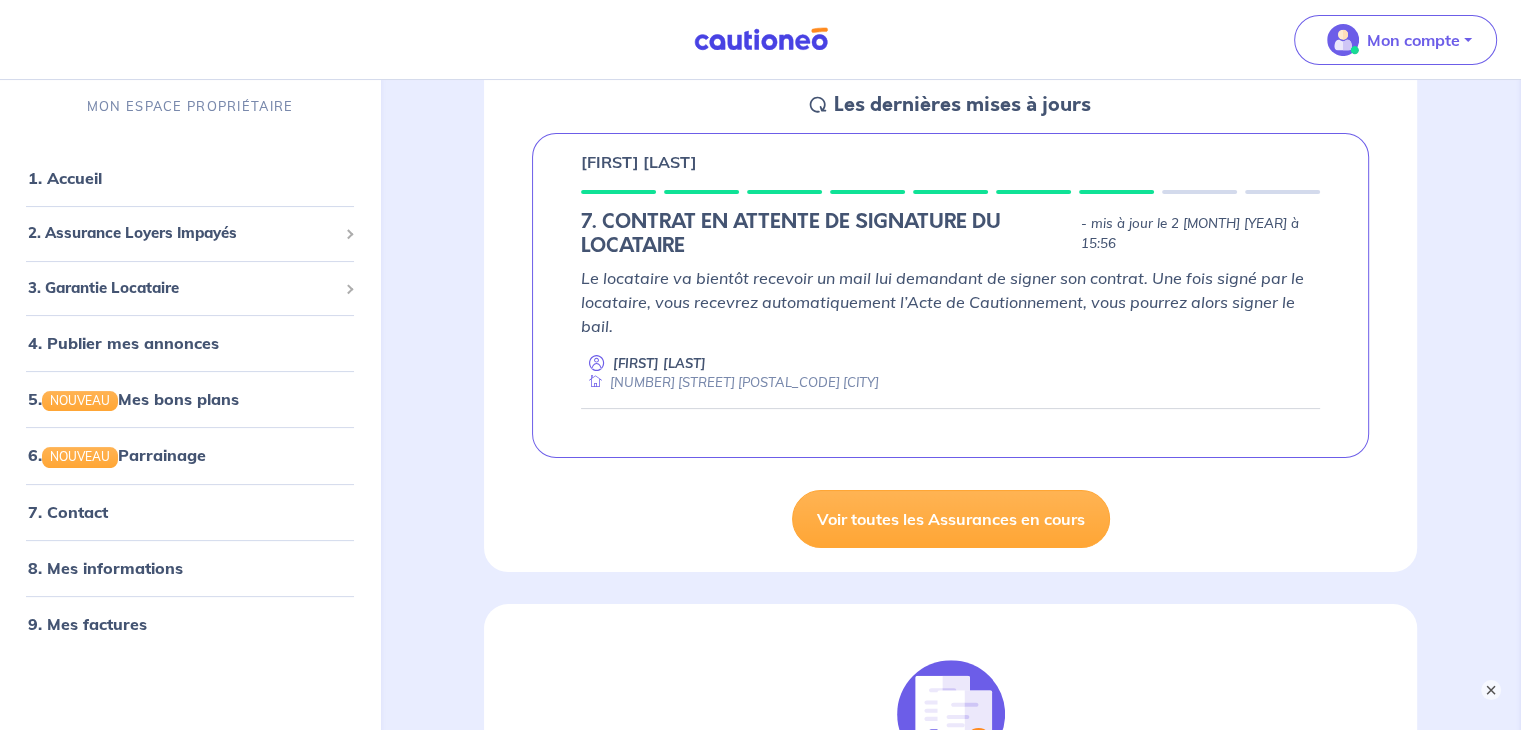 scroll, scrollTop: 300, scrollLeft: 0, axis: vertical 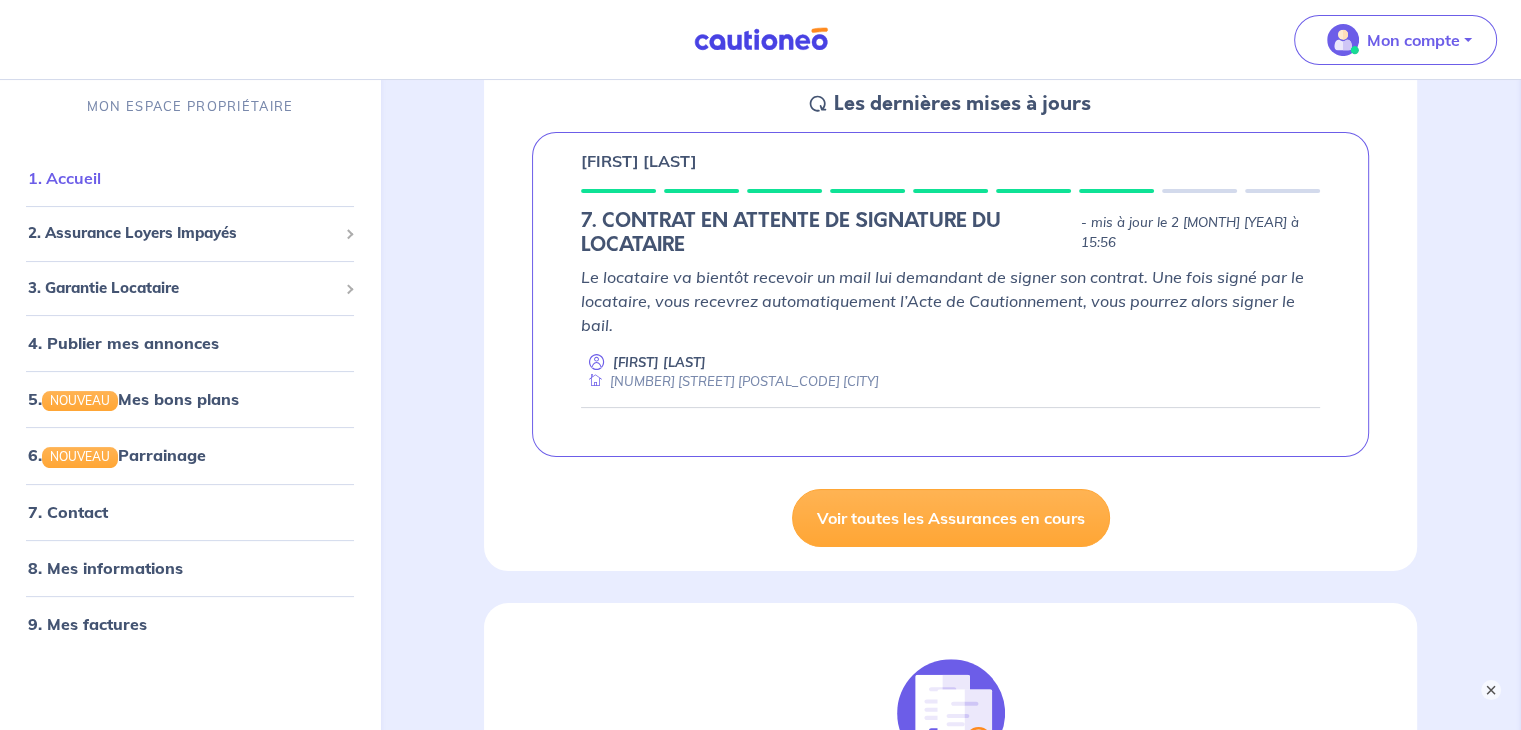 click on "1. Accueil" at bounding box center [64, 178] 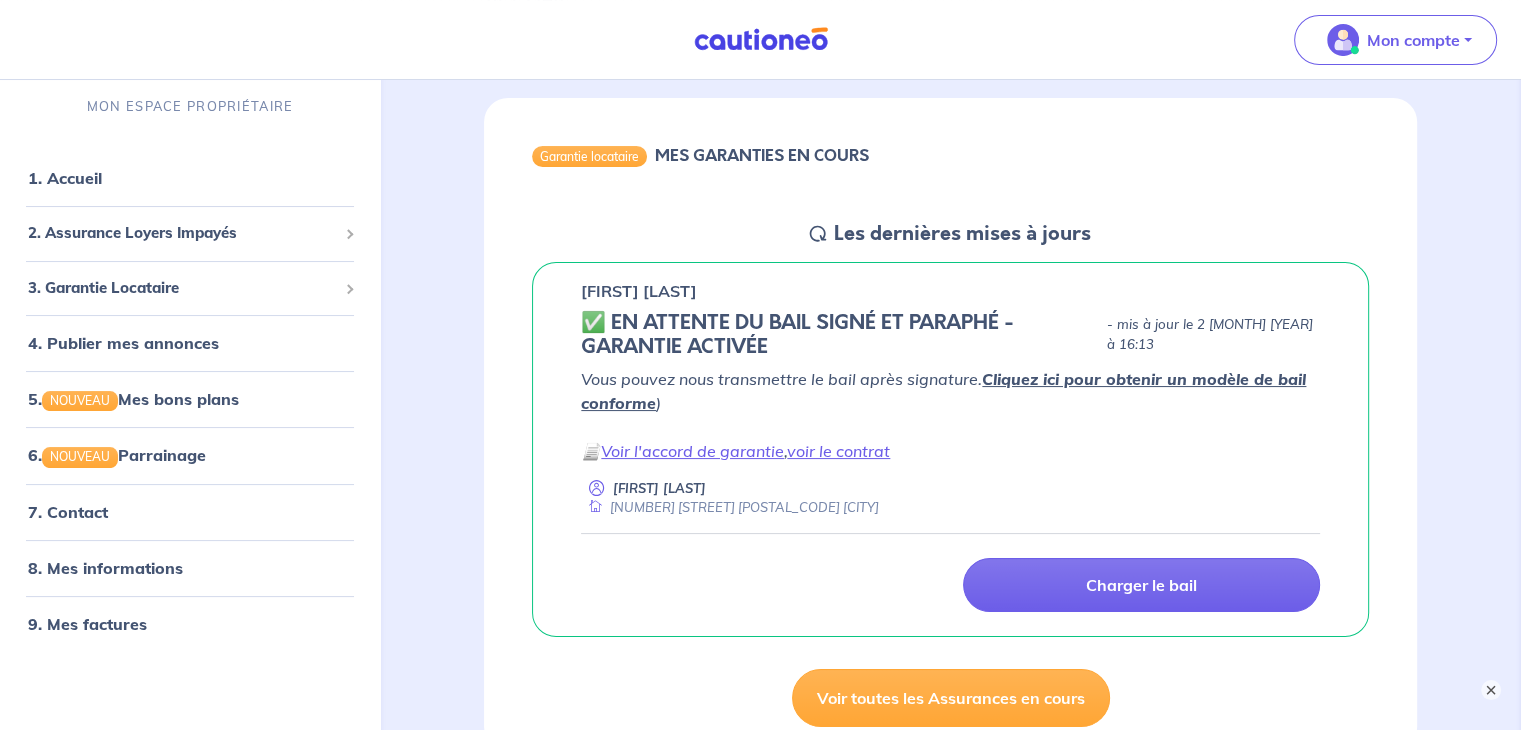 scroll, scrollTop: 200, scrollLeft: 0, axis: vertical 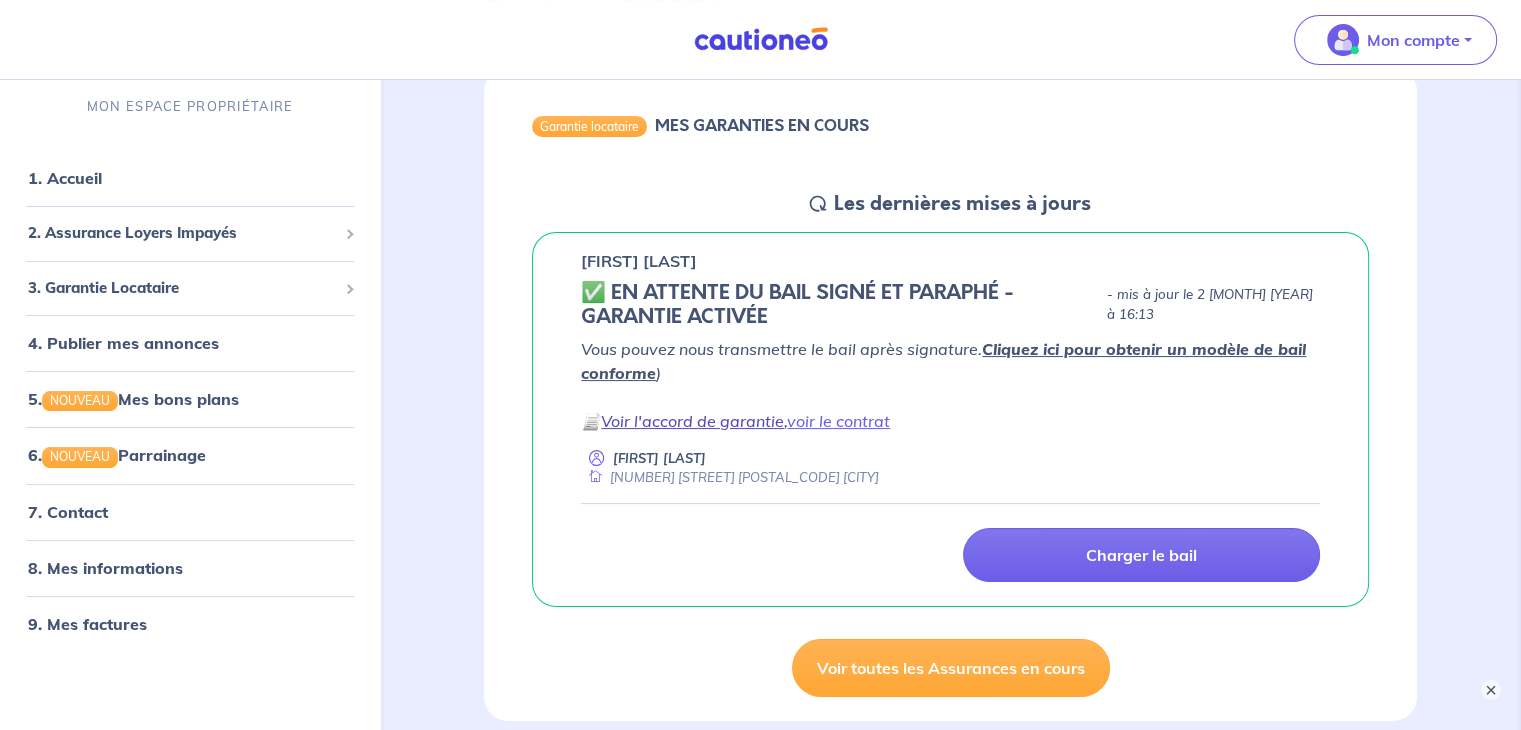 click on "Voir l'accord de garantie" at bounding box center [692, 421] 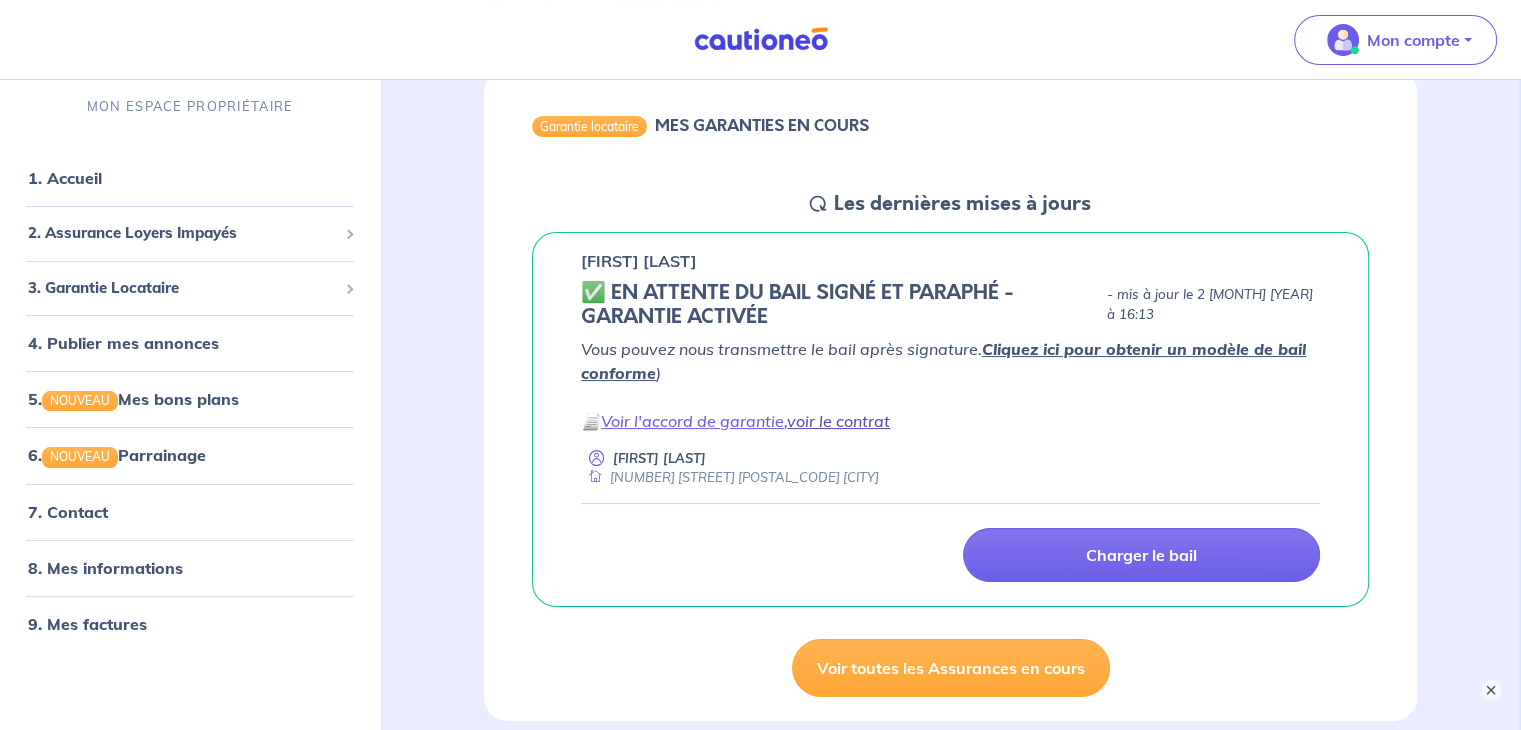 click on "voir le contrat" at bounding box center (838, 421) 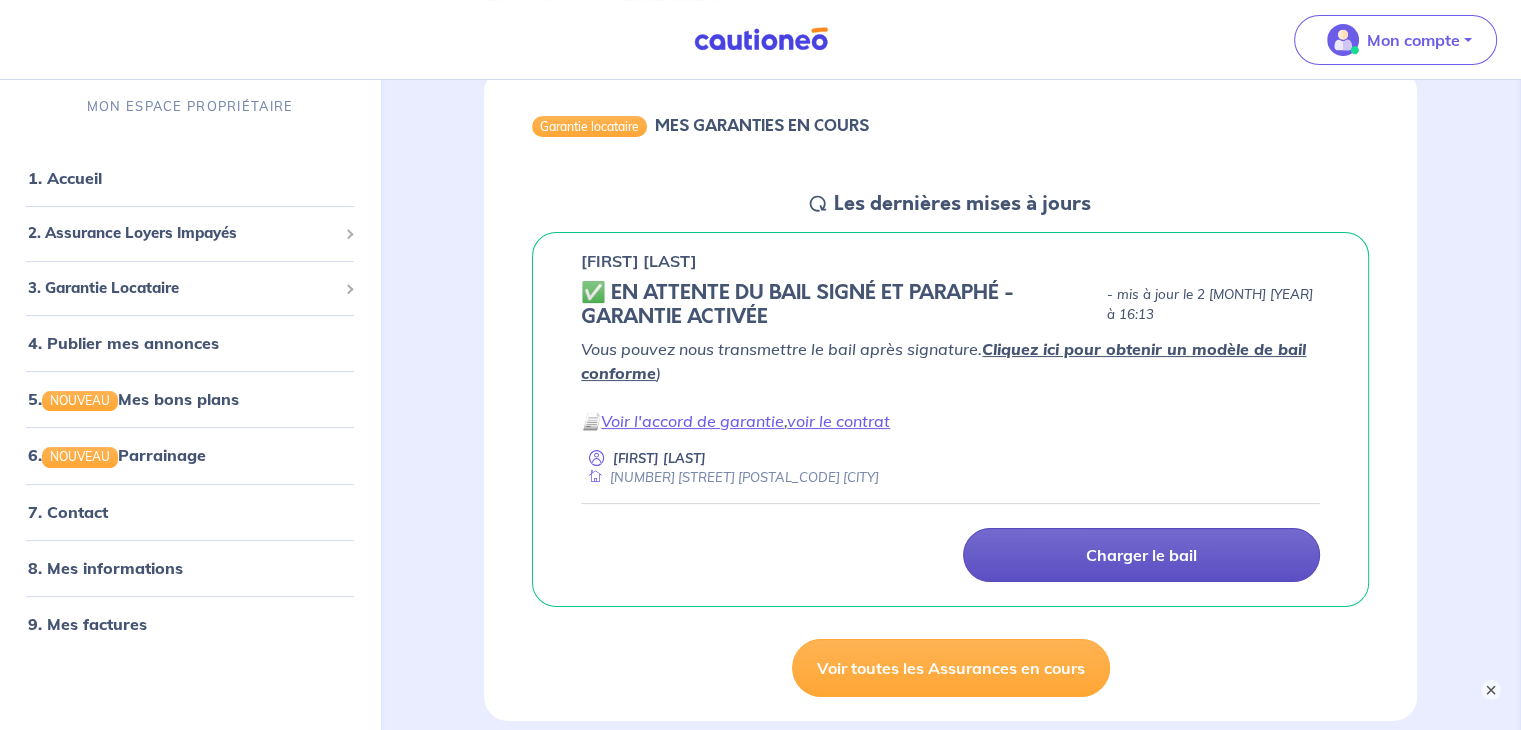 click on "Charger le bail" at bounding box center [1141, 555] 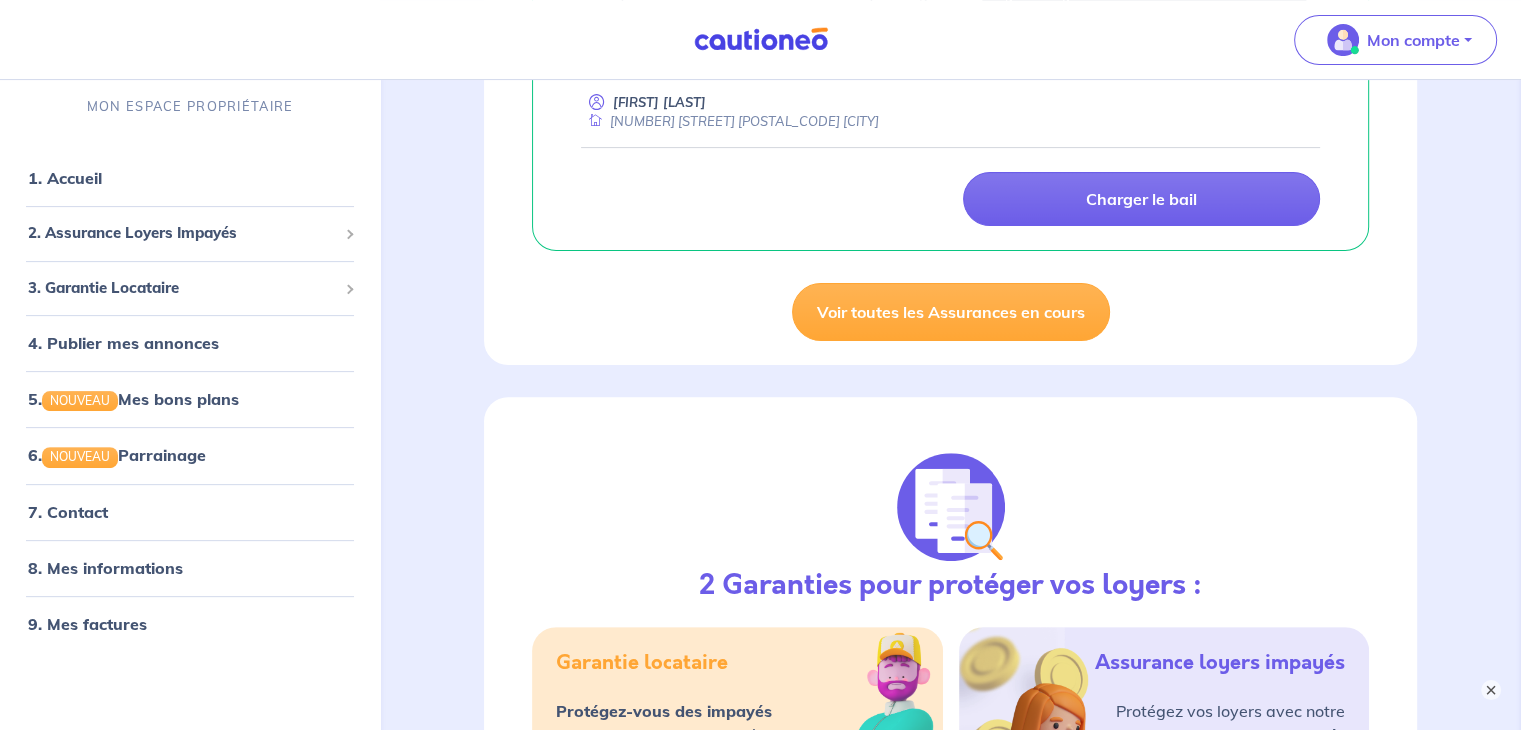 scroll, scrollTop: 300, scrollLeft: 0, axis: vertical 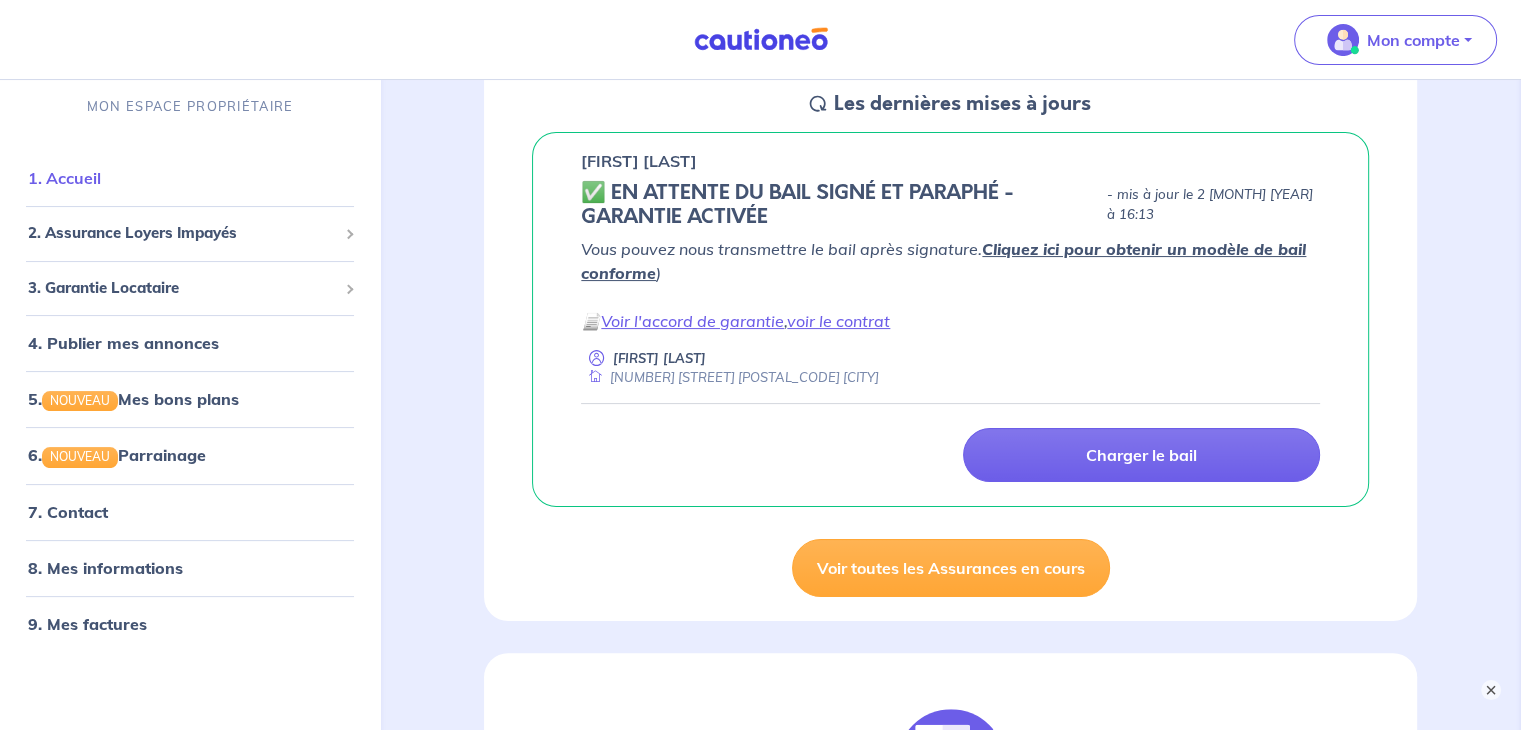 click on "1. Accueil" at bounding box center (64, 178) 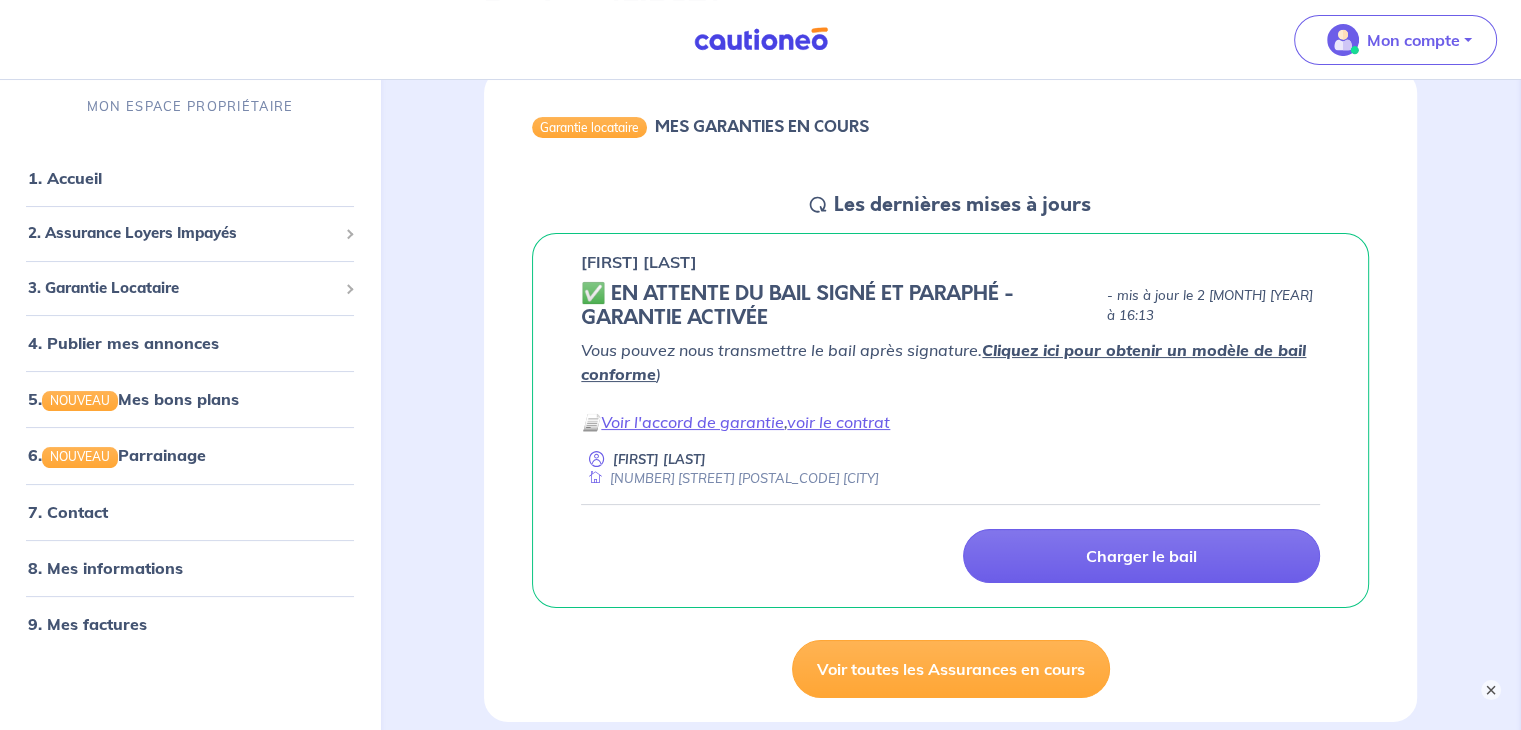 scroll, scrollTop: 200, scrollLeft: 0, axis: vertical 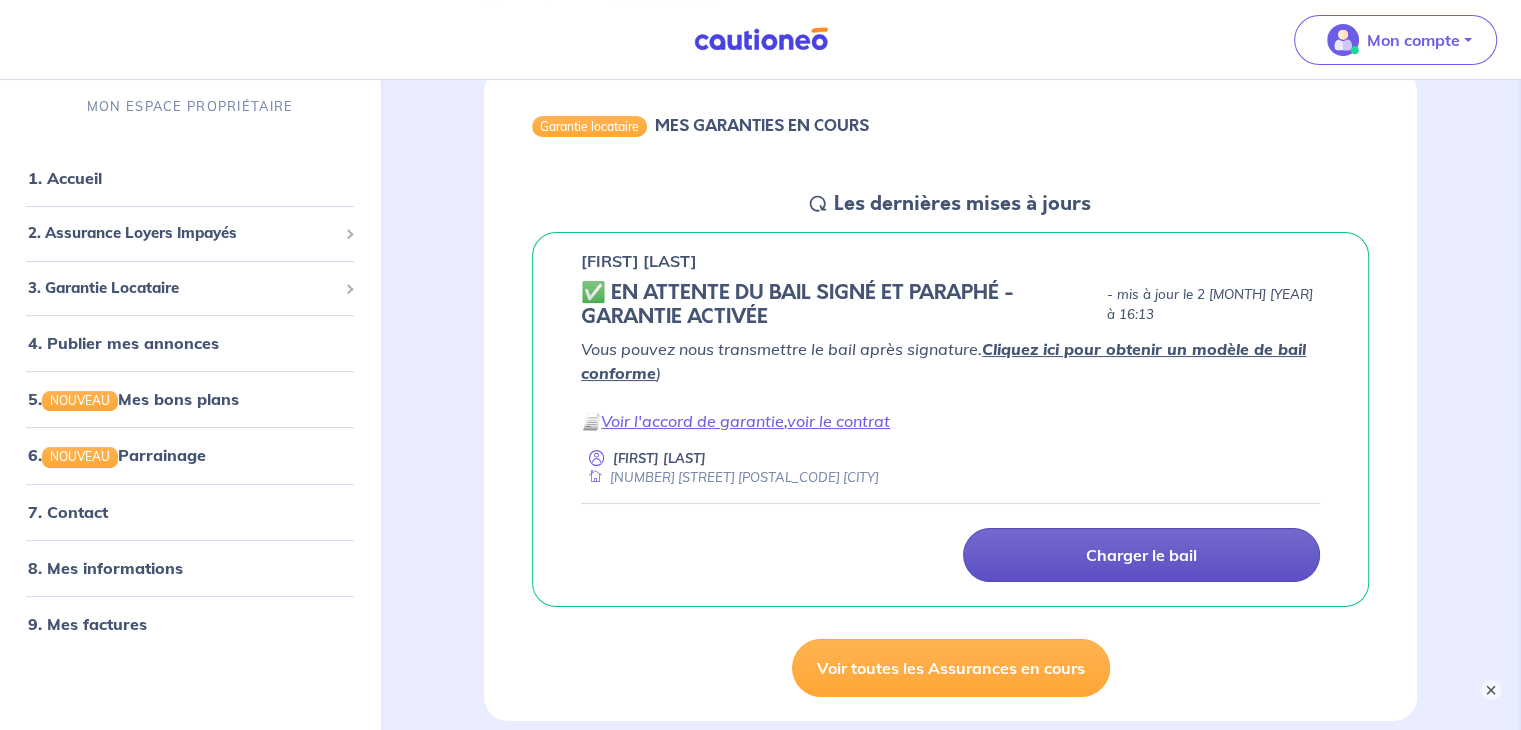 click on "Charger le bail" at bounding box center [1141, 555] 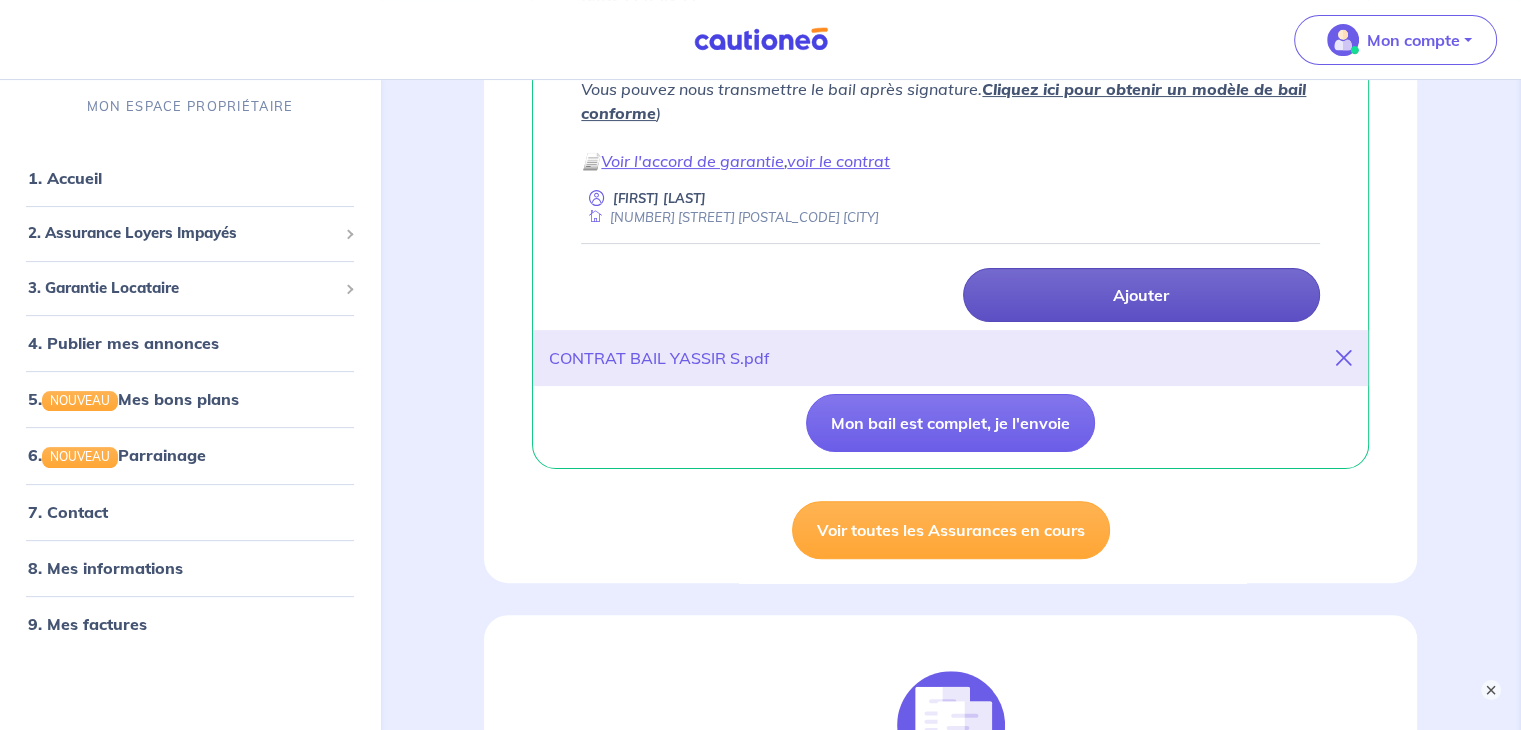 scroll, scrollTop: 500, scrollLeft: 0, axis: vertical 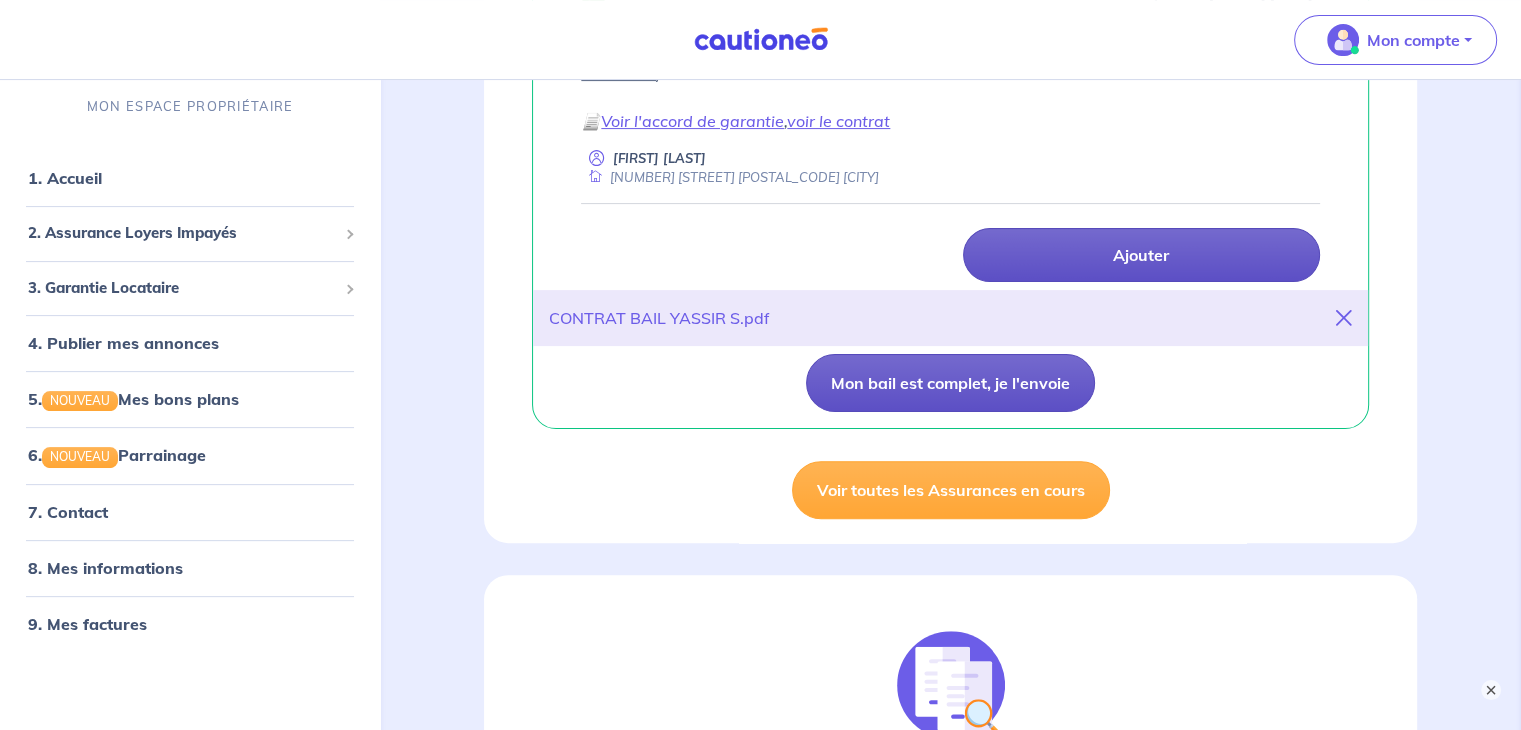 click on "Mon bail est complet, je l'envoie" at bounding box center [950, 383] 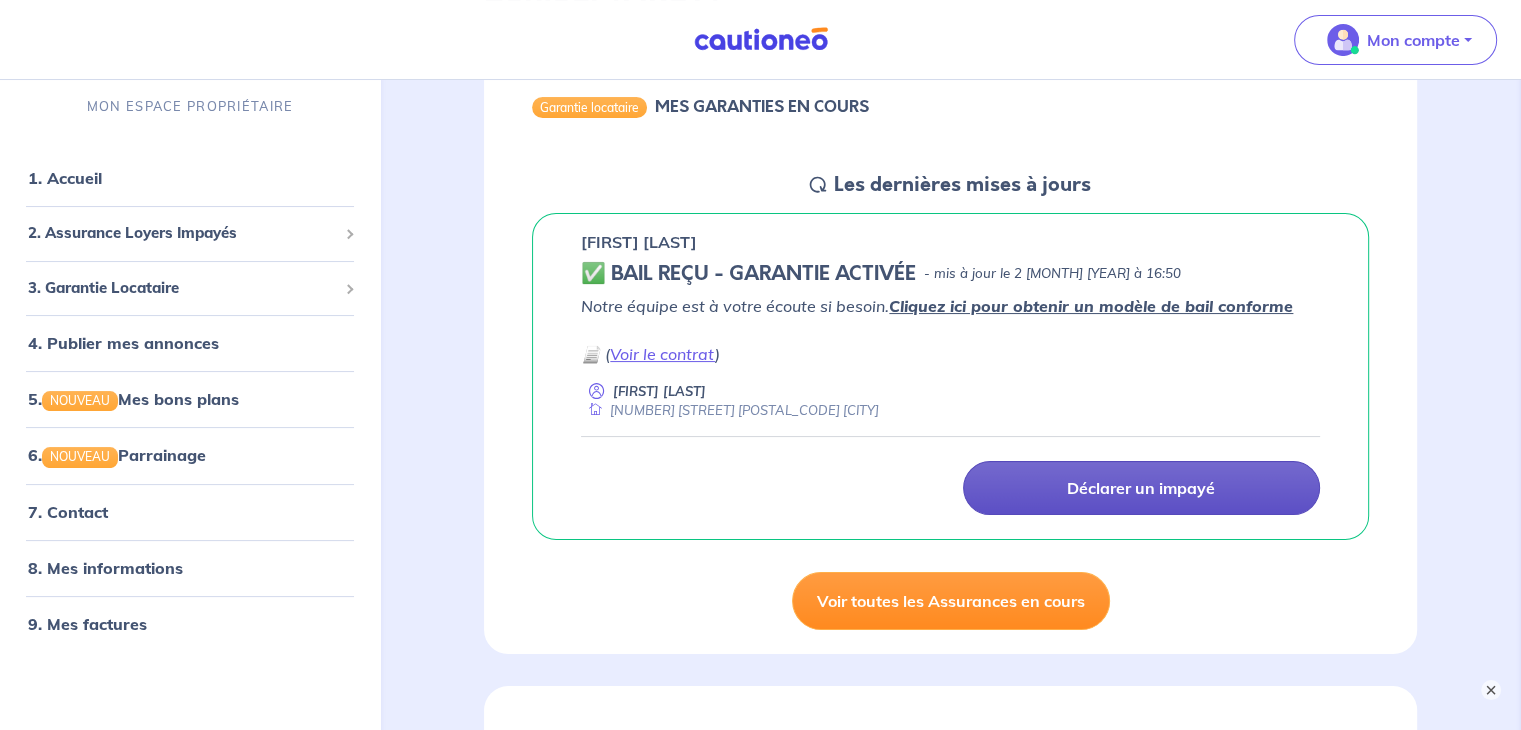 scroll, scrollTop: 200, scrollLeft: 0, axis: vertical 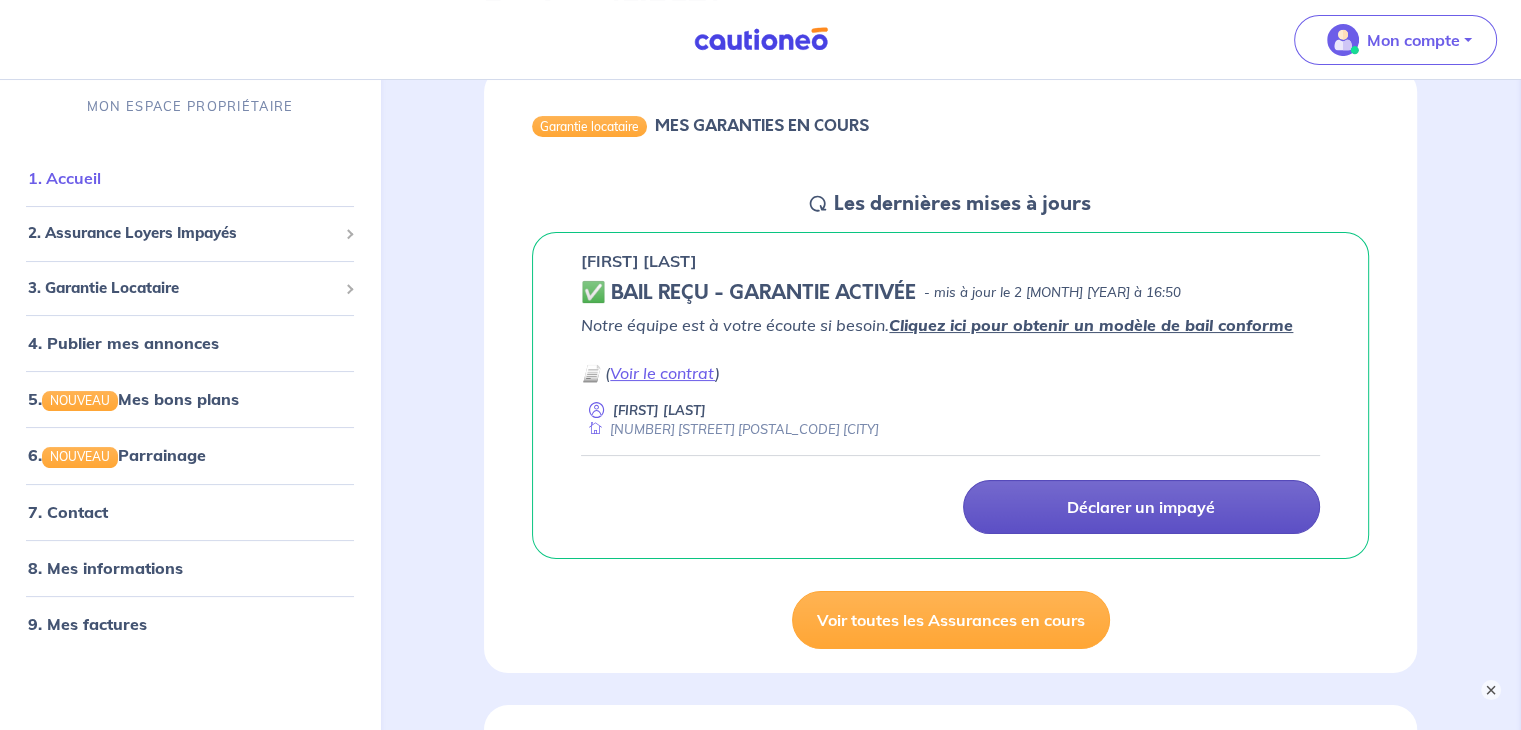 click on "1. Accueil" at bounding box center [64, 178] 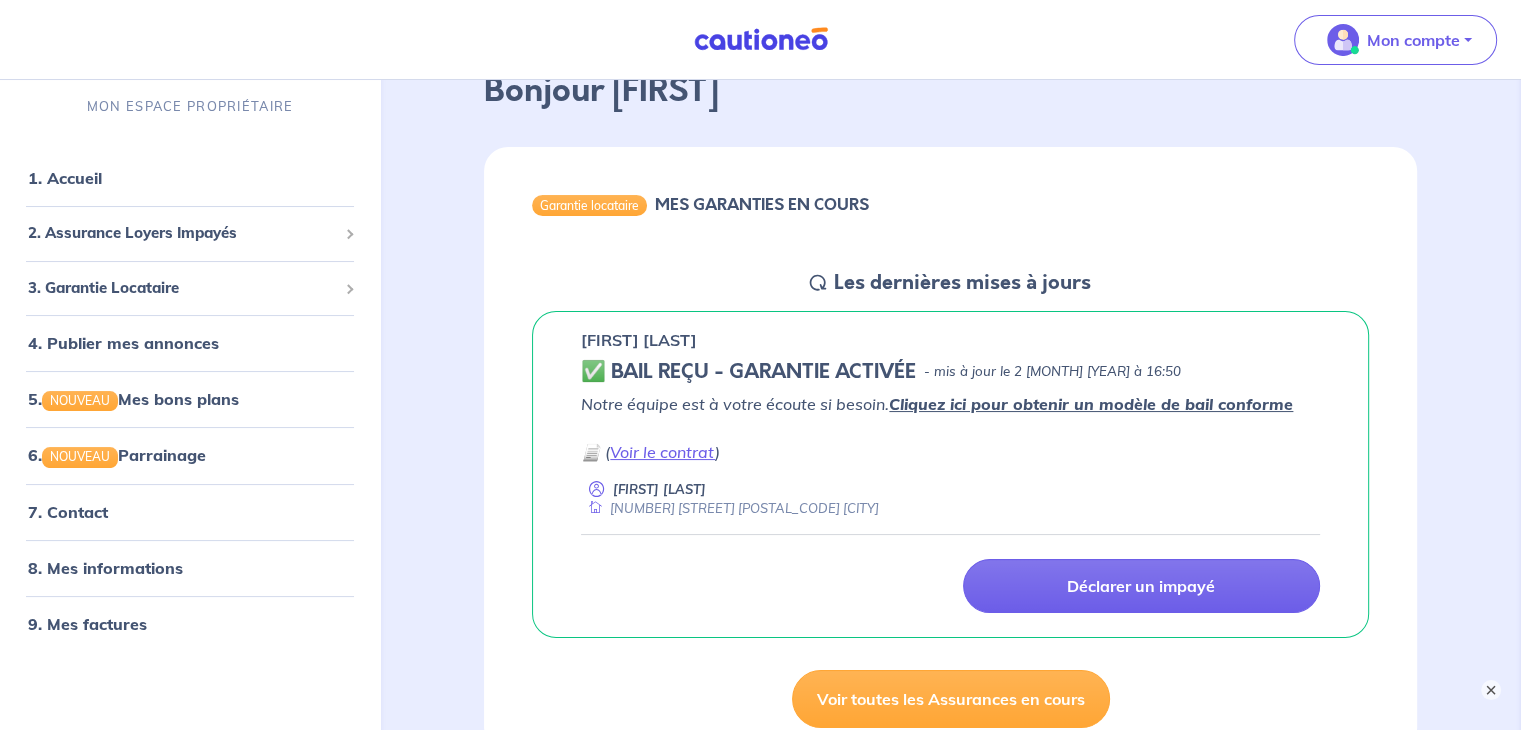 scroll, scrollTop: 100, scrollLeft: 0, axis: vertical 